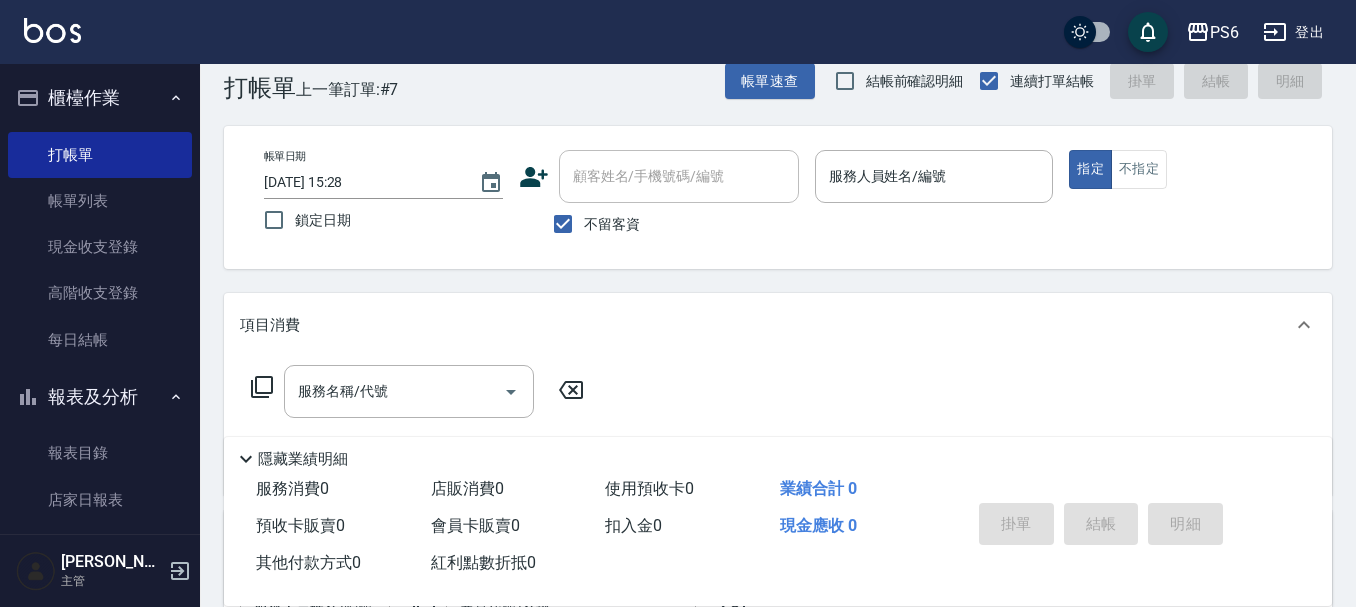 scroll, scrollTop: 0, scrollLeft: 0, axis: both 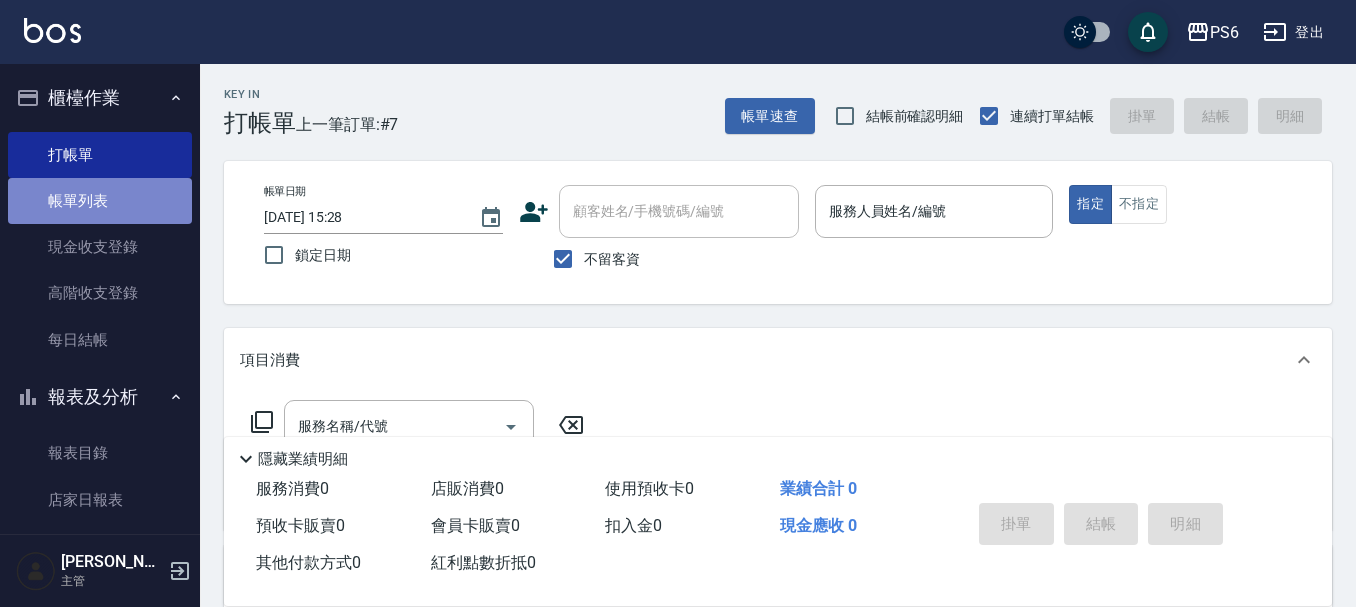 click on "帳單列表" at bounding box center (100, 201) 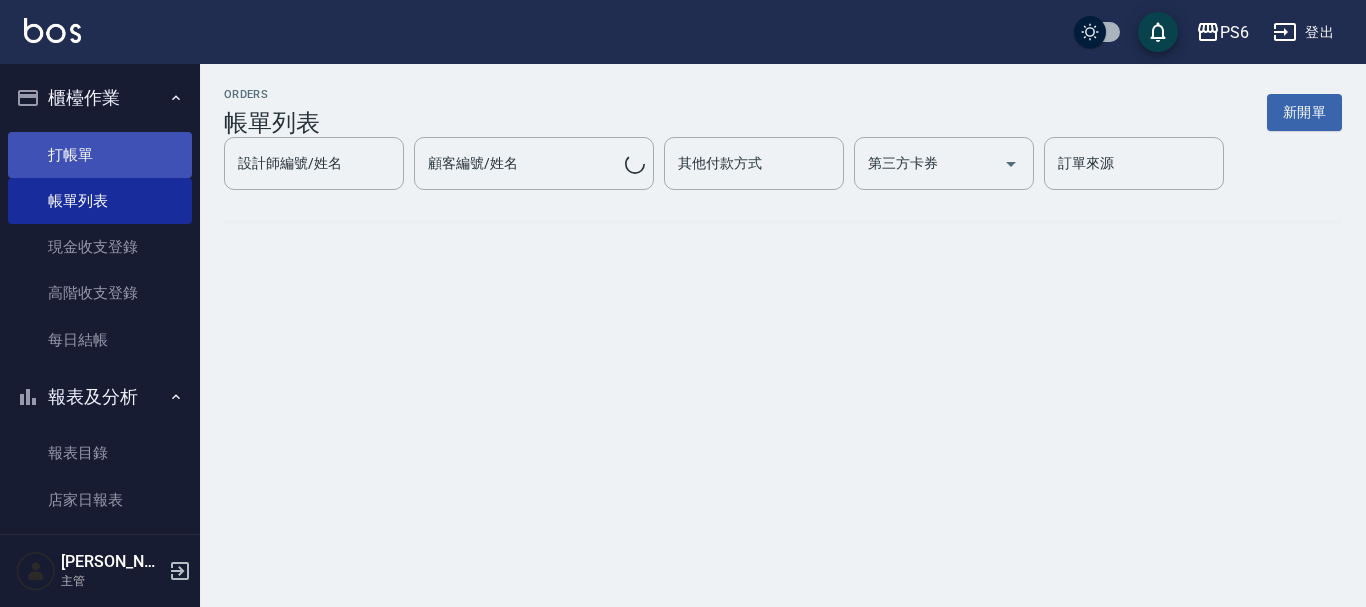 click on "打帳單" at bounding box center [100, 155] 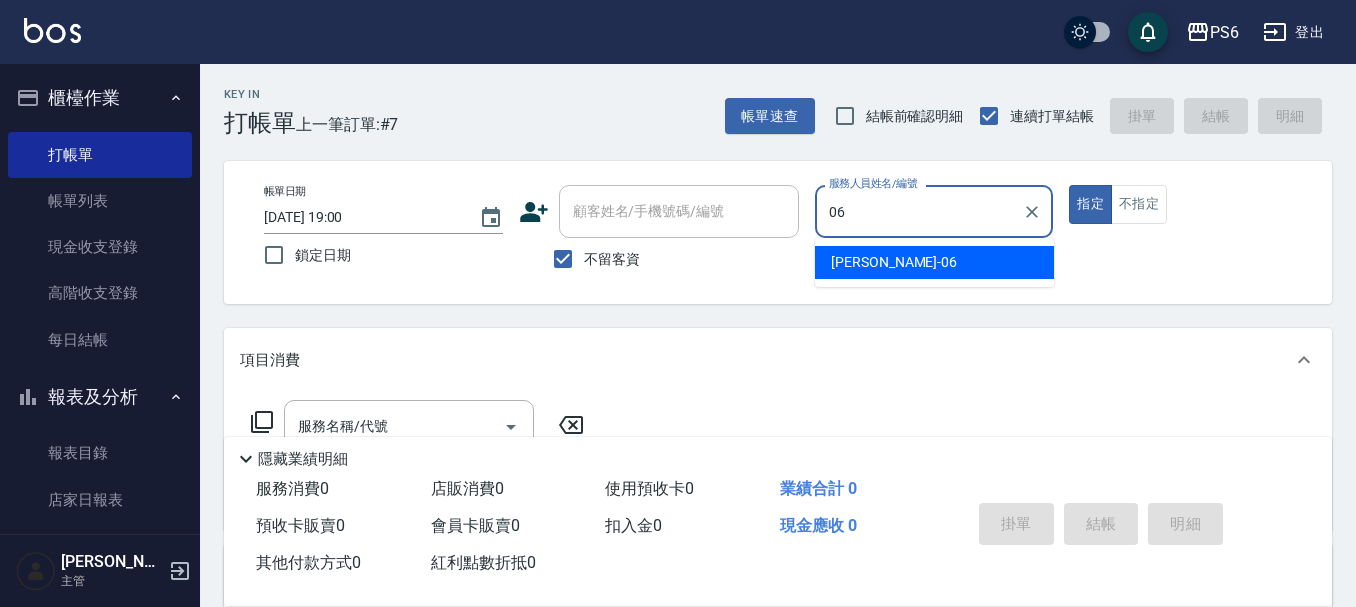 type on "[PERSON_NAME]-06" 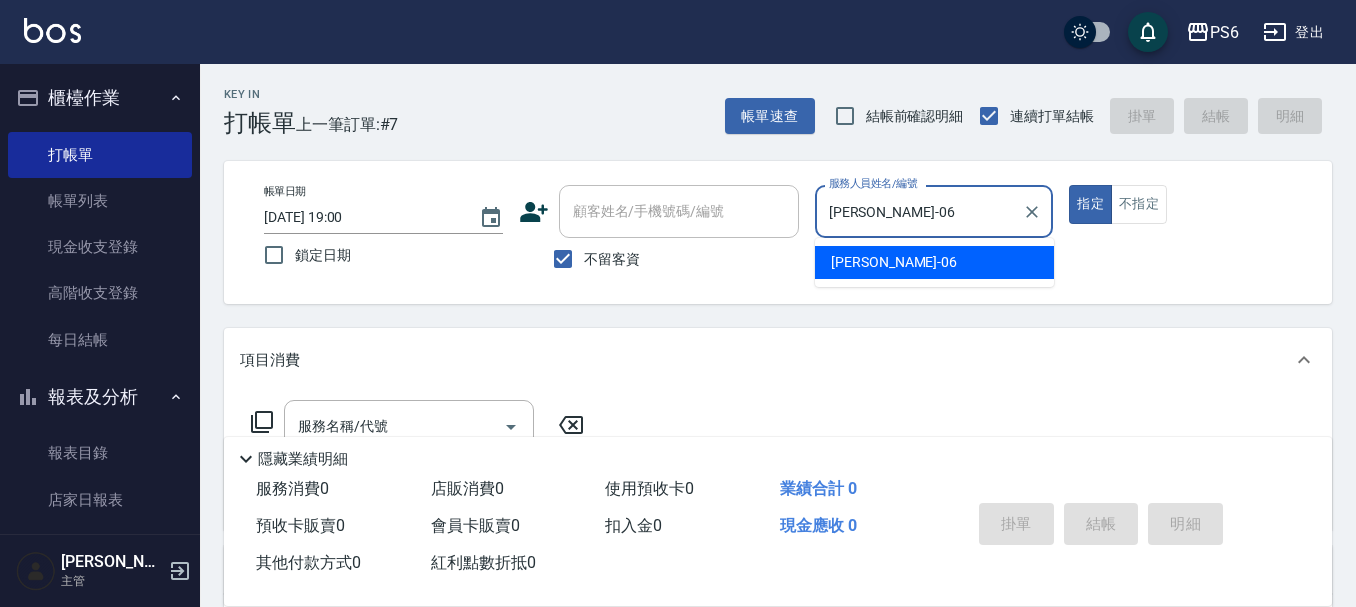 type on "true" 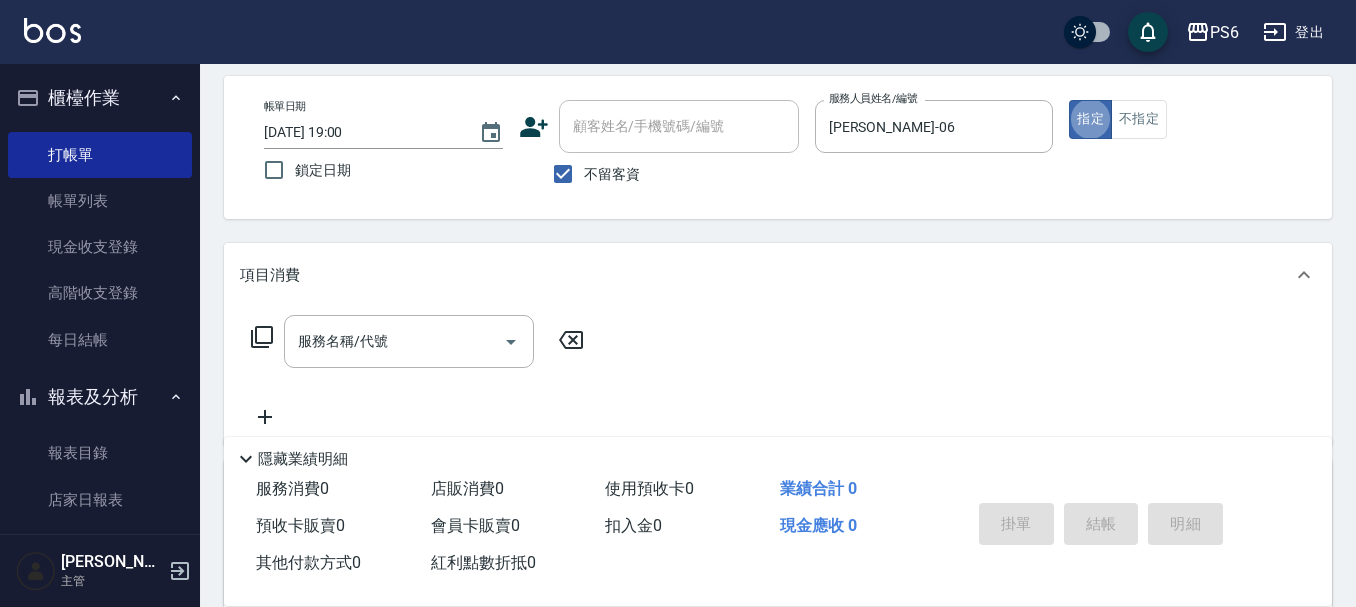 scroll, scrollTop: 200, scrollLeft: 0, axis: vertical 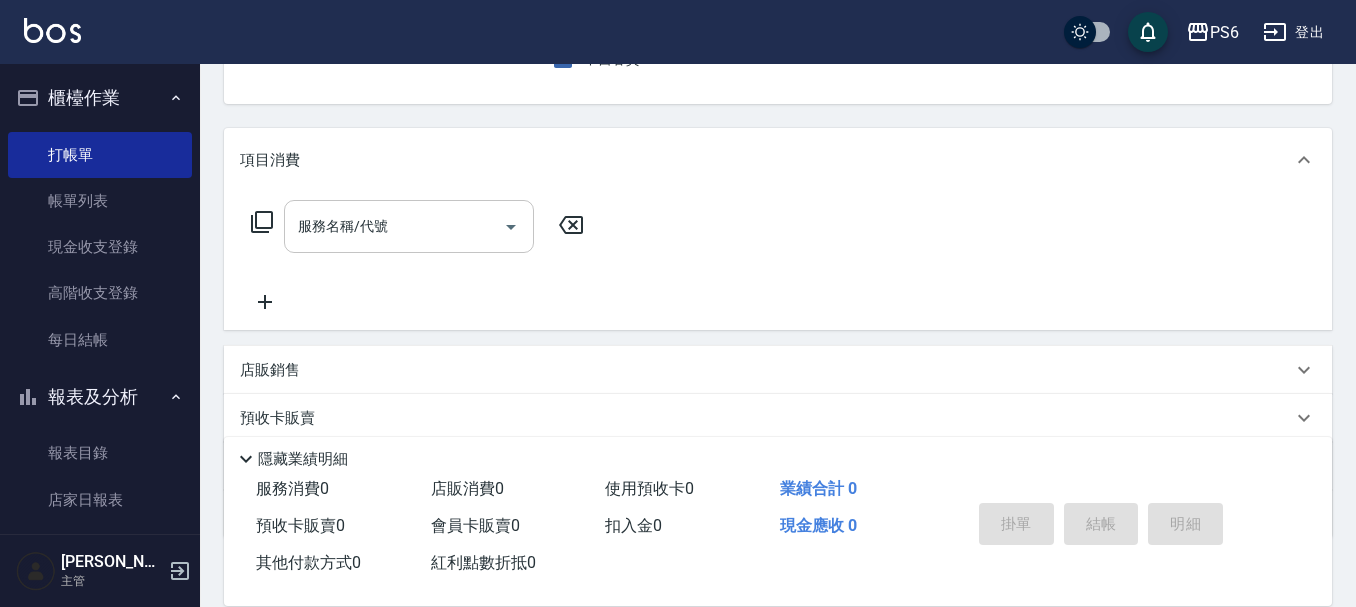 click on "服務名稱/代號 服務名稱/代號" at bounding box center (409, 226) 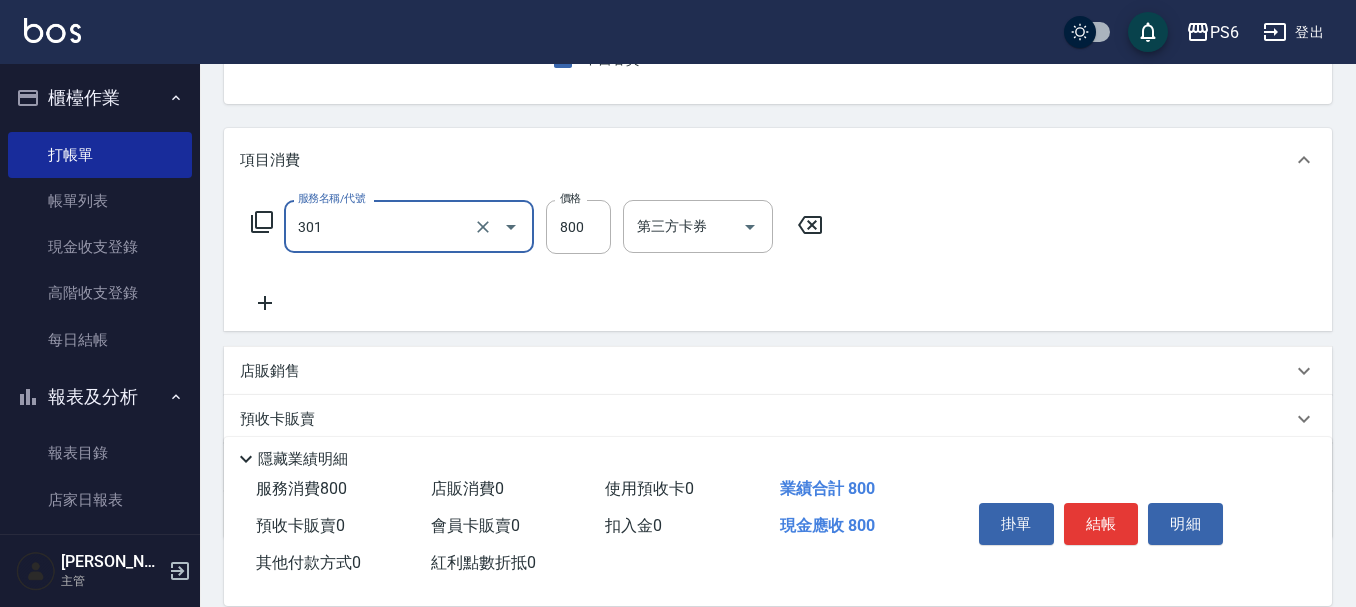 type on "局部燙髮(301)" 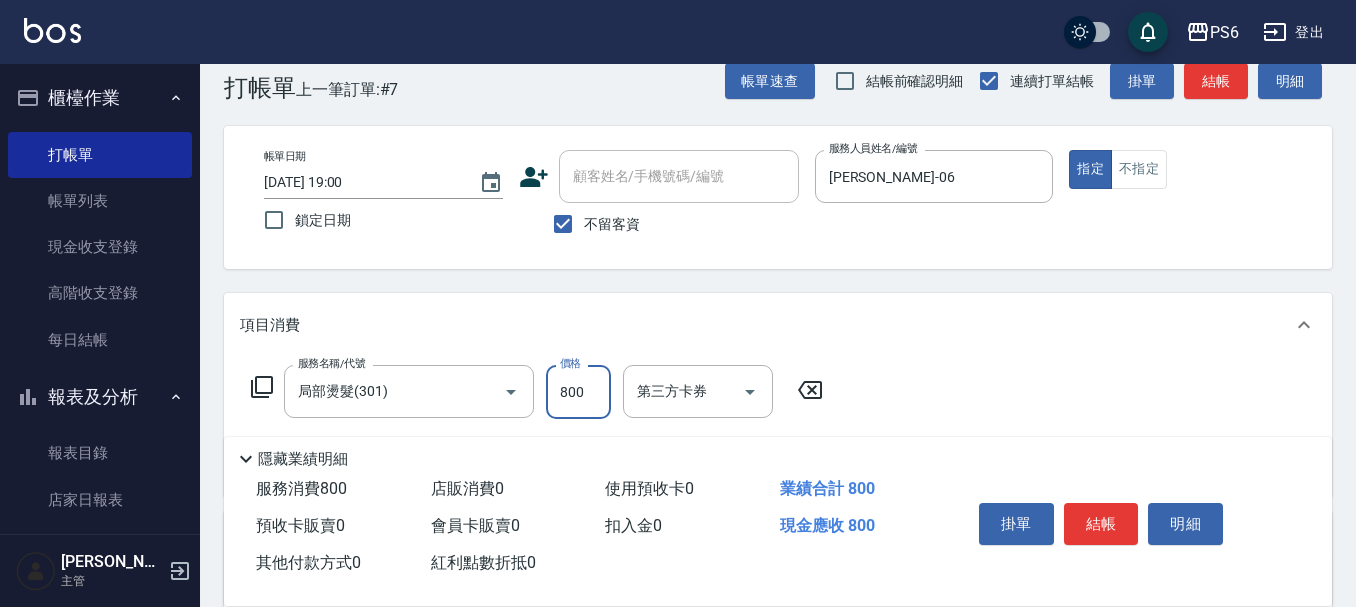 scroll, scrollTop: 0, scrollLeft: 0, axis: both 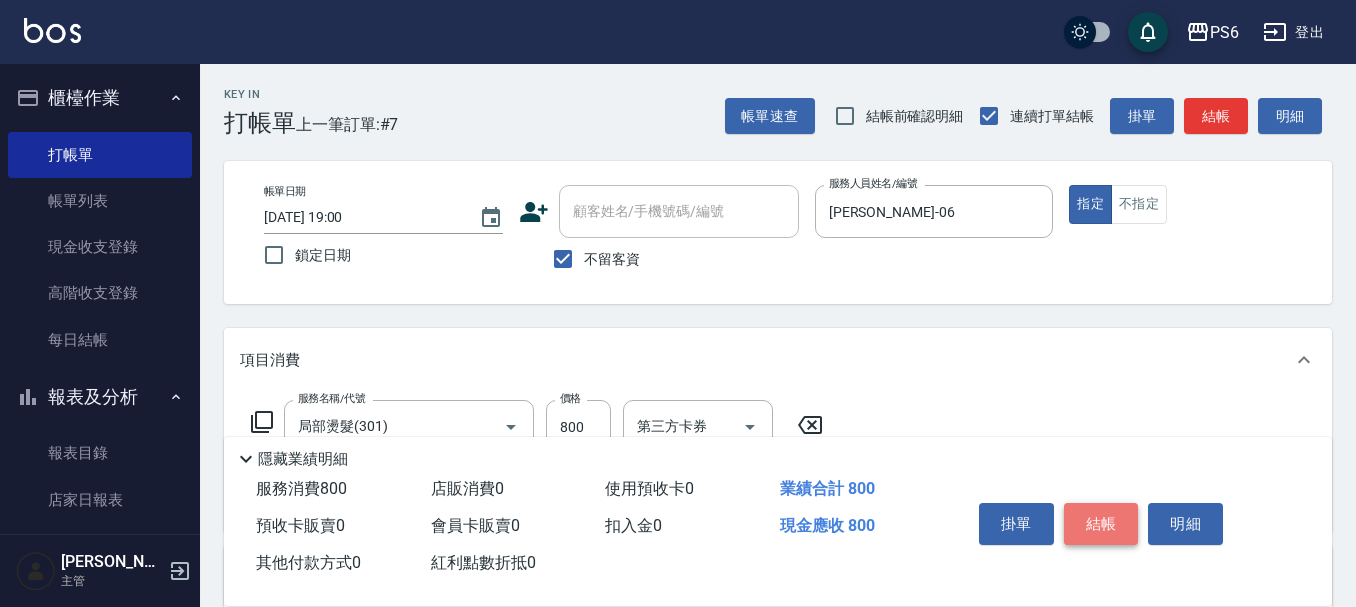 click on "結帳" at bounding box center (1101, 524) 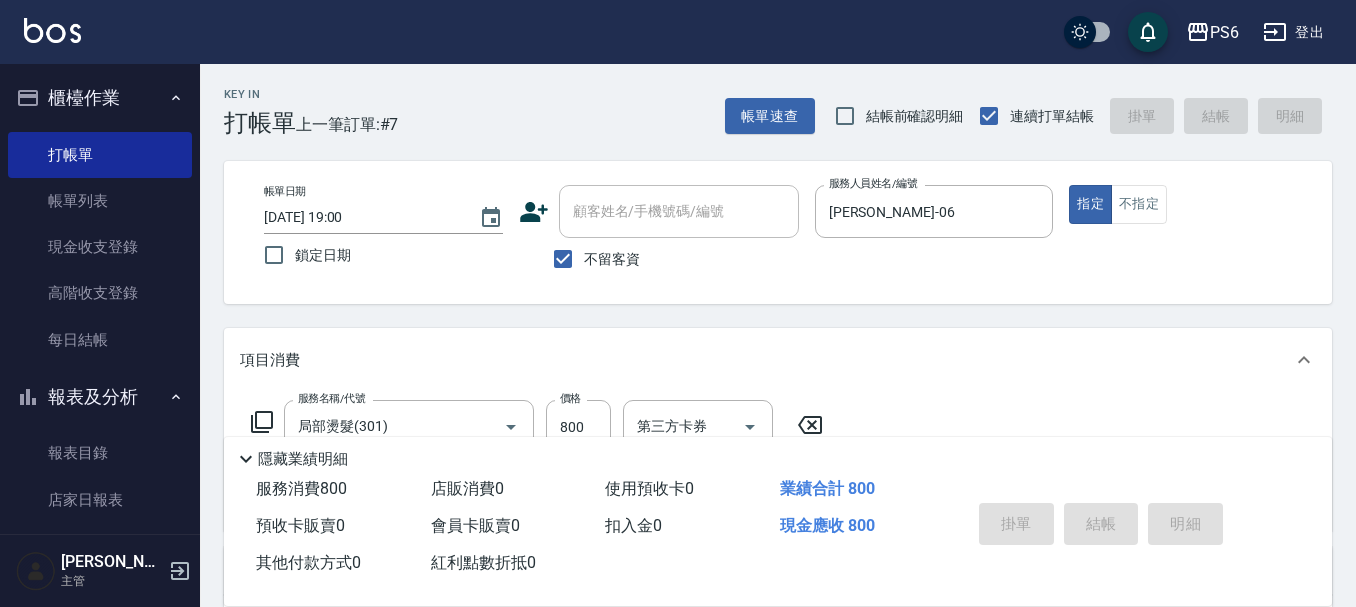 type 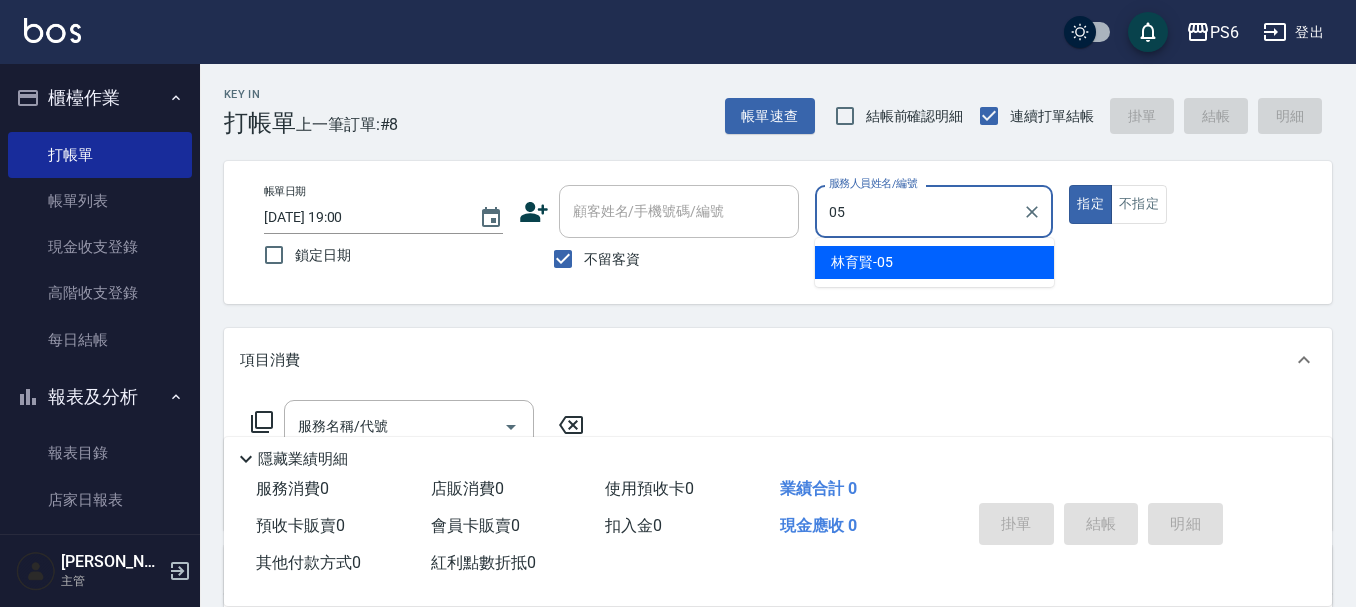 type on "[PERSON_NAME]-05" 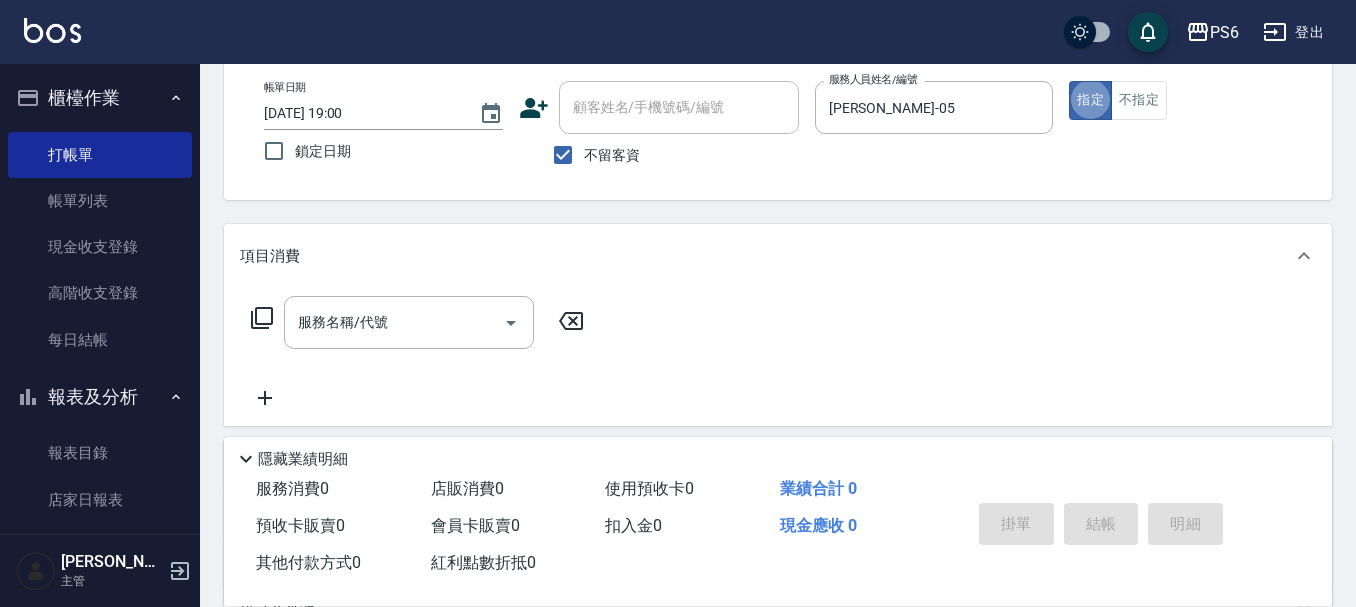 scroll, scrollTop: 200, scrollLeft: 0, axis: vertical 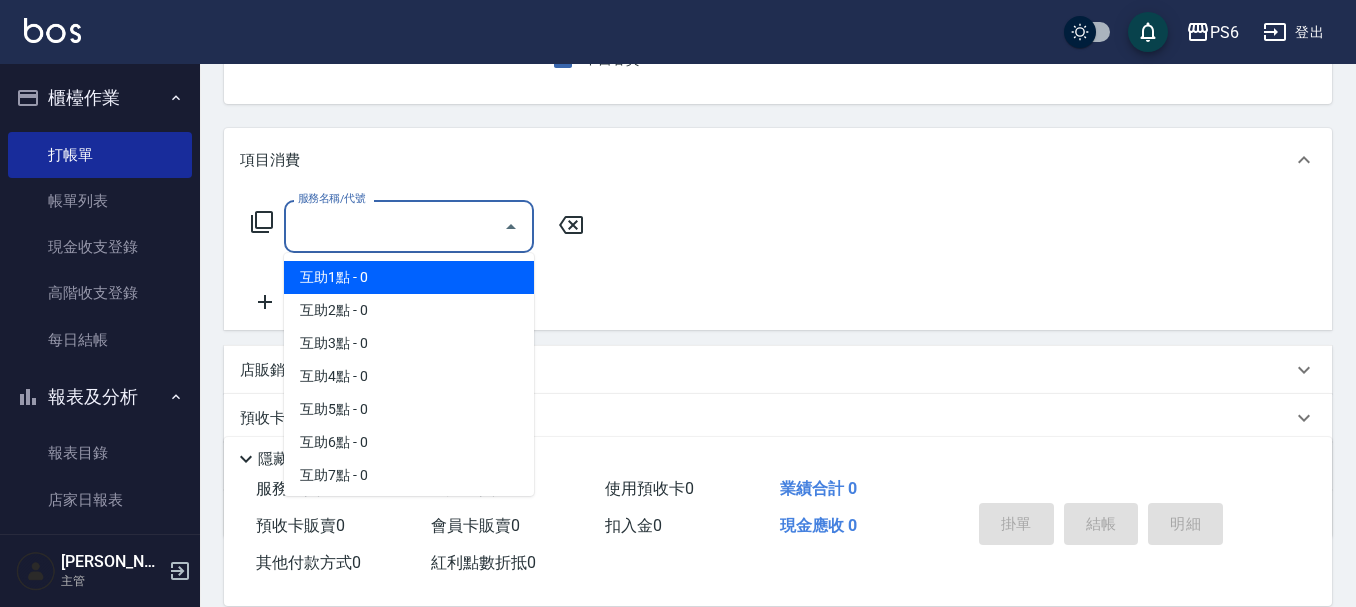 click on "服務名稱/代號" at bounding box center [394, 226] 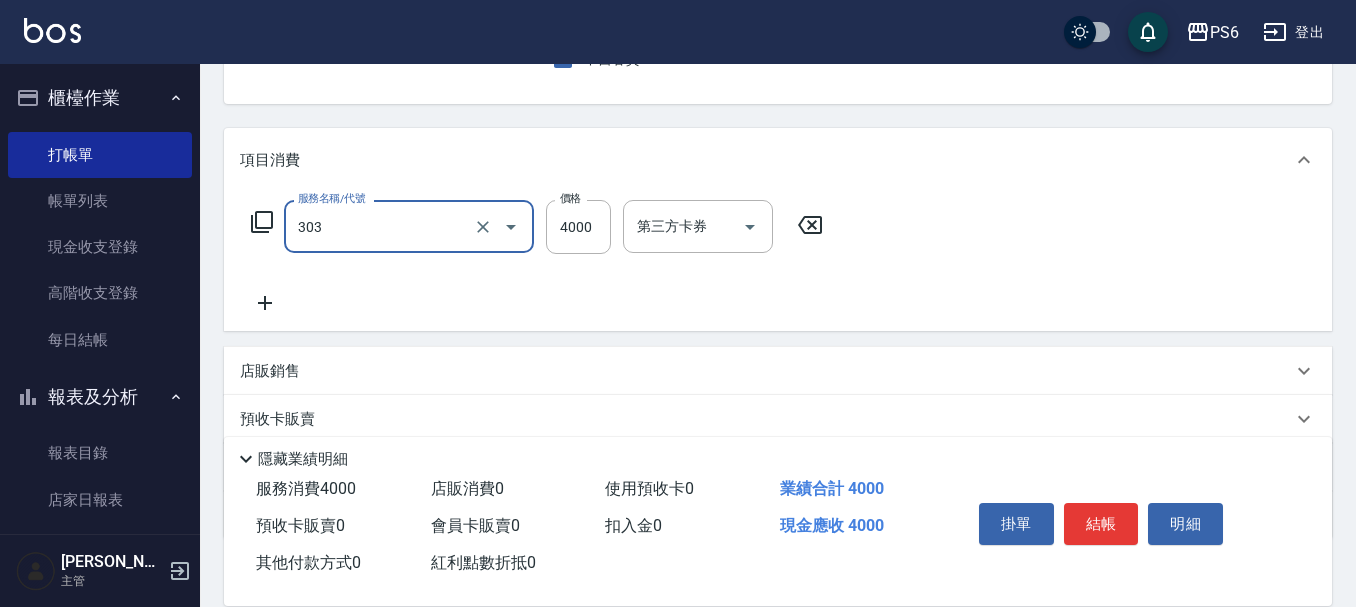 type on "塑形燙(303)" 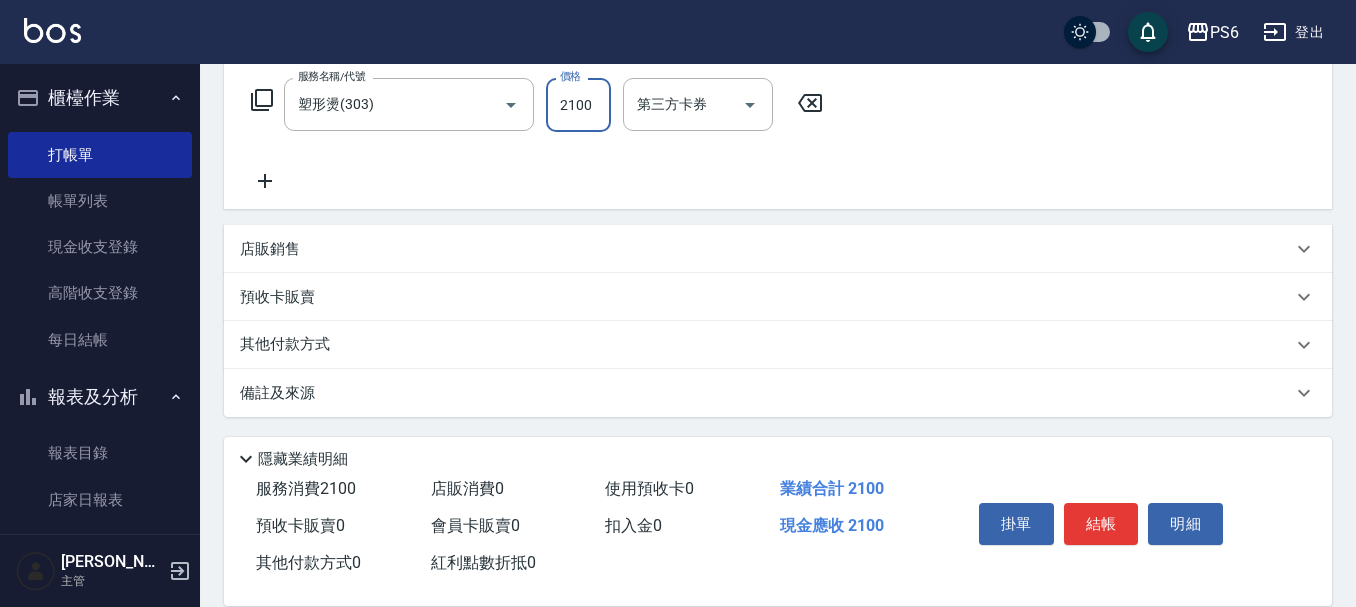 scroll, scrollTop: 324, scrollLeft: 0, axis: vertical 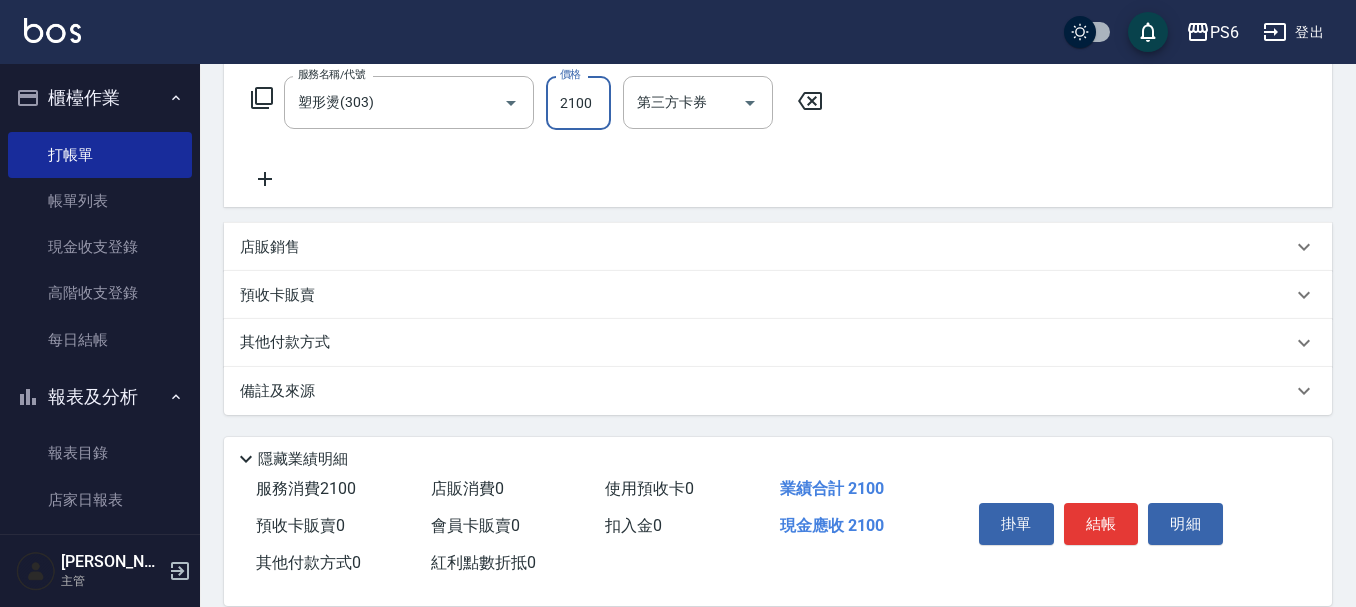 type on "2100" 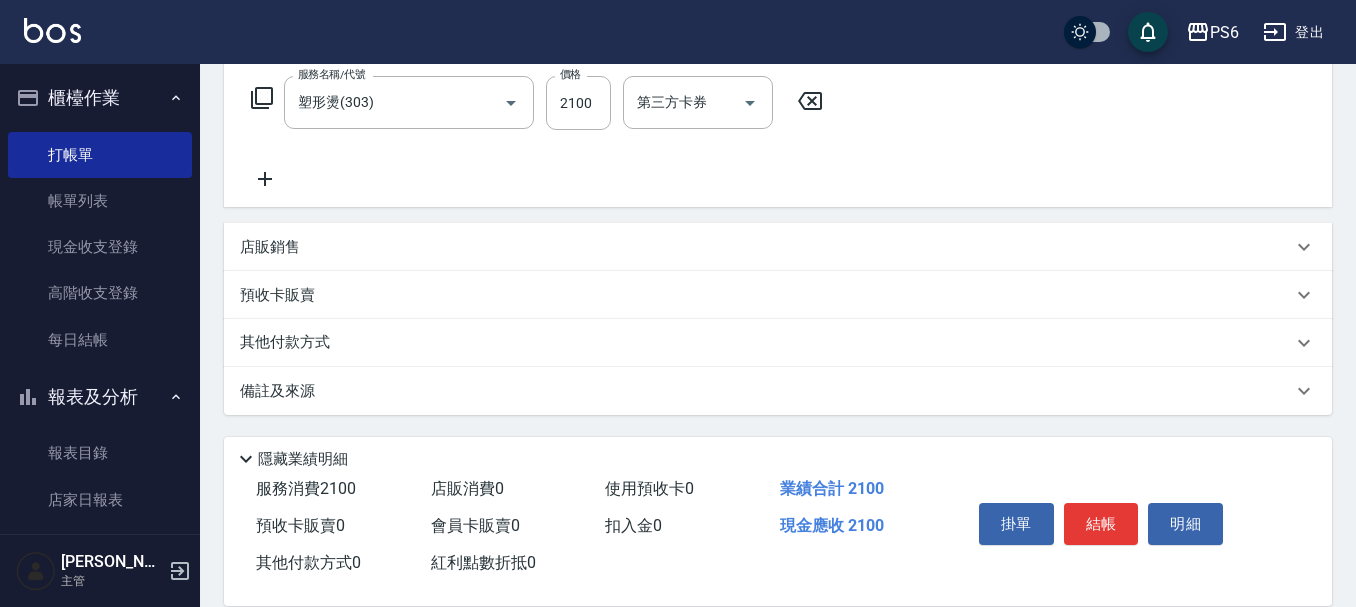 click on "店販銷售" at bounding box center [270, 247] 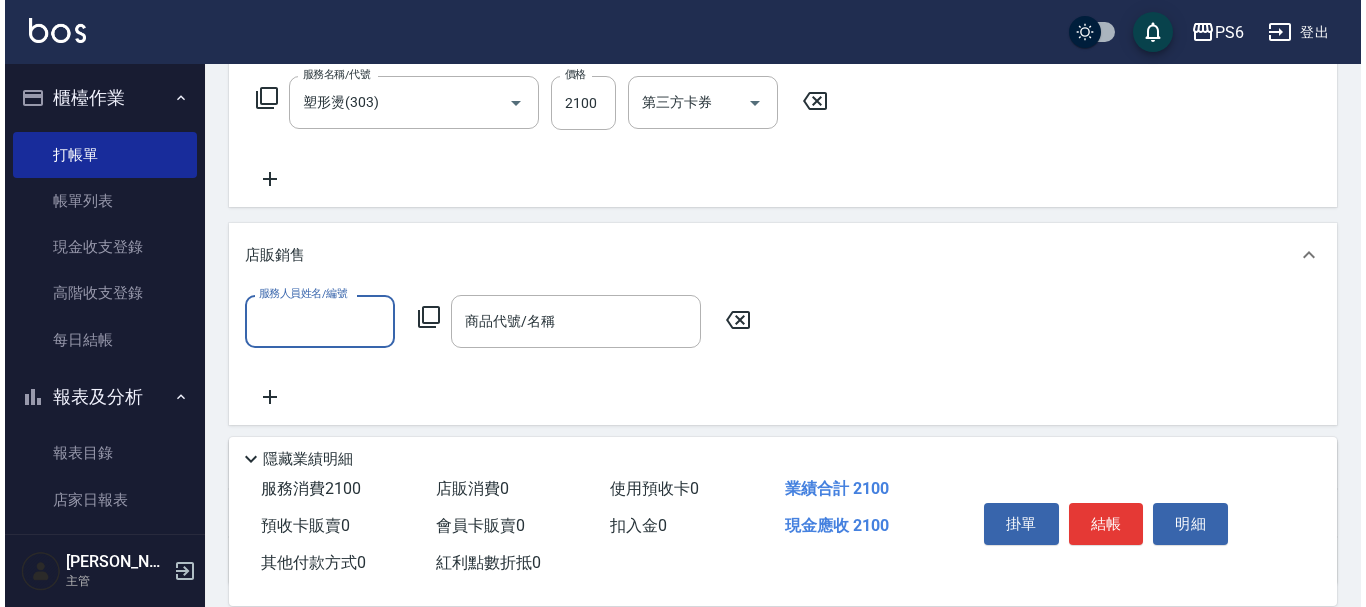 scroll, scrollTop: 0, scrollLeft: 0, axis: both 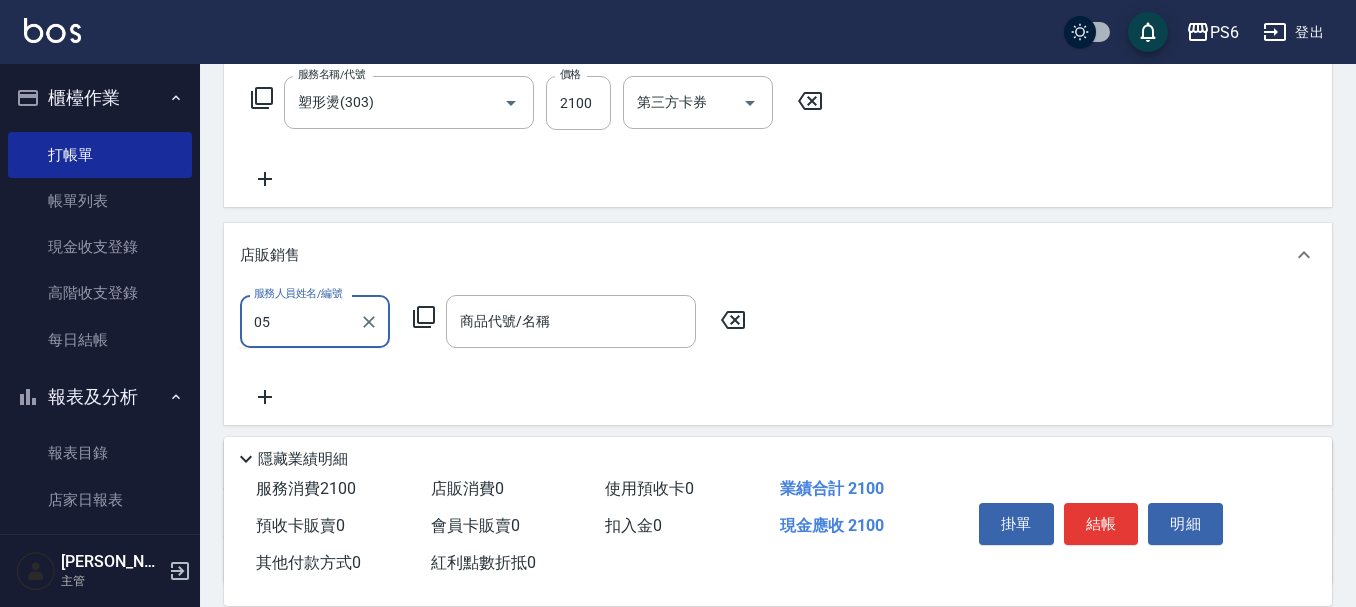 type on "[PERSON_NAME]-05" 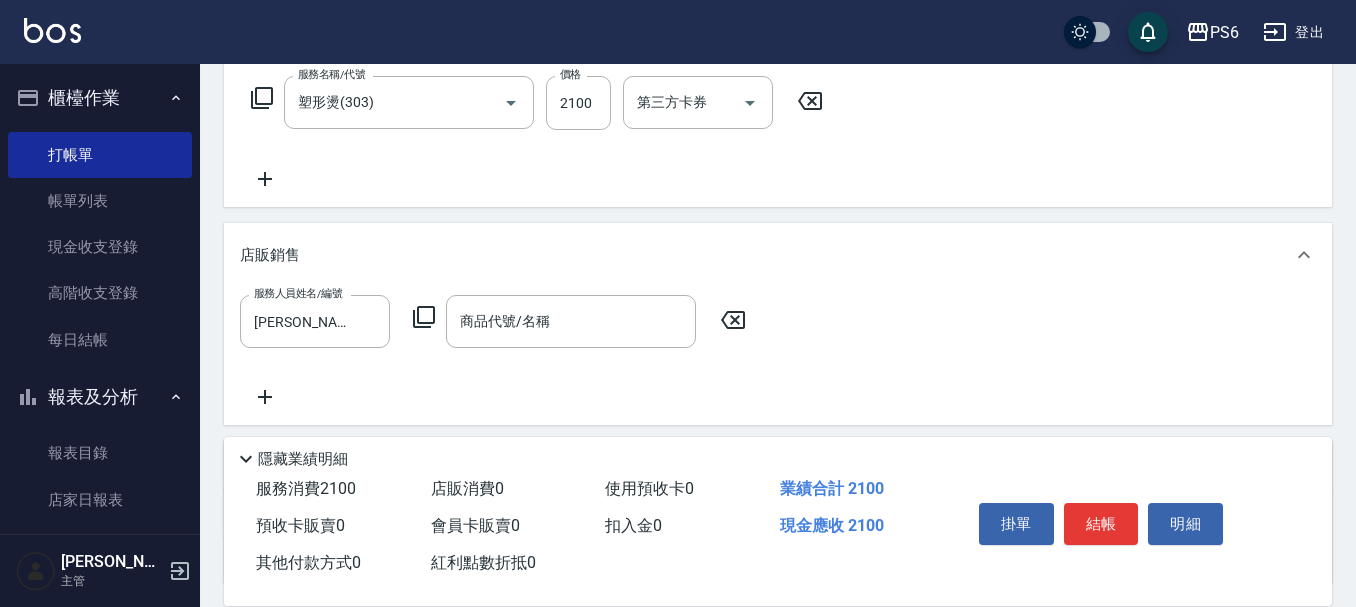 click 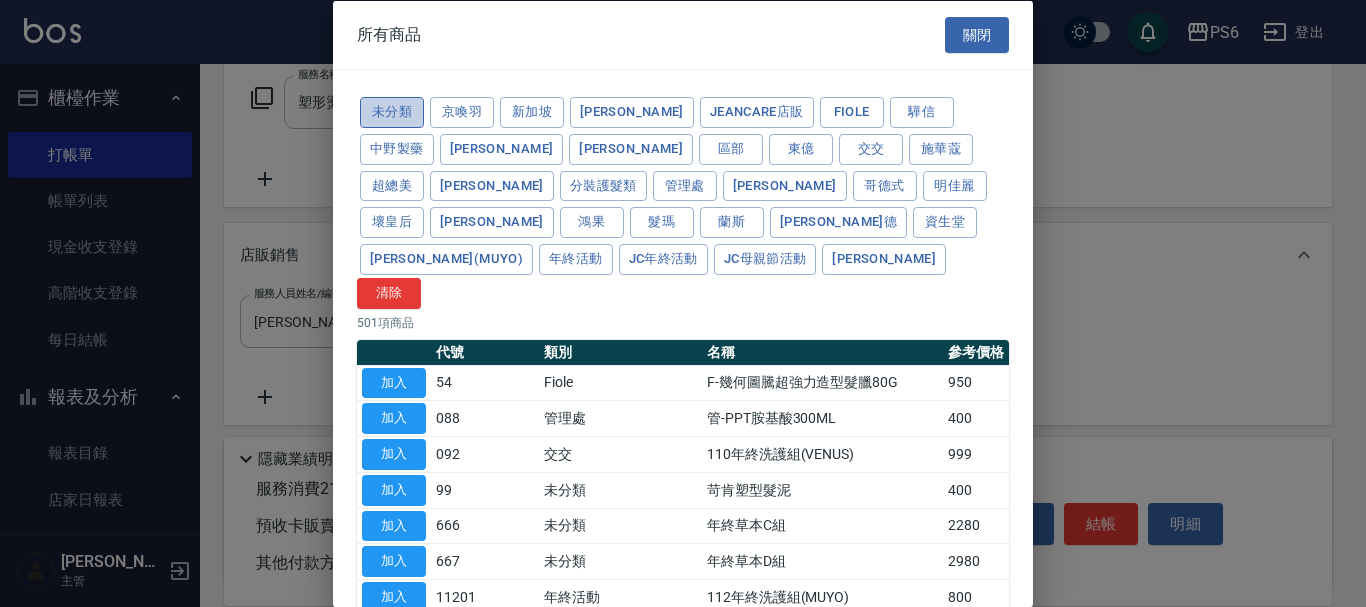 click on "未分類" at bounding box center [392, 112] 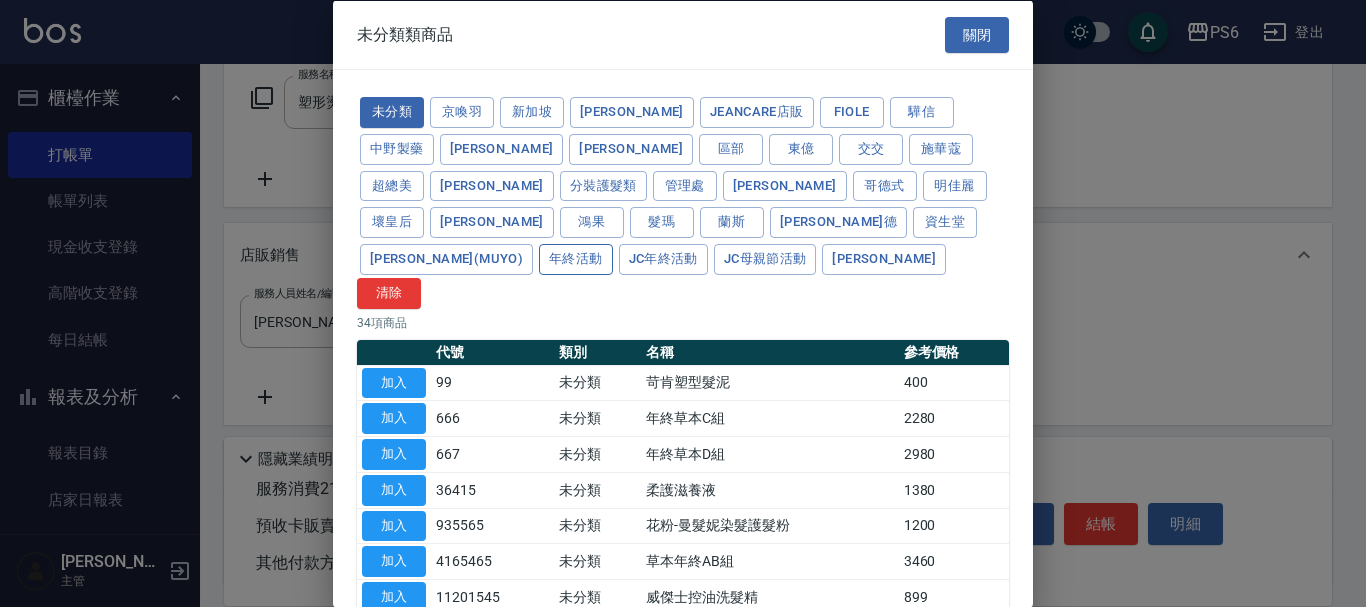 click on "年終活動" at bounding box center [576, 259] 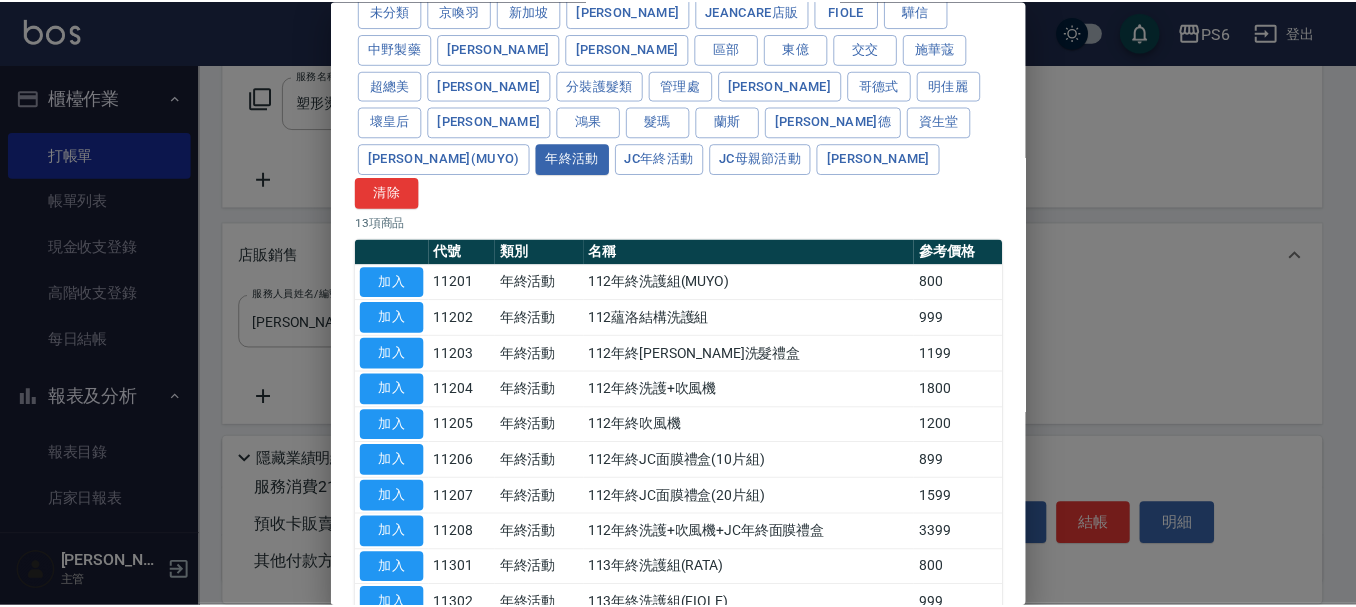 scroll, scrollTop: 300, scrollLeft: 0, axis: vertical 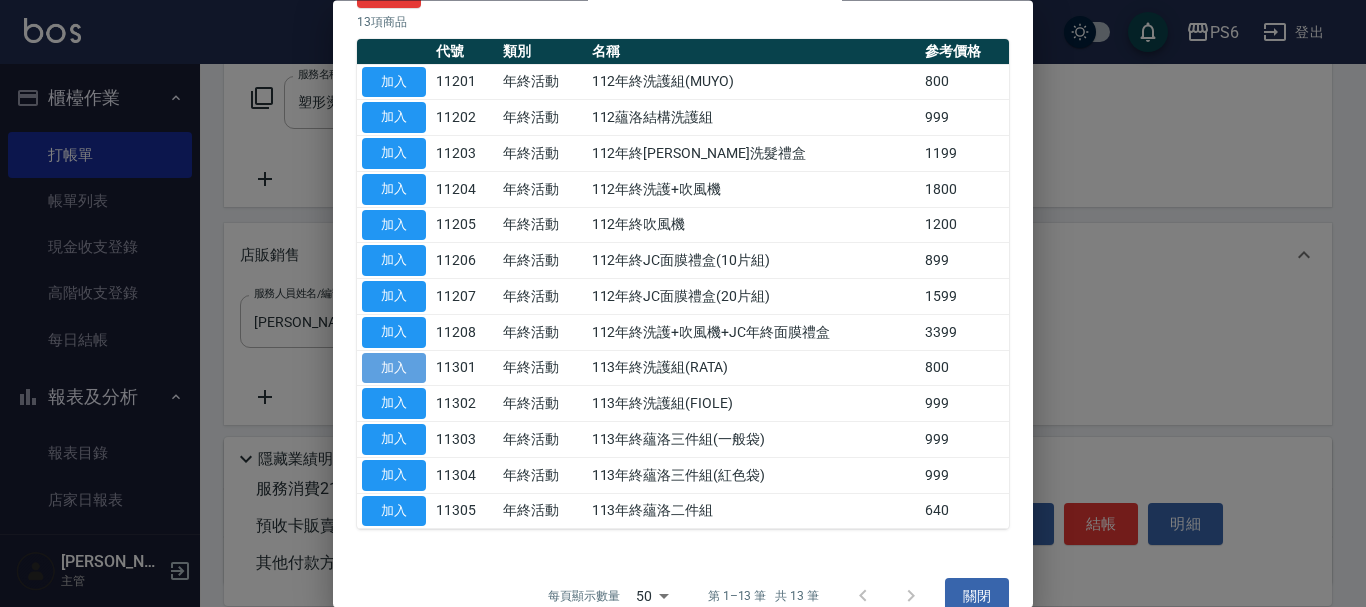 click on "加入" at bounding box center (394, 368) 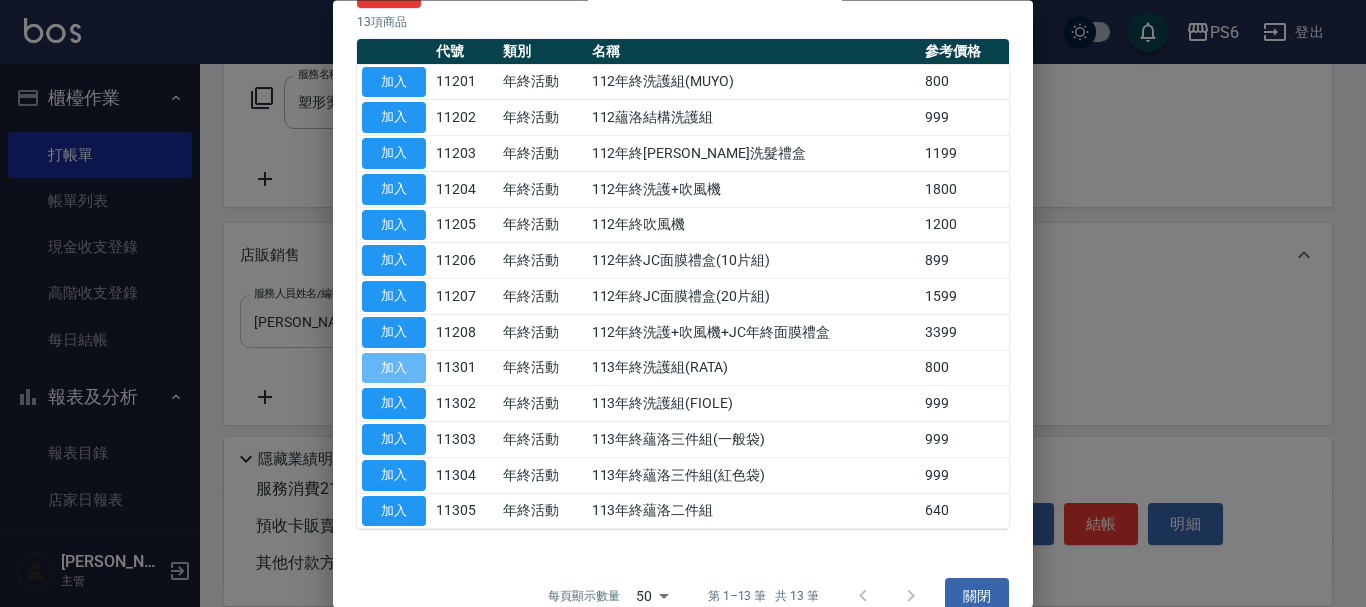 type on "113年終洗護組(RATA)" 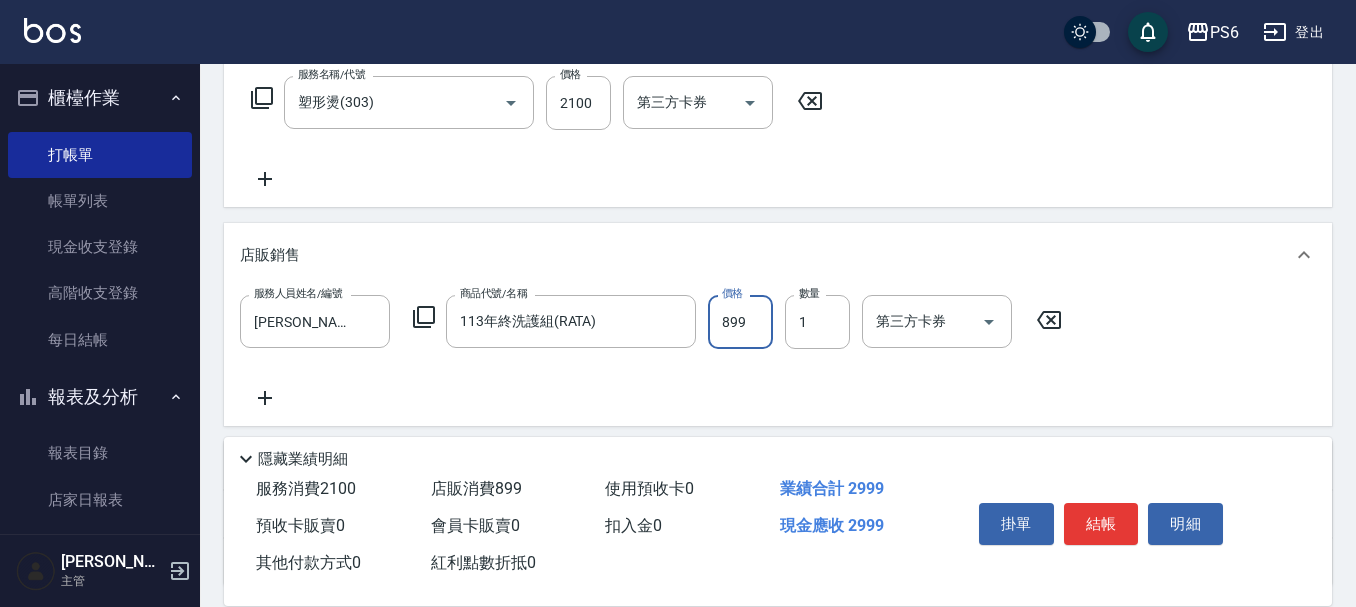 type on "899" 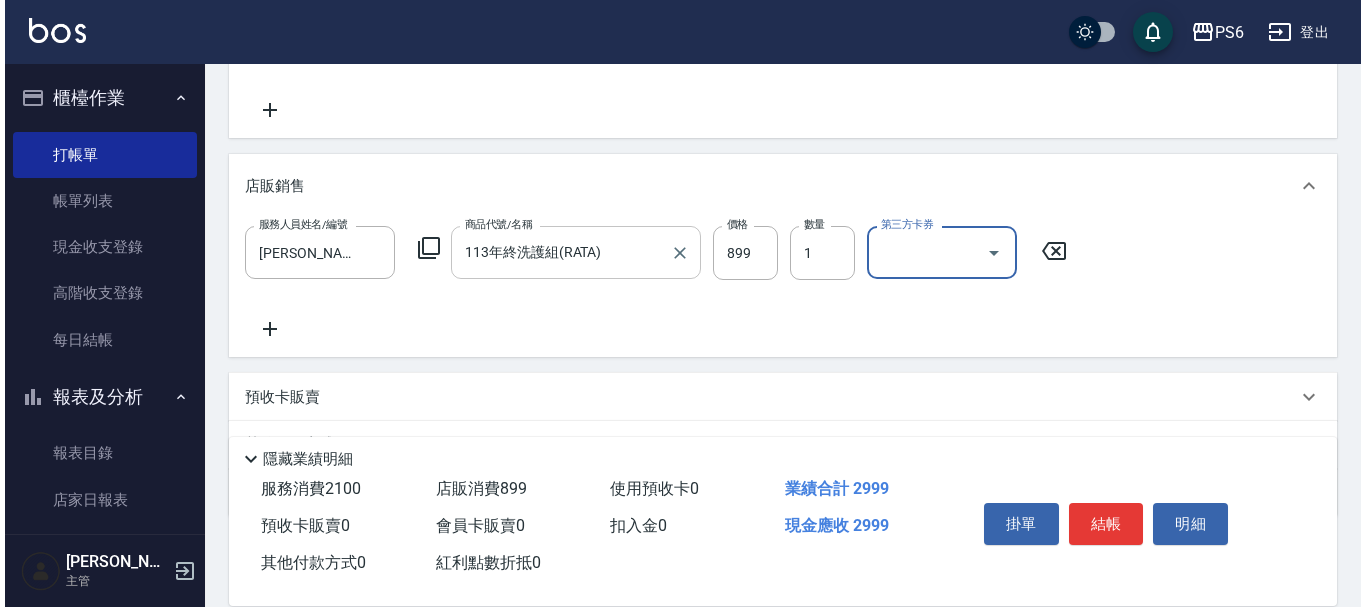 scroll, scrollTop: 424, scrollLeft: 0, axis: vertical 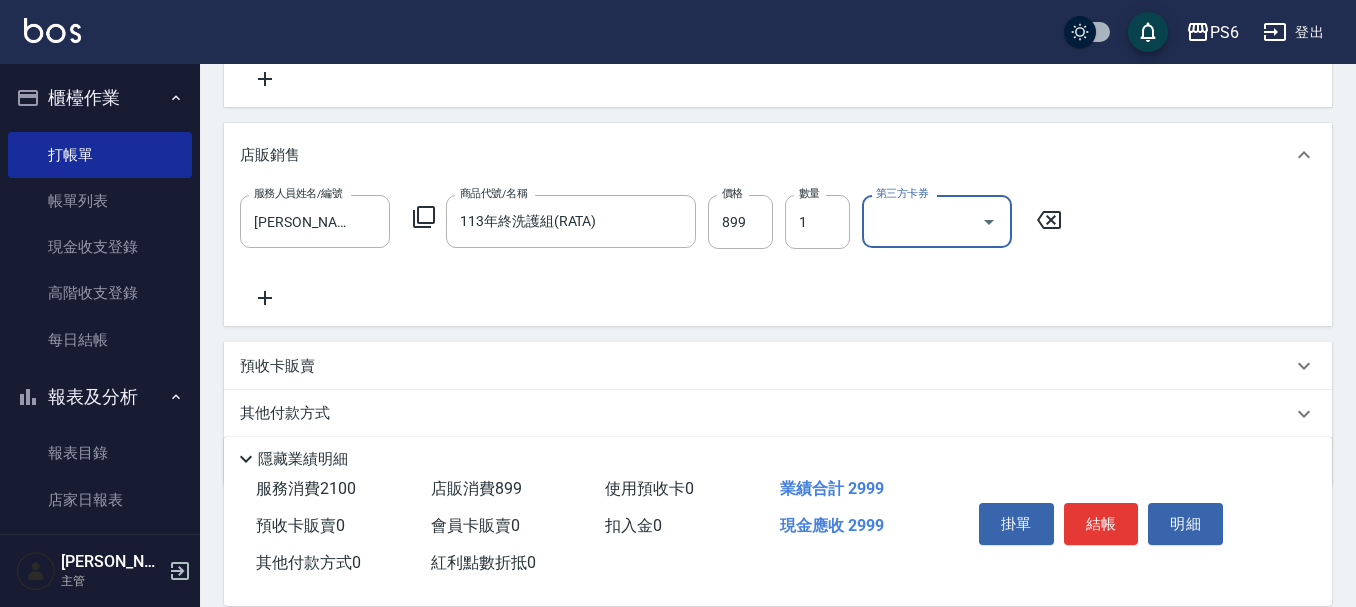 click 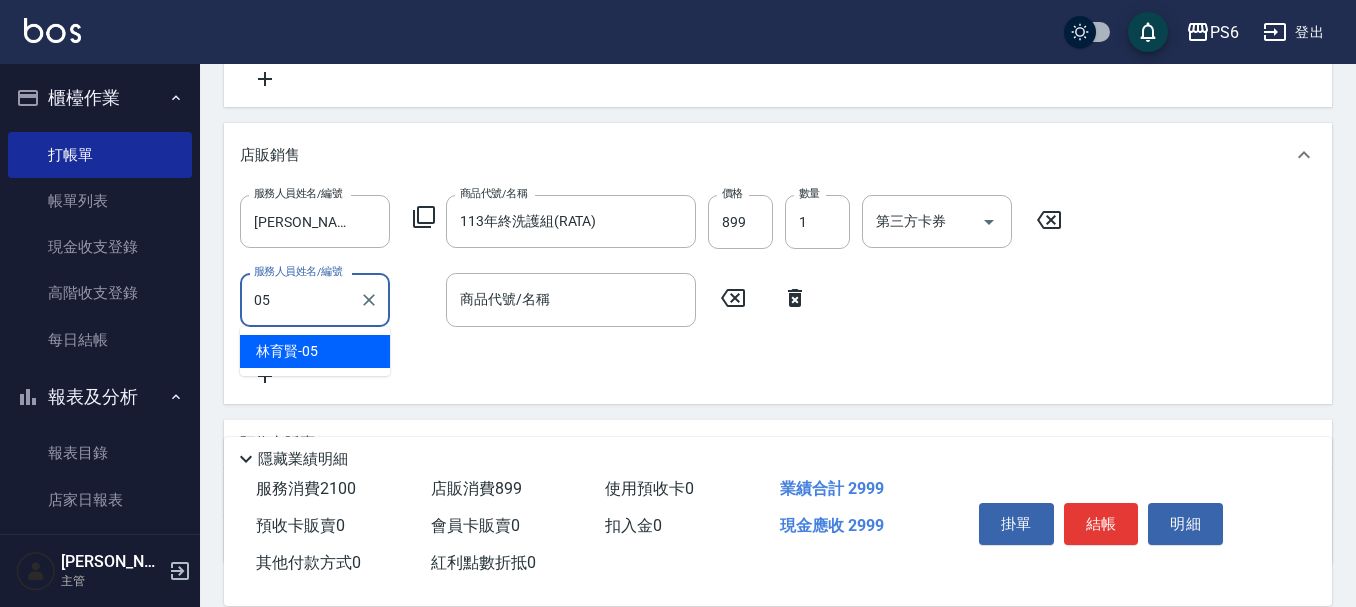 type on "[PERSON_NAME]-05" 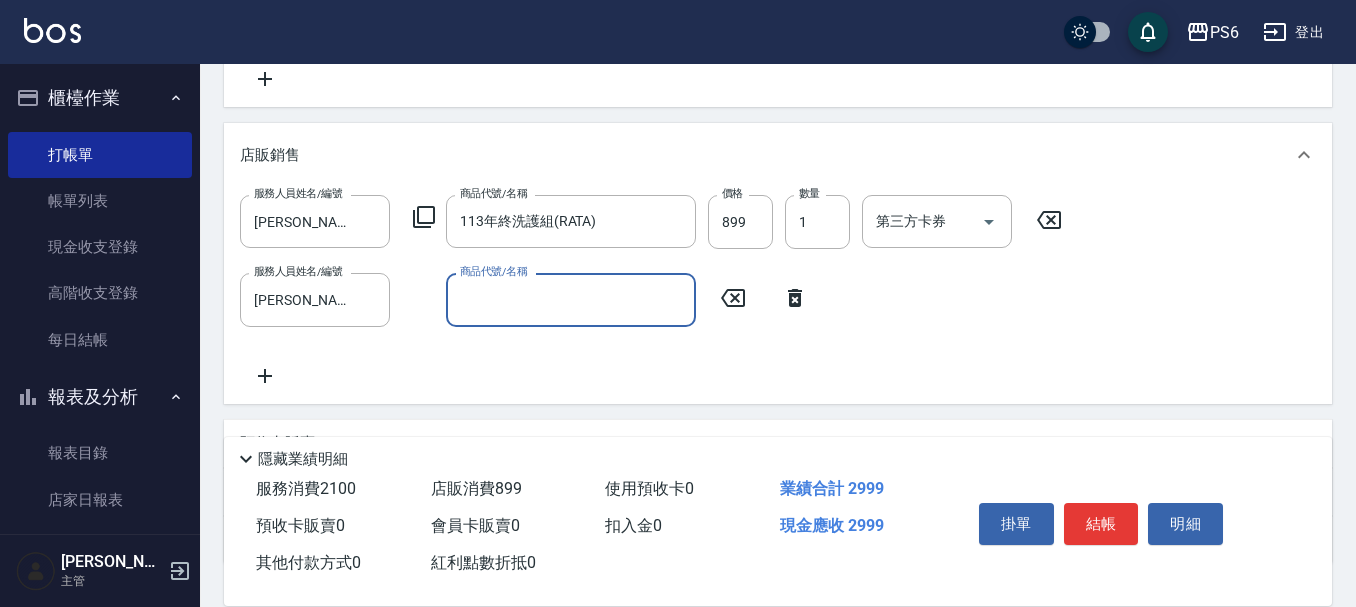 click on "商品代號/名稱" at bounding box center (571, 299) 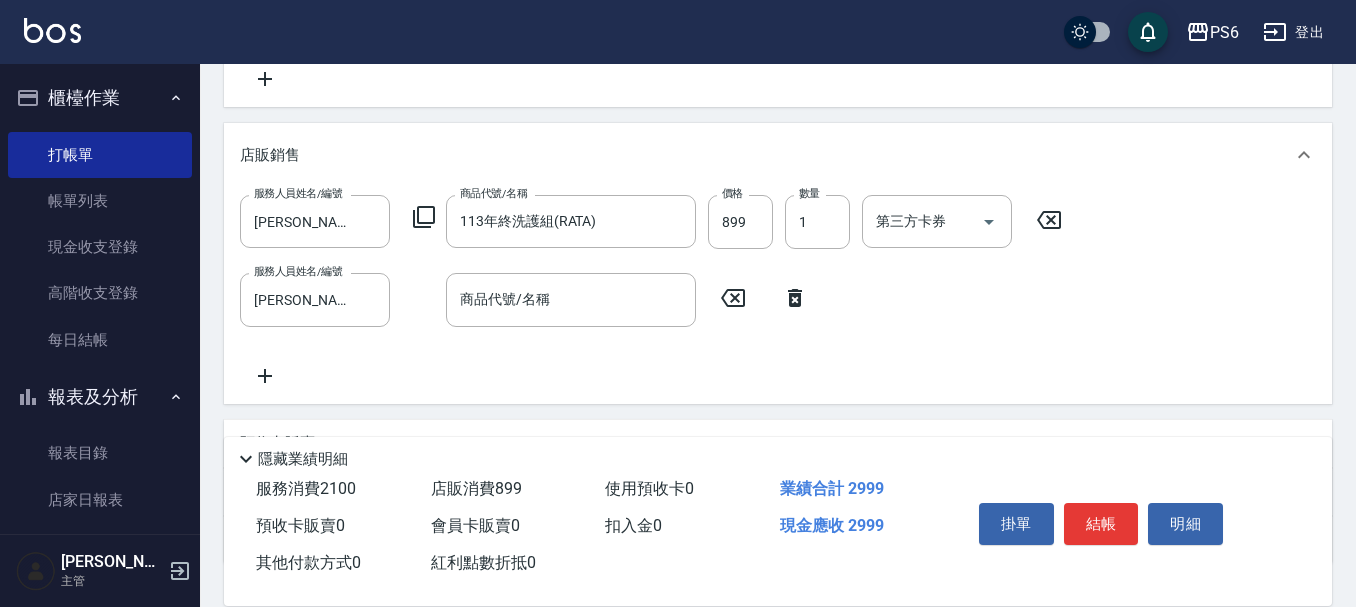 click 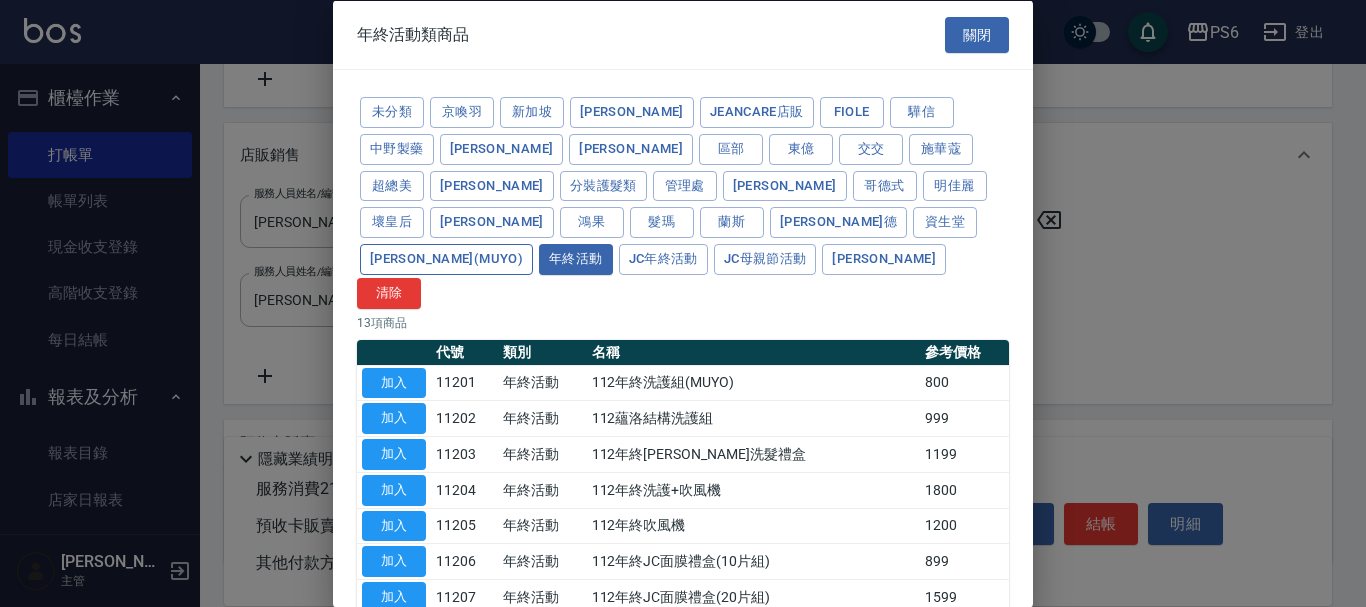 click on "[PERSON_NAME](MUYO)" at bounding box center [446, 259] 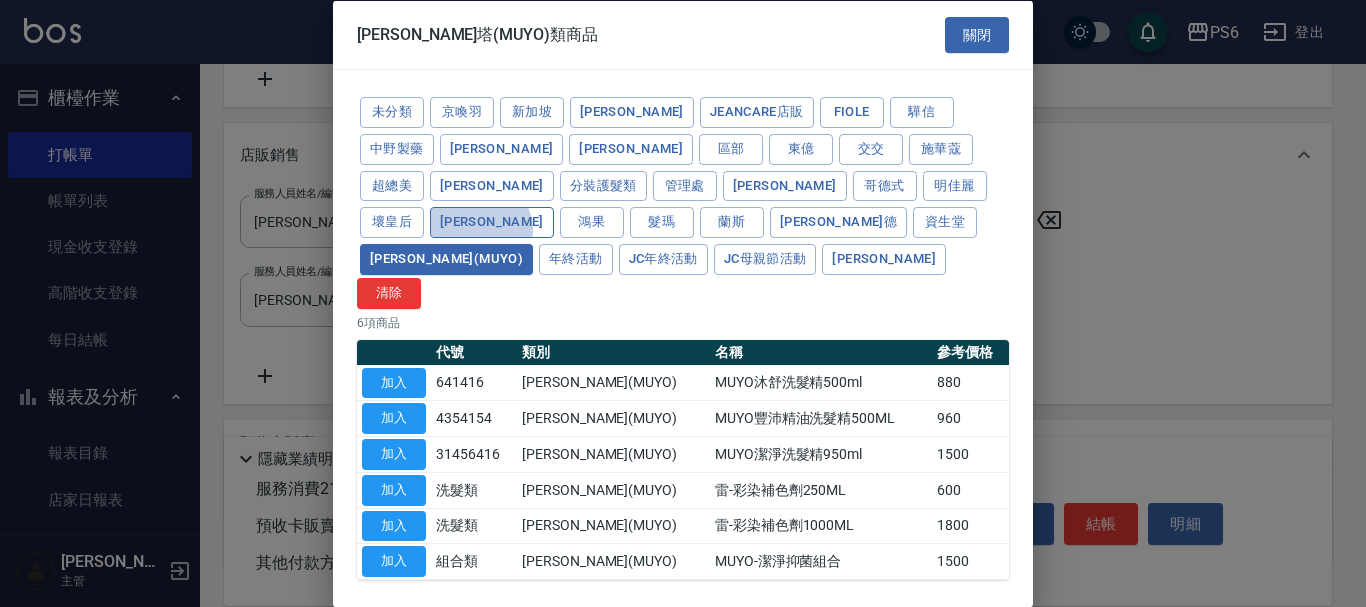 click on "[PERSON_NAME]" at bounding box center (492, 222) 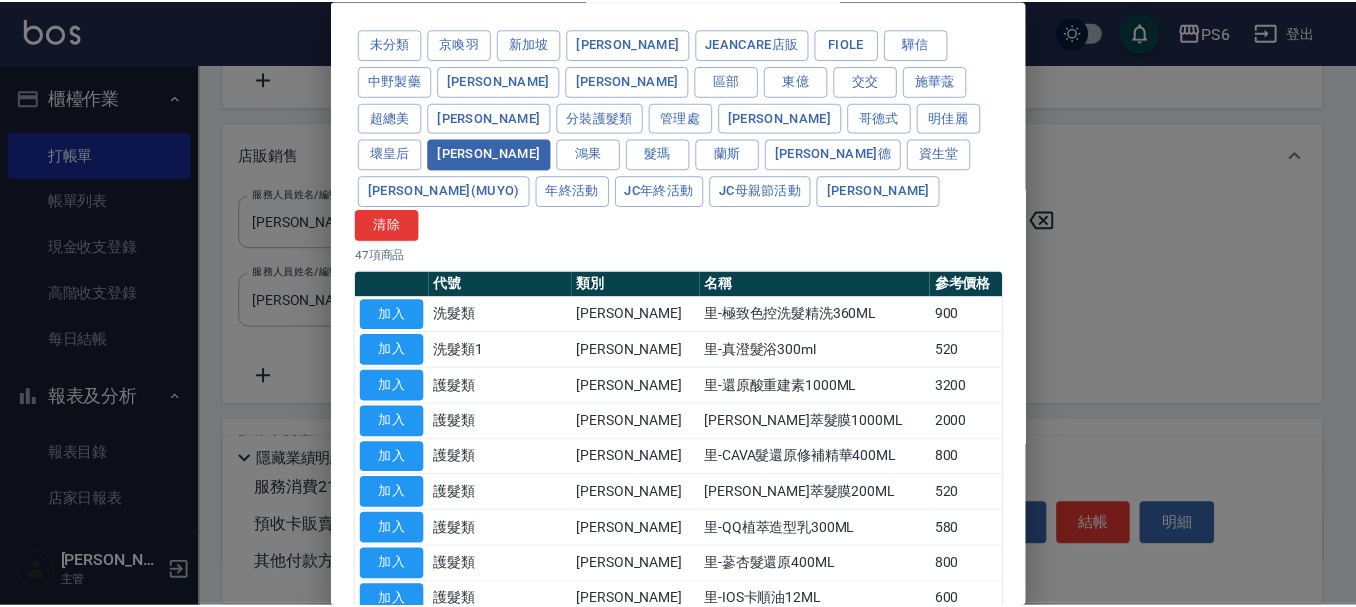 scroll, scrollTop: 100, scrollLeft: 0, axis: vertical 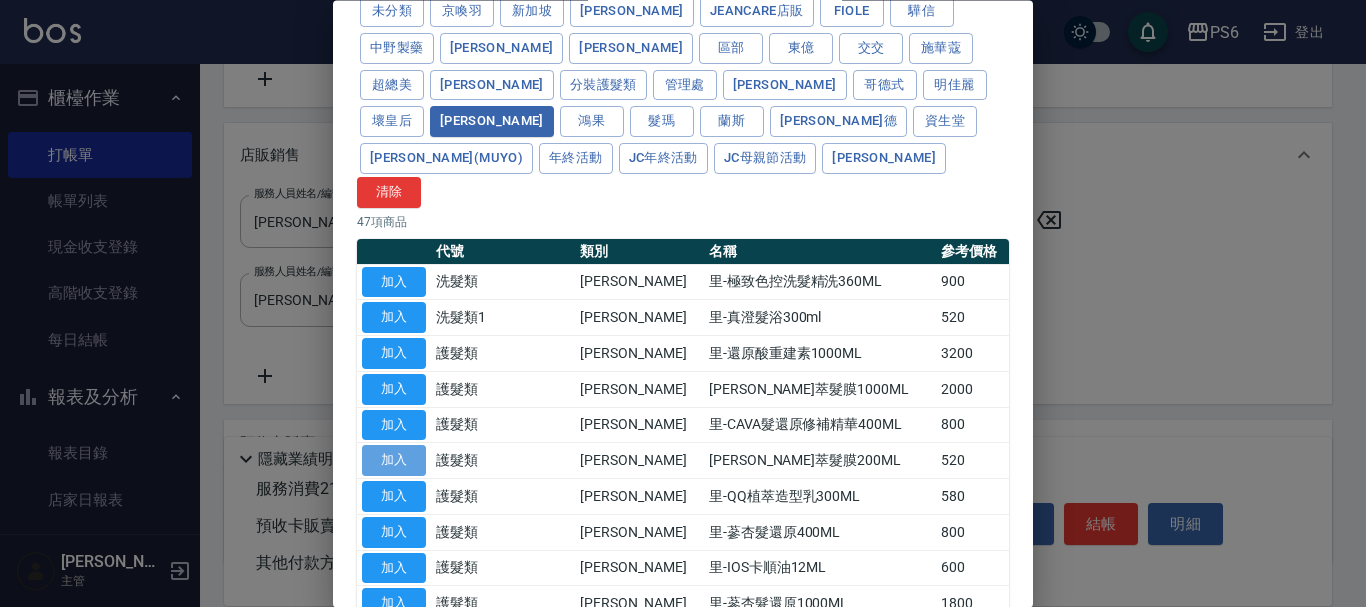 click on "加入" at bounding box center [394, 461] 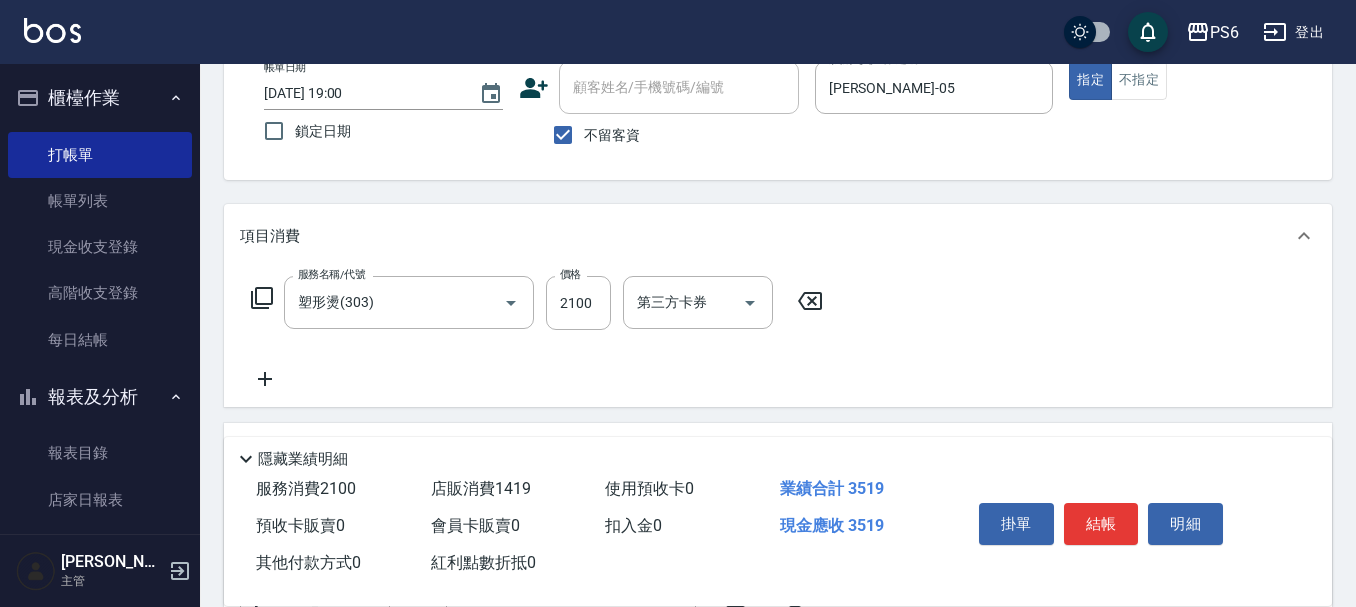 scroll, scrollTop: 0, scrollLeft: 0, axis: both 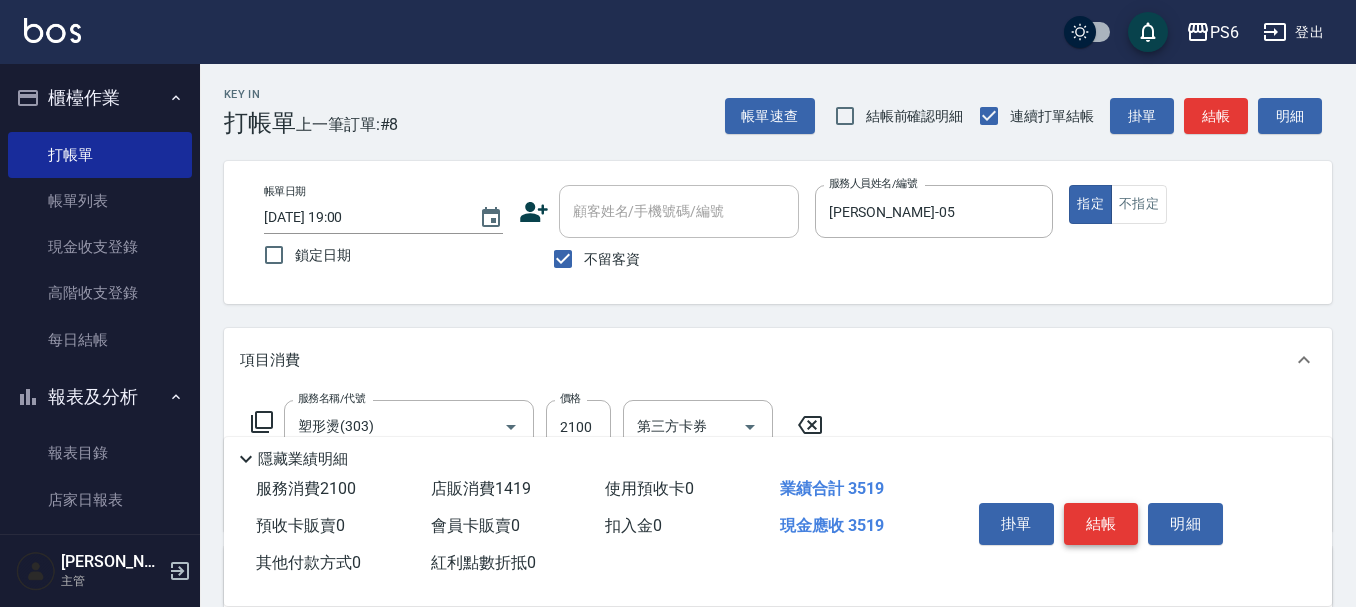 click on "結帳" at bounding box center (1101, 524) 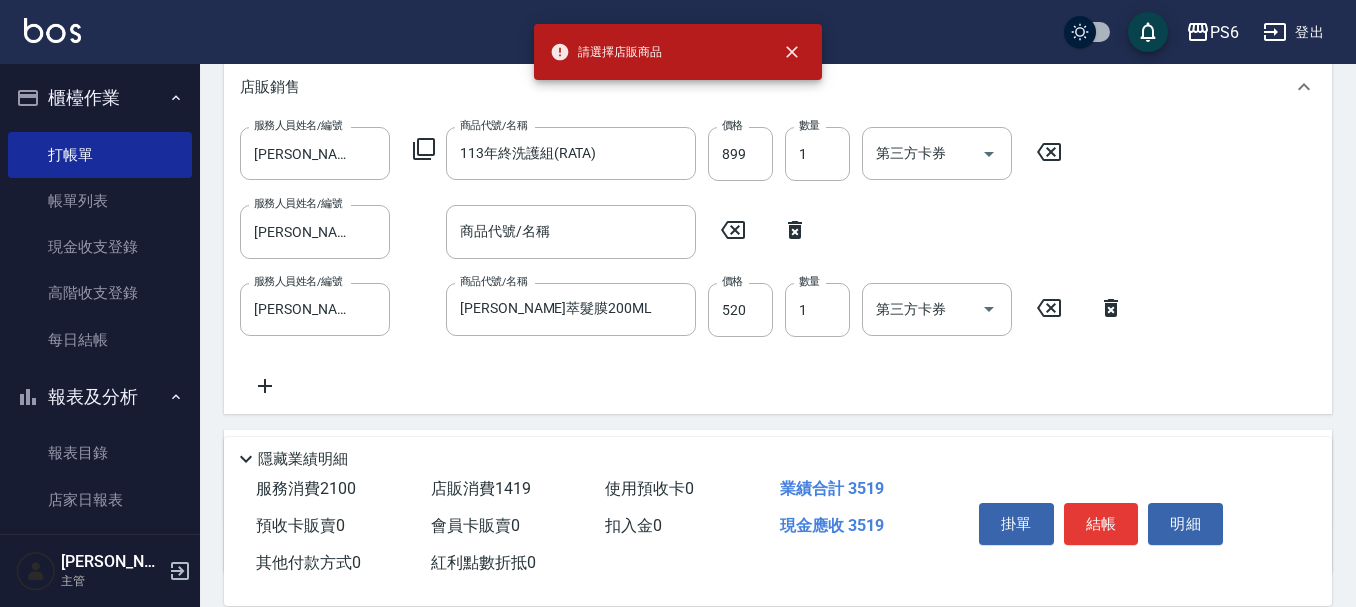 scroll, scrollTop: 500, scrollLeft: 0, axis: vertical 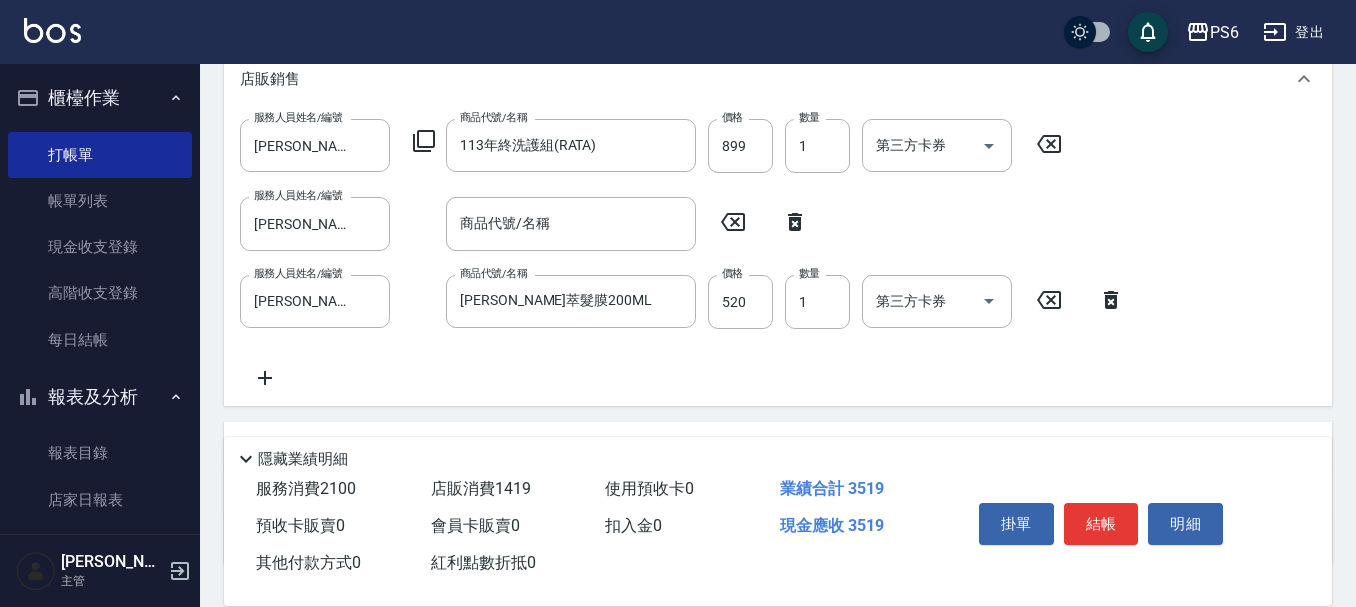 click 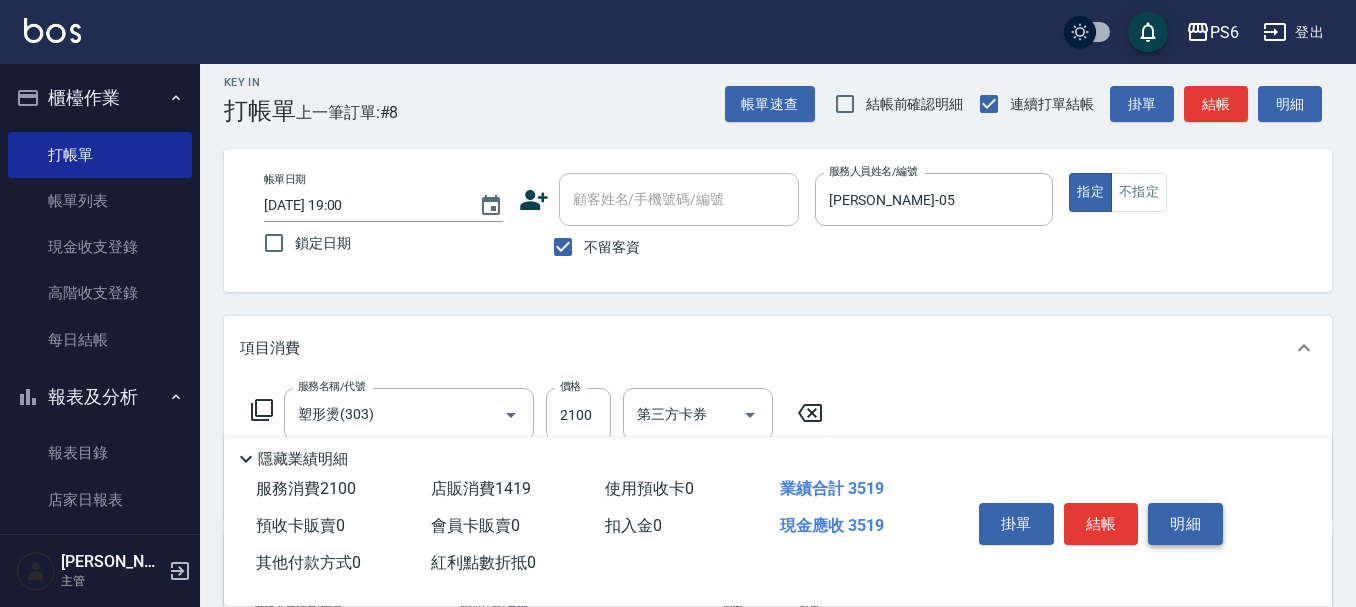 scroll, scrollTop: 0, scrollLeft: 0, axis: both 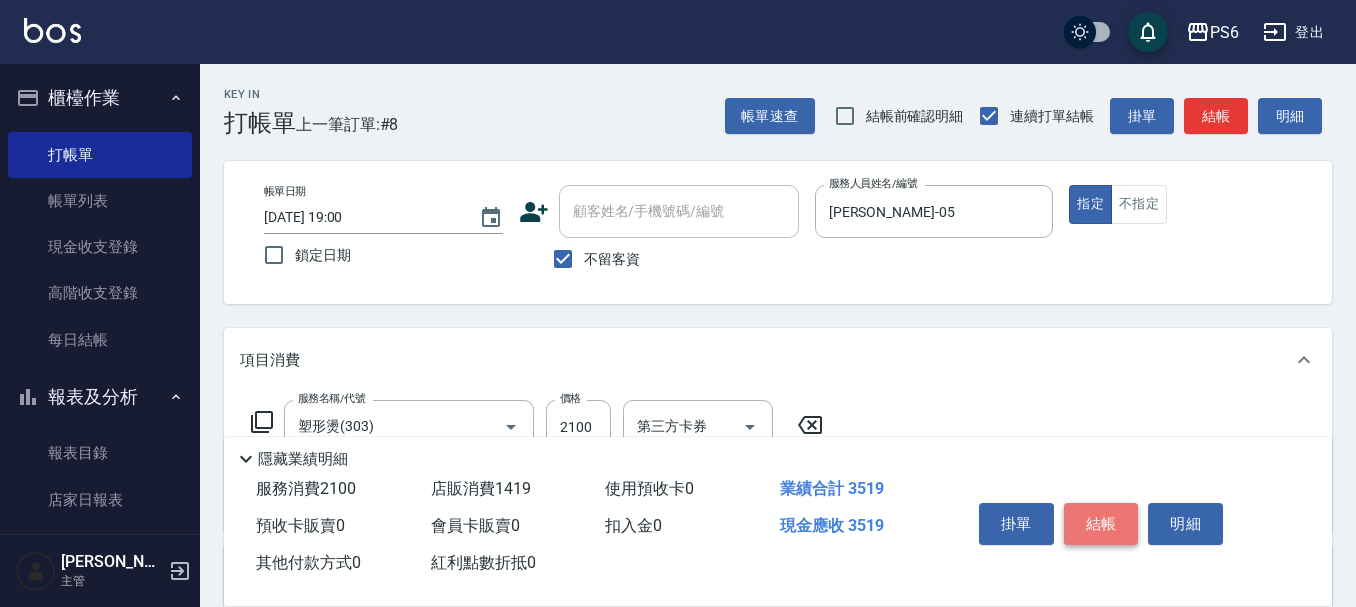 click on "結帳" at bounding box center (1101, 524) 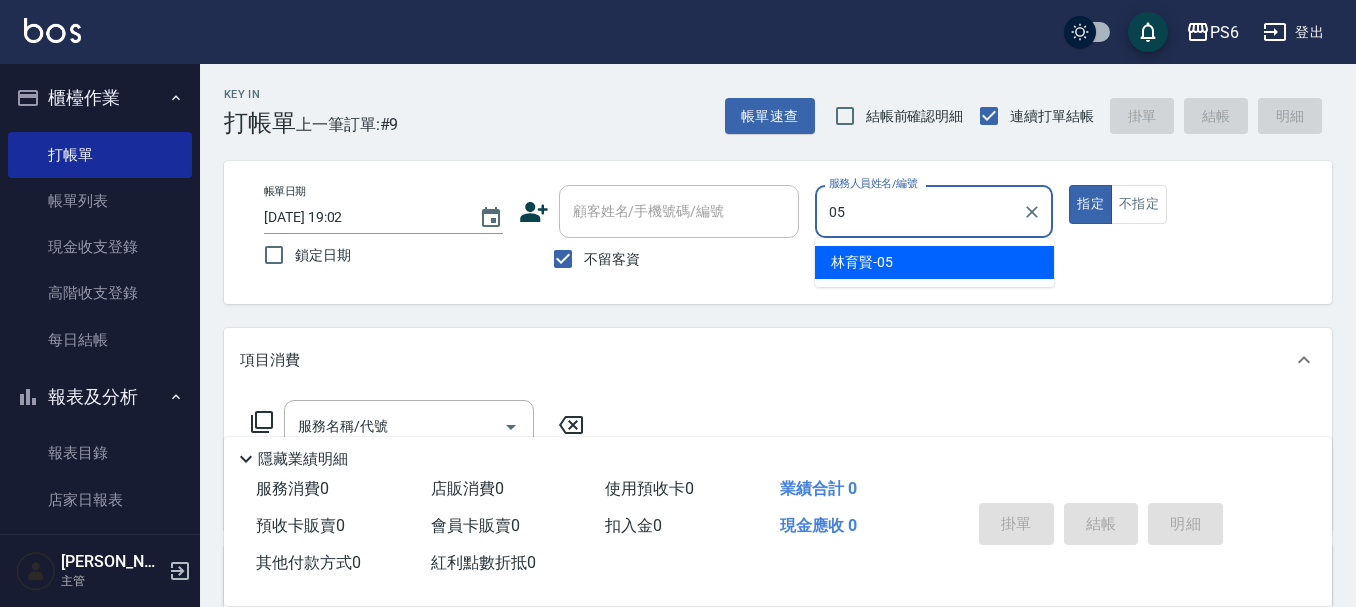 type on "[PERSON_NAME]-05" 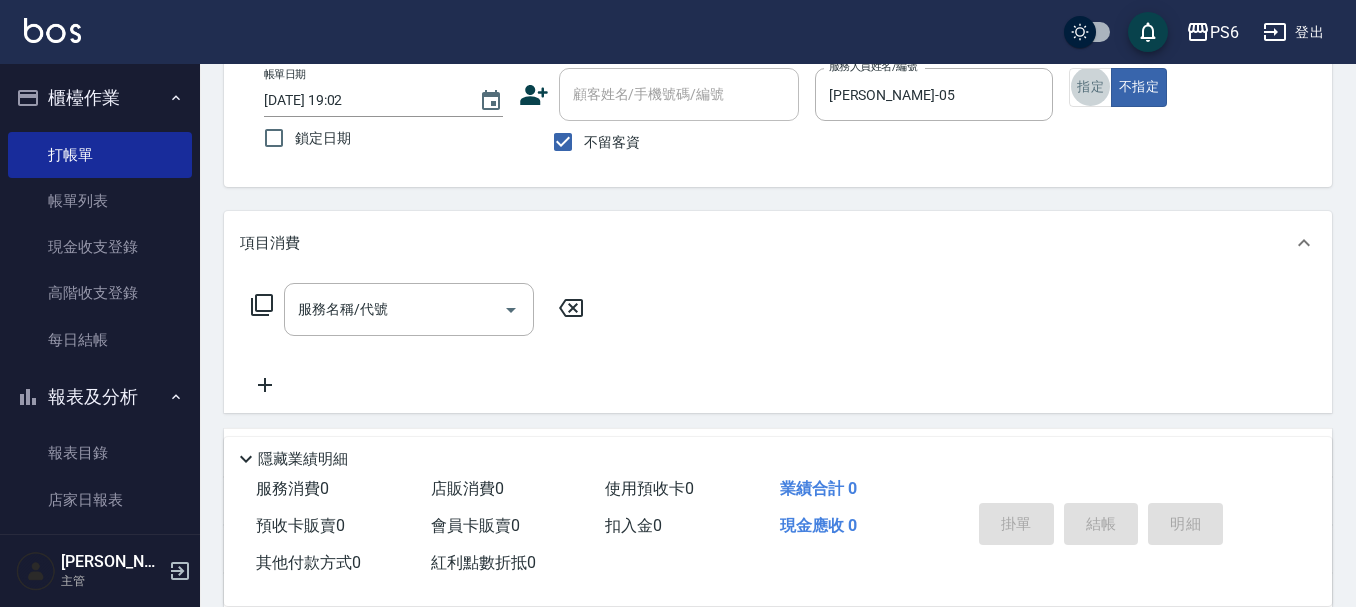 scroll, scrollTop: 323, scrollLeft: 0, axis: vertical 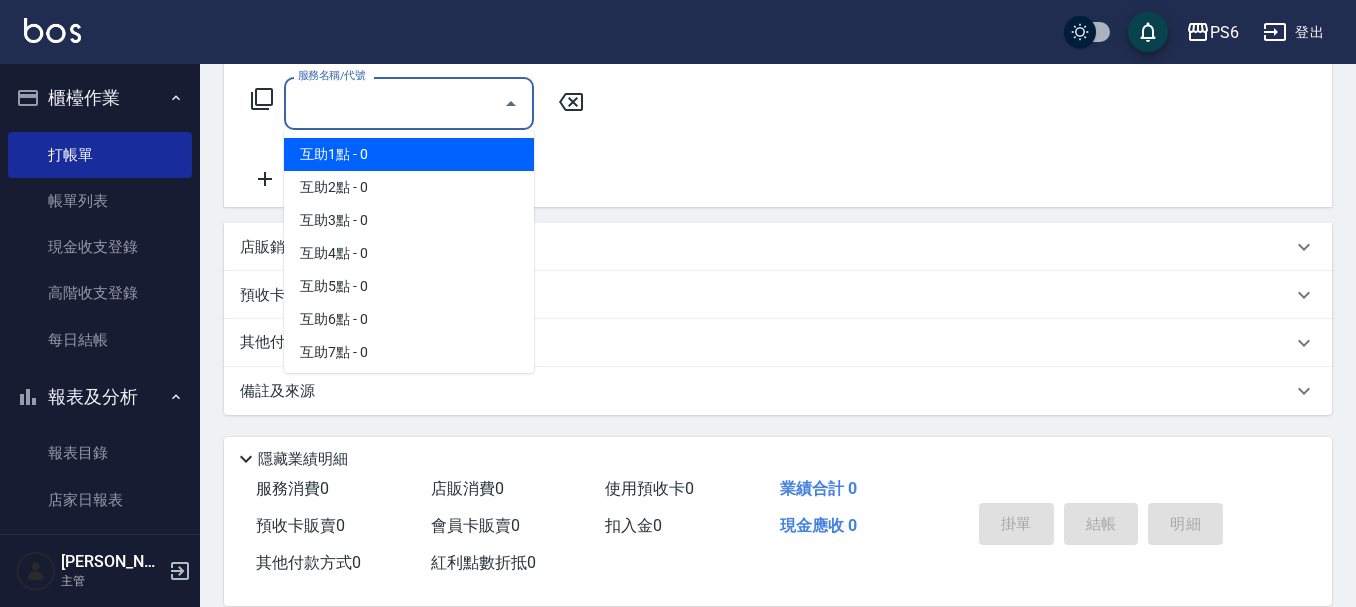 click on "服務名稱/代號" at bounding box center (394, 103) 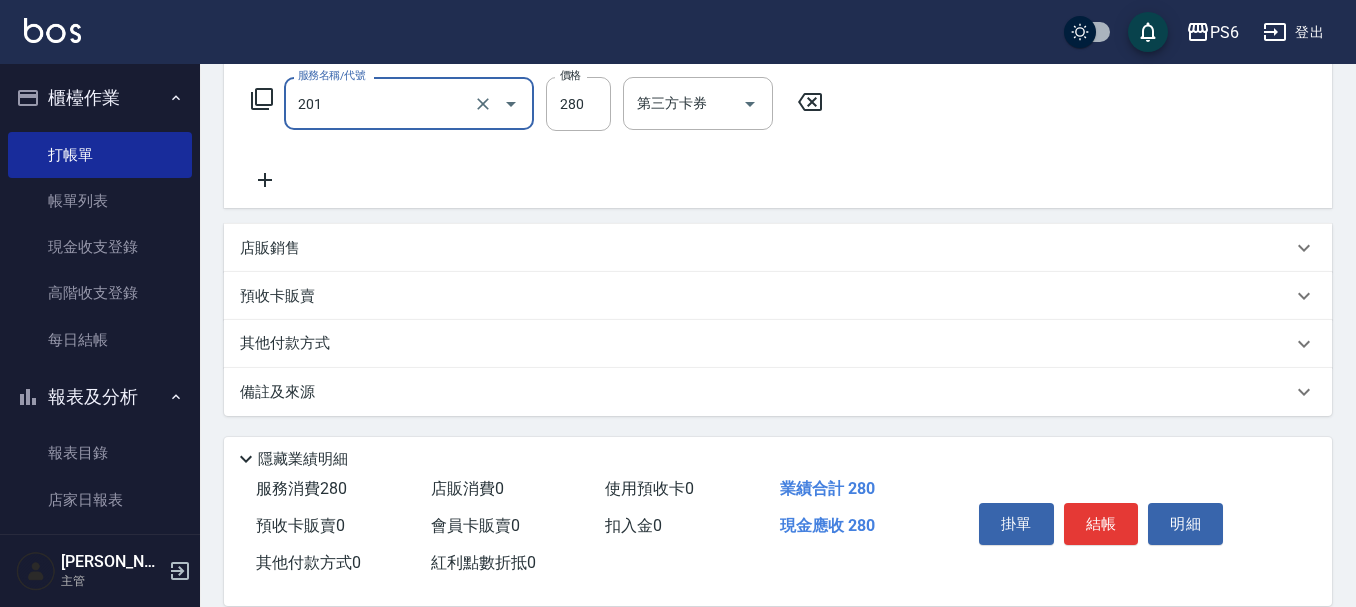 type on "一般洗髮(201)" 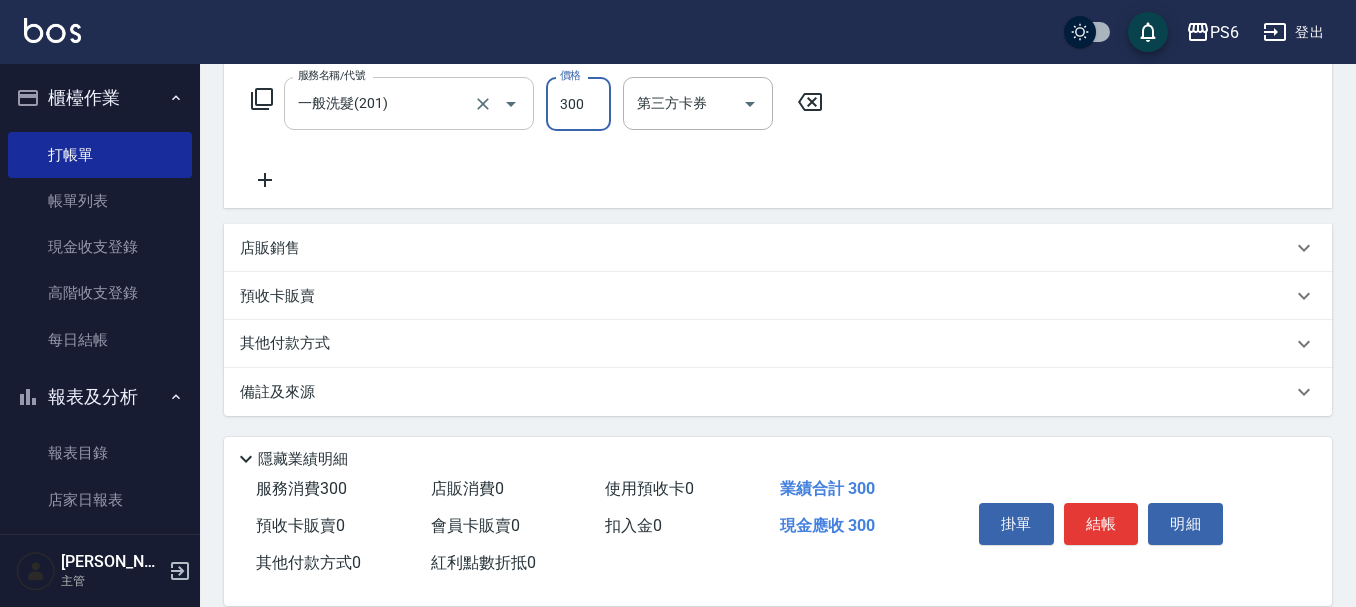 type on "300" 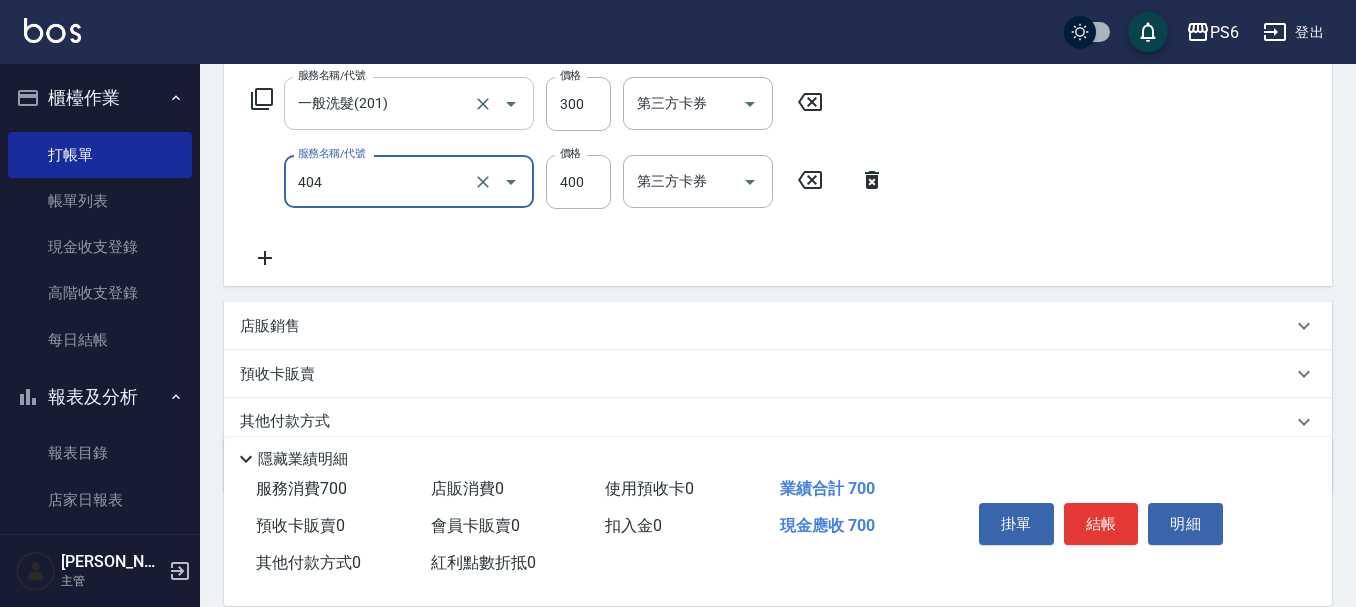 type on "B級剪髮(404)" 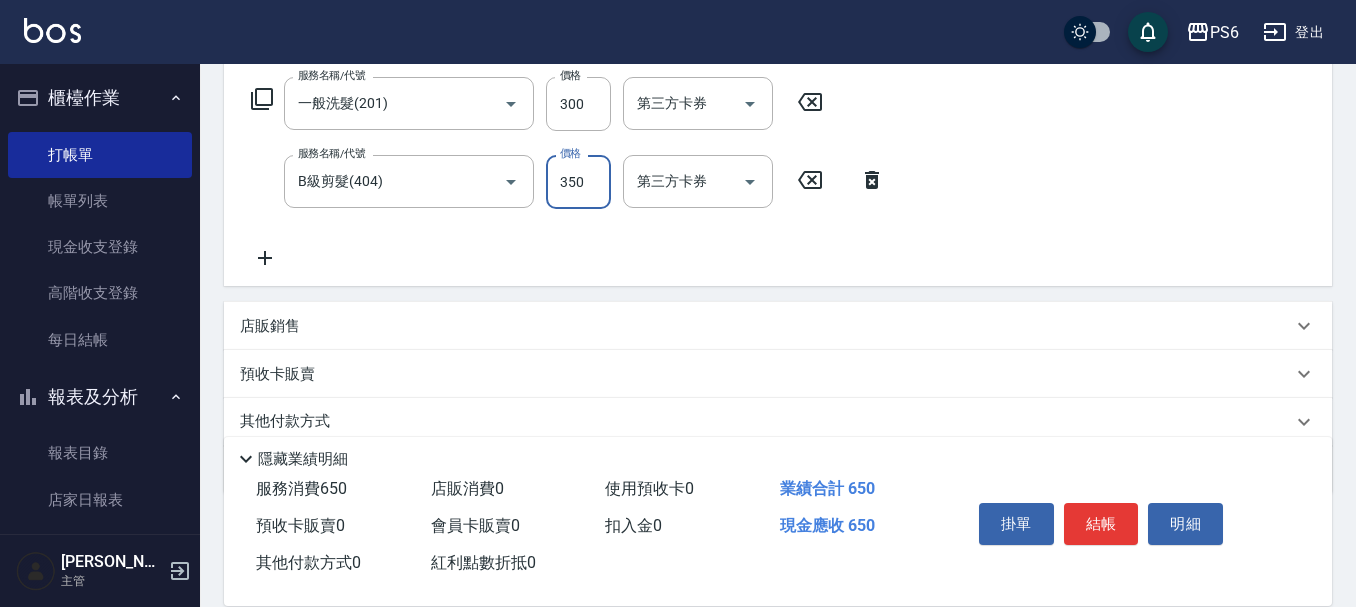 type on "350" 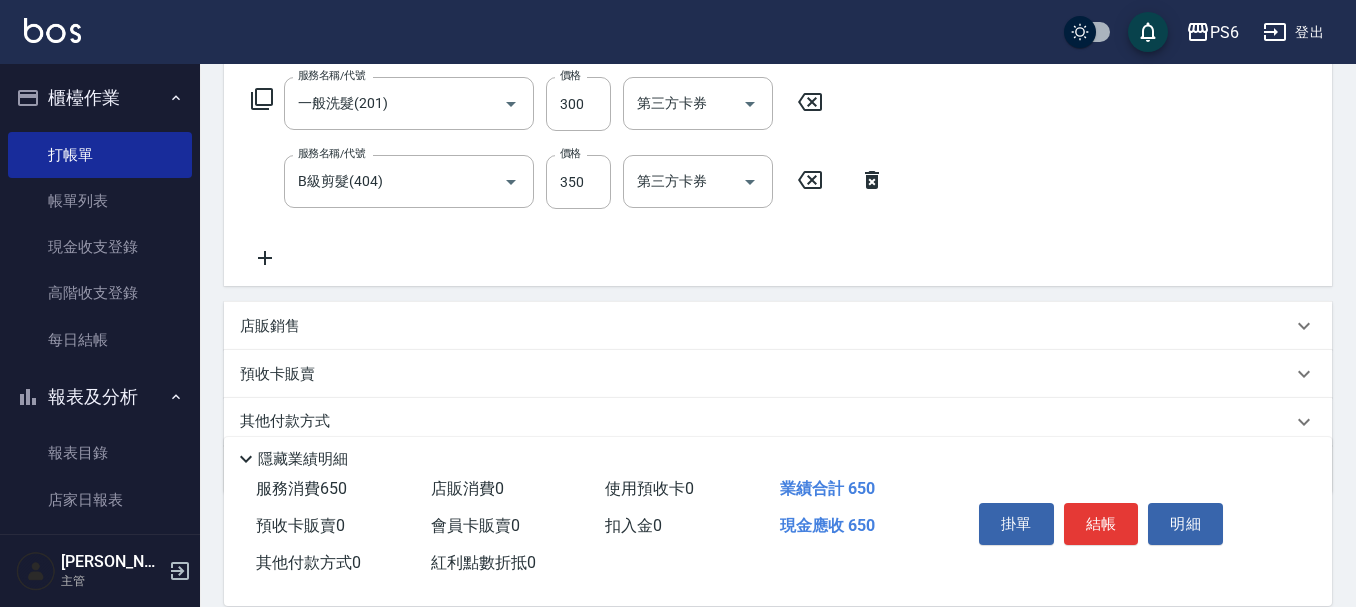 click on "服務名稱/代號 一般洗髮(201) 服務名稱/代號 價格 300 價格 第三方卡券 第三方卡券 服務名稱/代號 B級剪髮(404) 服務名稱/代號 價格 350 價格 第三方卡券 第三方卡券" at bounding box center (568, 173) 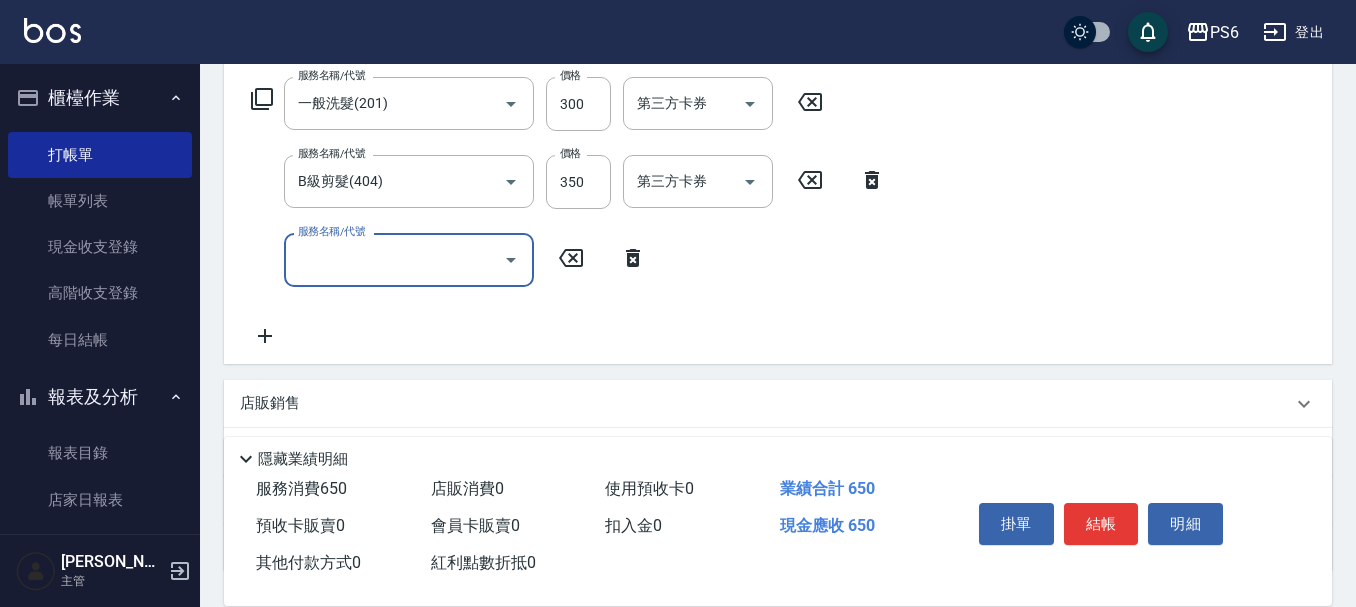 click on "服務名稱/代號" at bounding box center (394, 259) 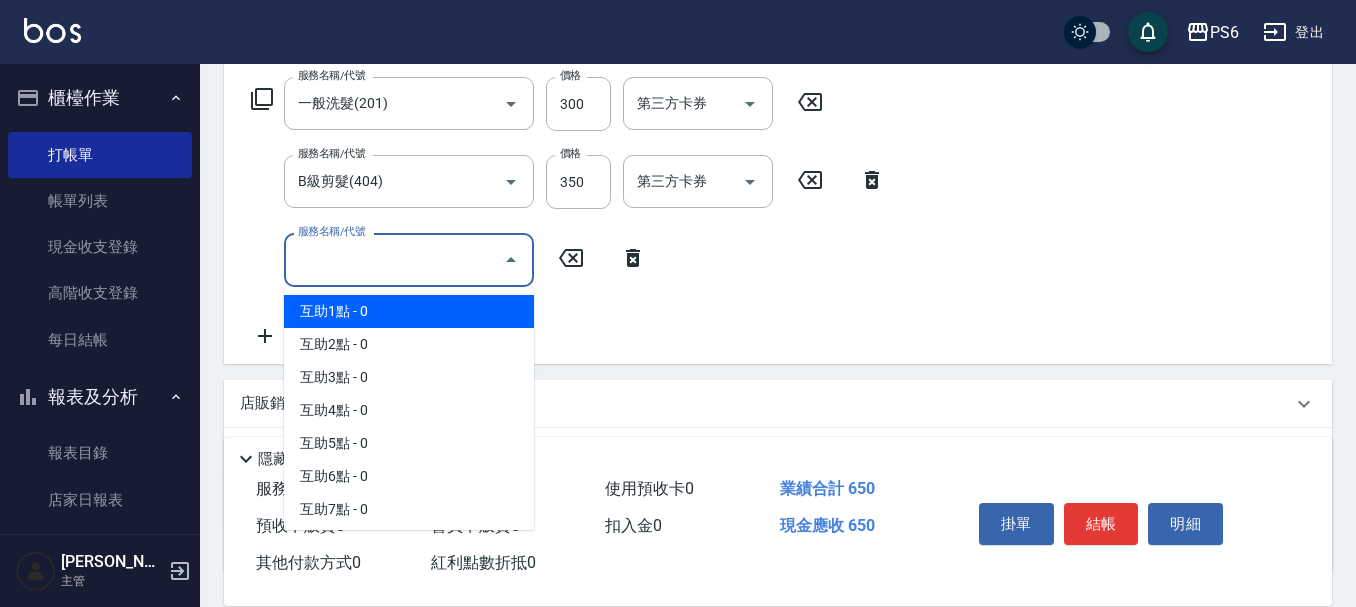 drag, startPoint x: 362, startPoint y: 306, endPoint x: 632, endPoint y: 298, distance: 270.1185 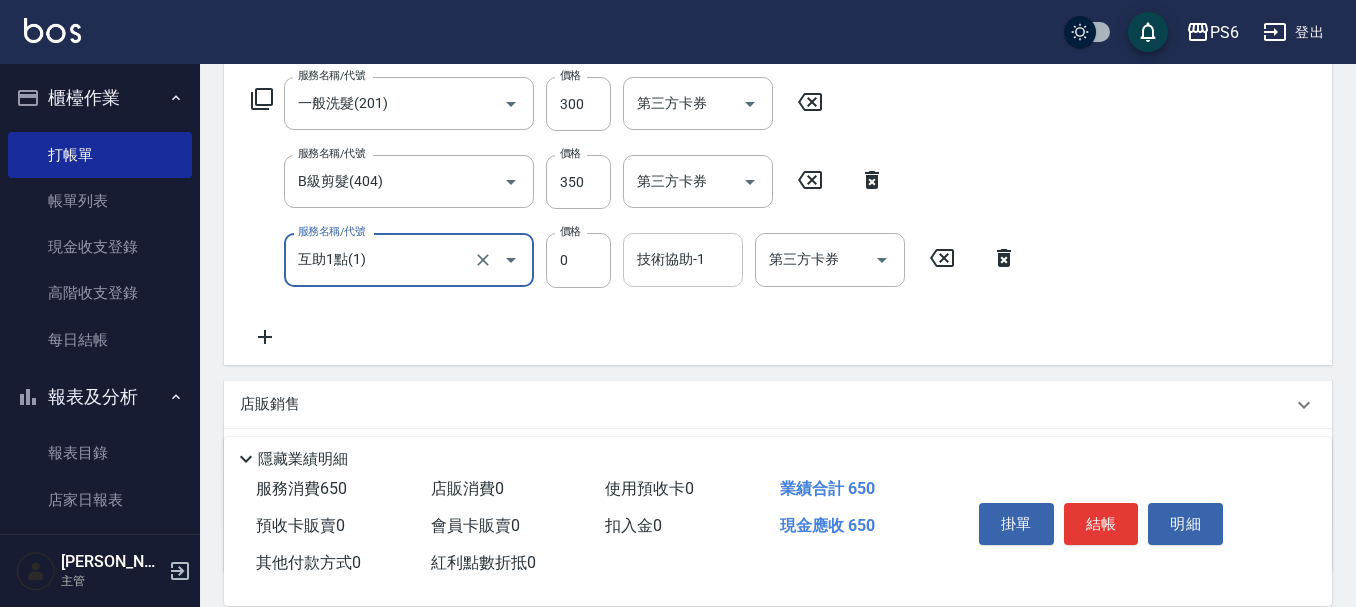 click on "技術協助-1 技術協助-1" at bounding box center [683, 259] 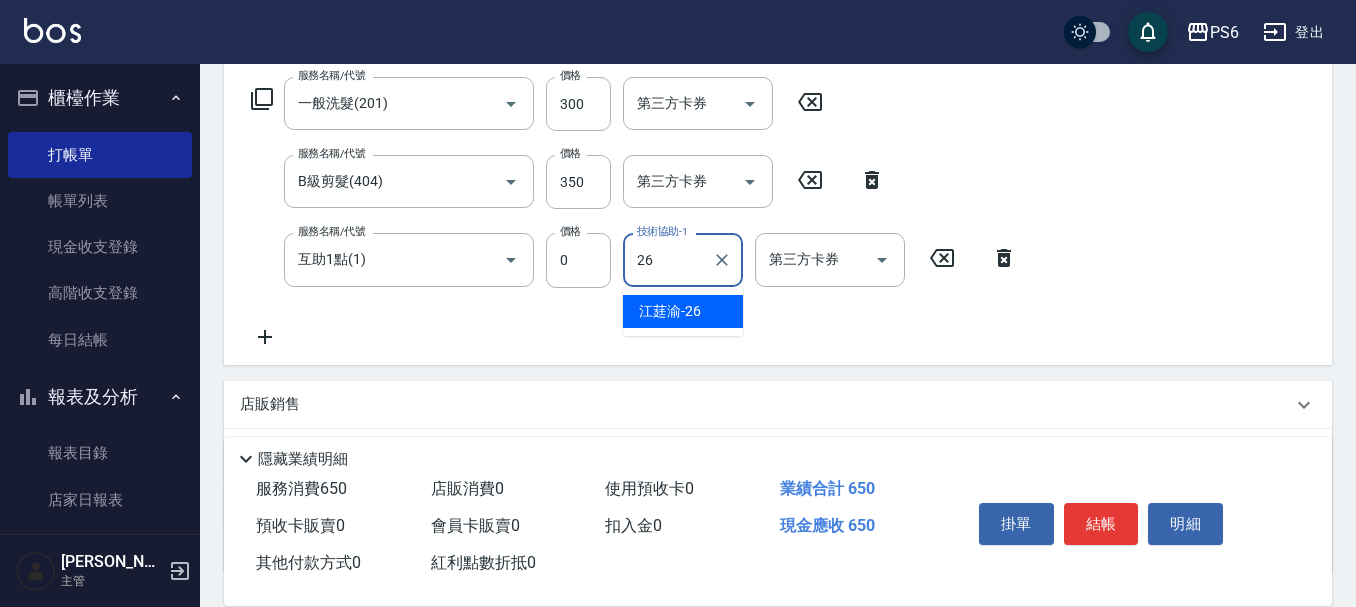 type on "[PERSON_NAME]-26" 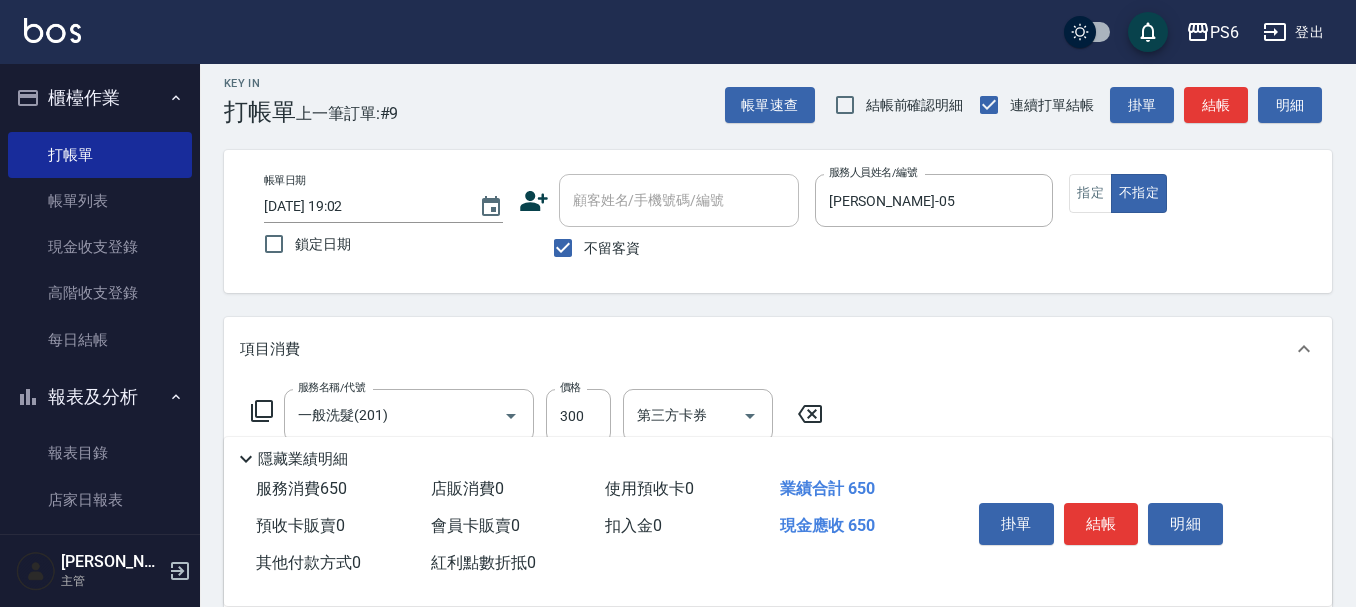 scroll, scrollTop: 0, scrollLeft: 0, axis: both 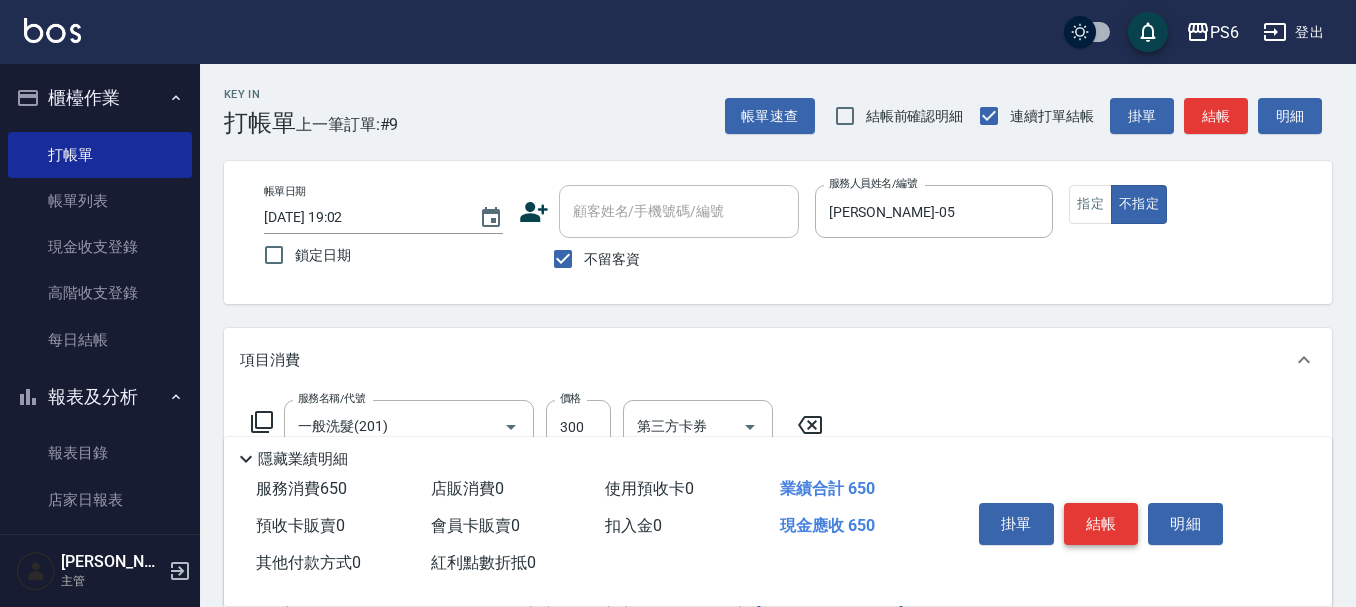 click on "結帳" at bounding box center (1101, 524) 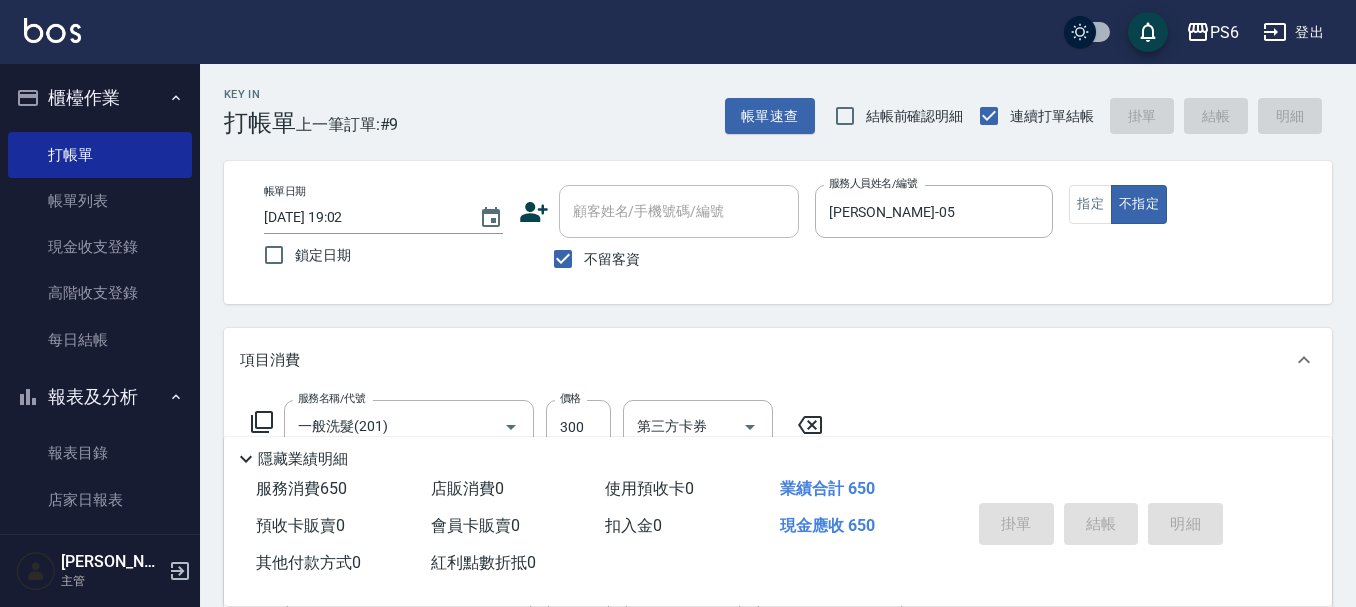 type 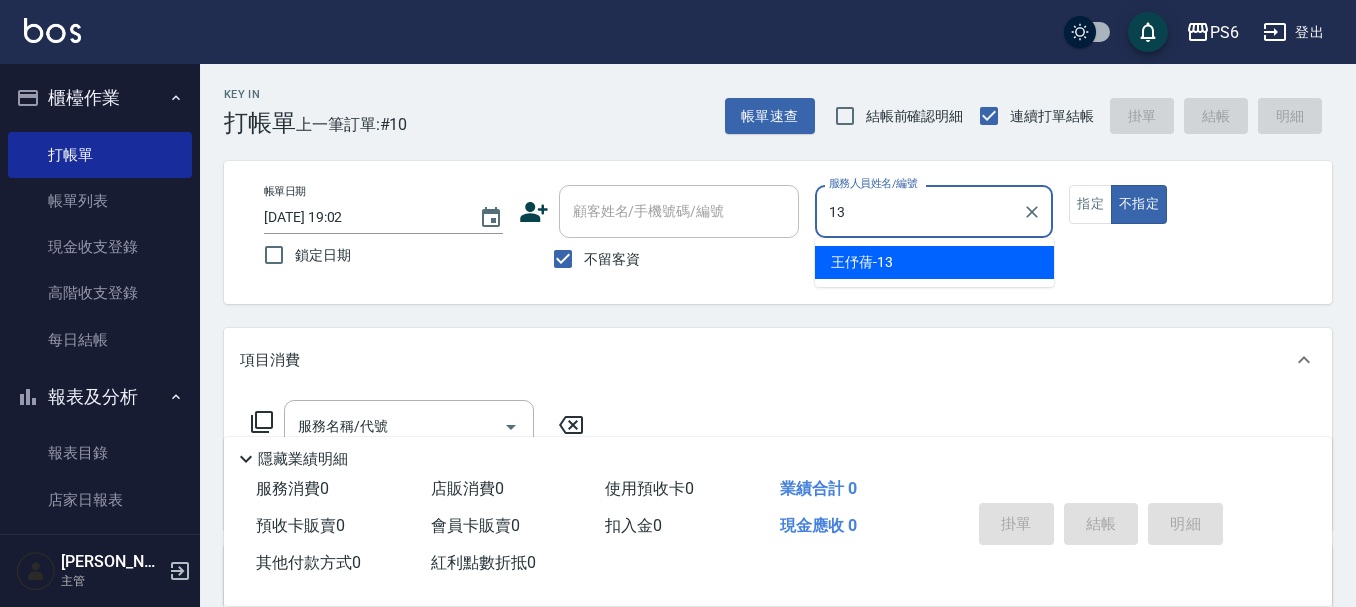 type on "[PERSON_NAME]-13" 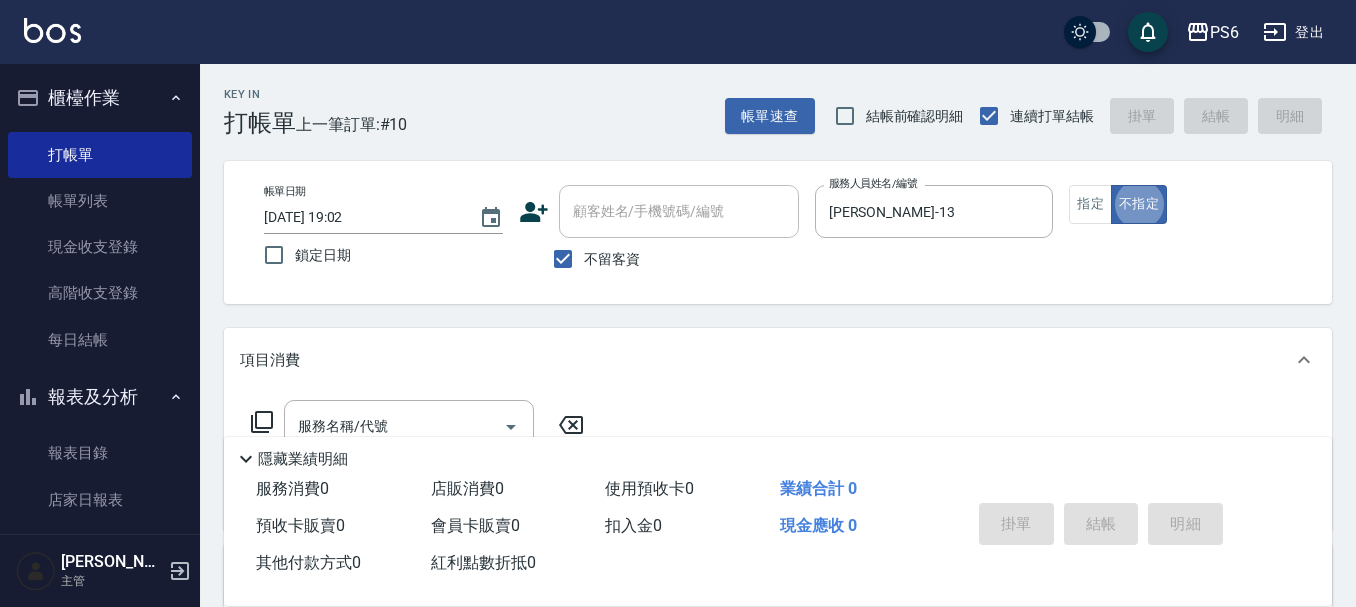 type on "false" 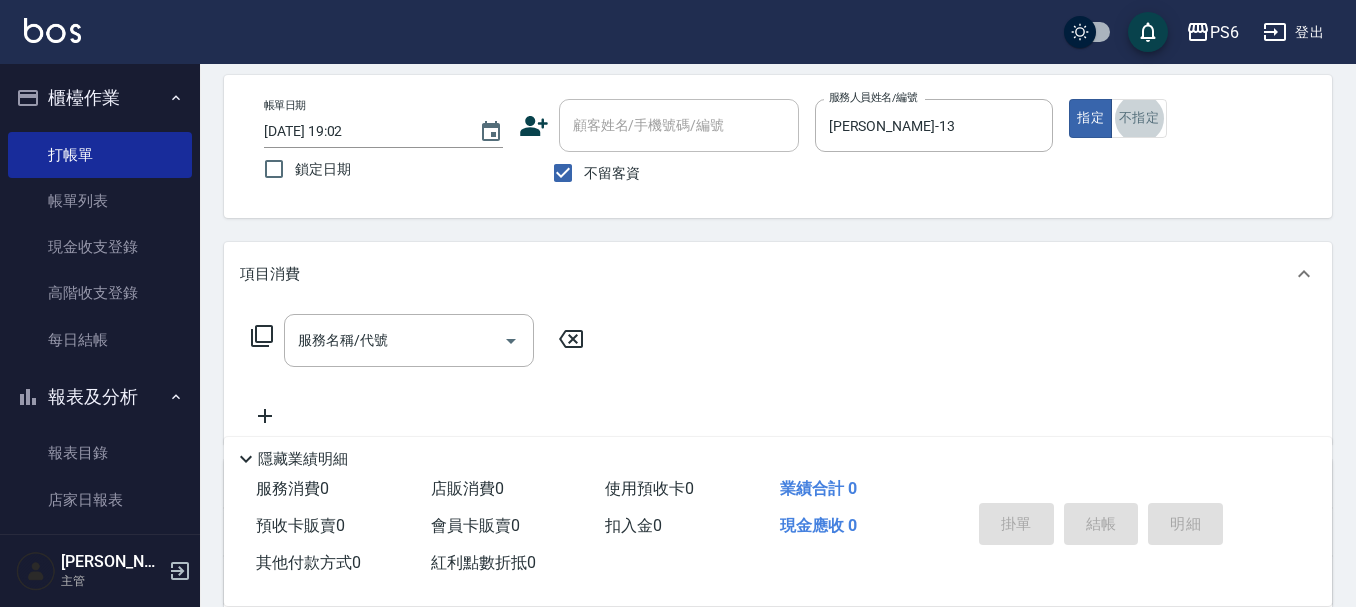 scroll, scrollTop: 200, scrollLeft: 0, axis: vertical 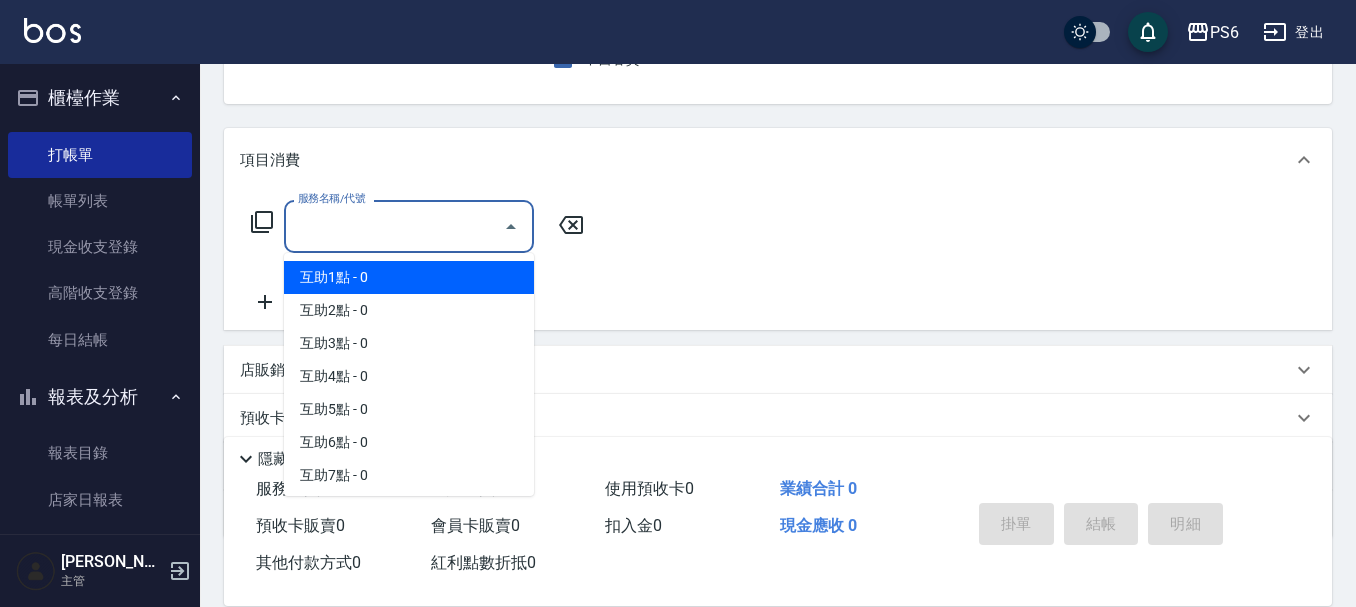 click on "服務名稱/代號" at bounding box center (394, 226) 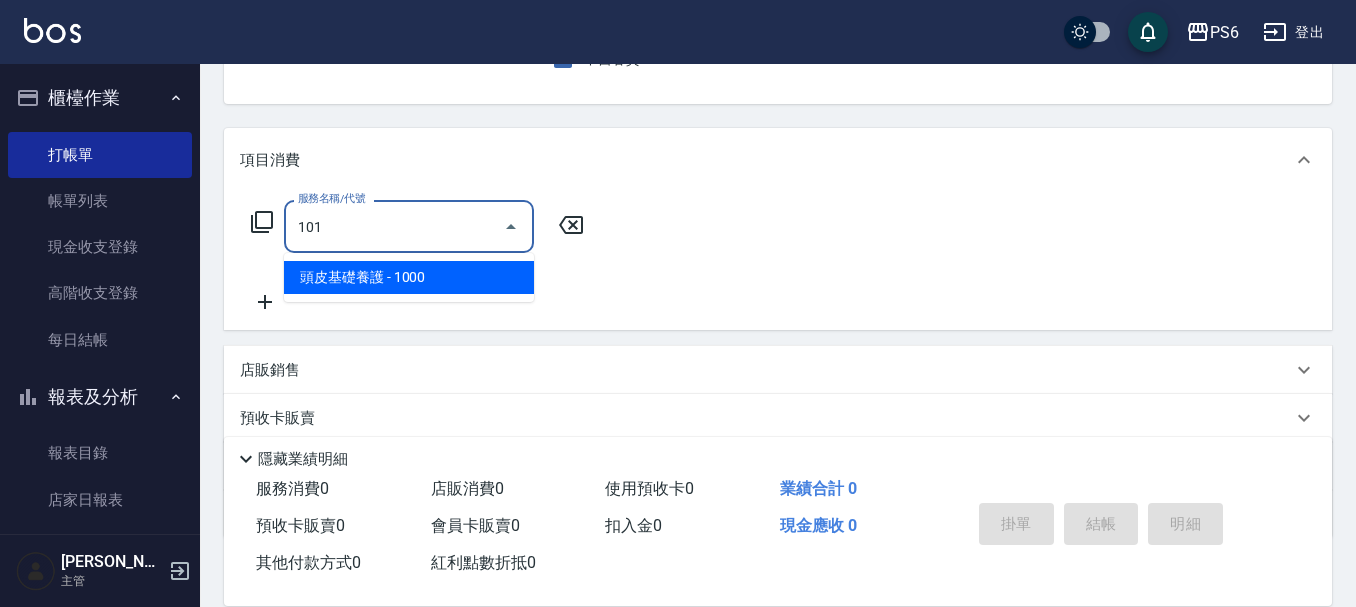 type on "頭皮基礎養護(101)" 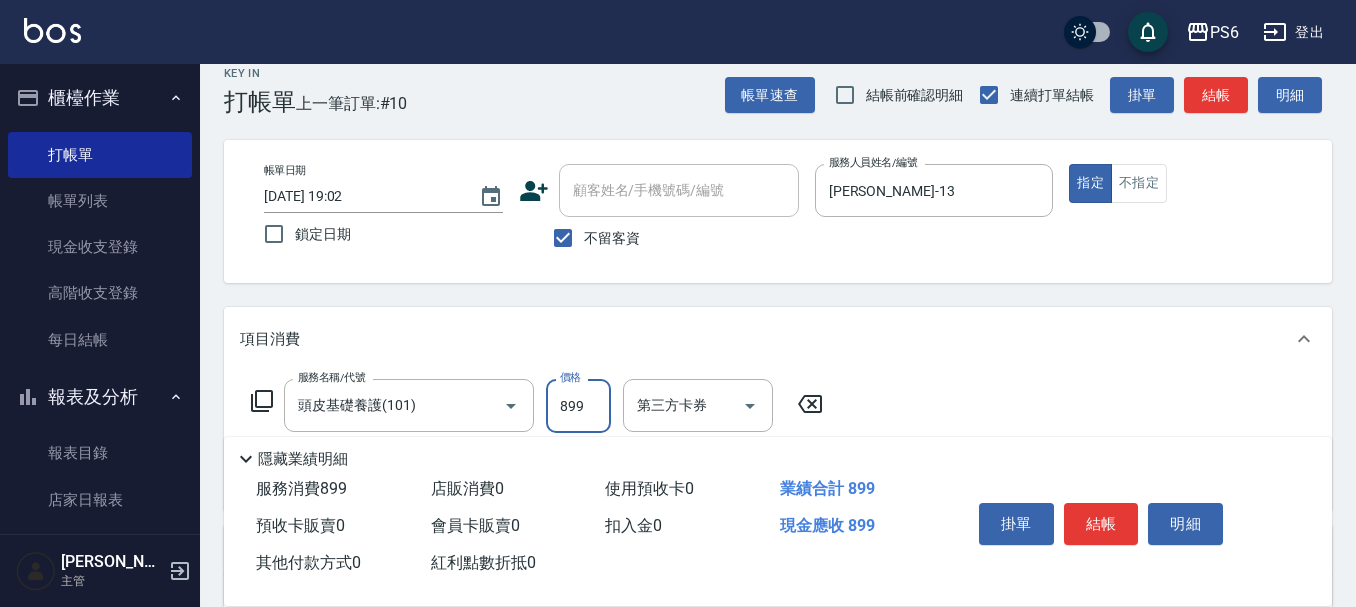 scroll, scrollTop: 0, scrollLeft: 0, axis: both 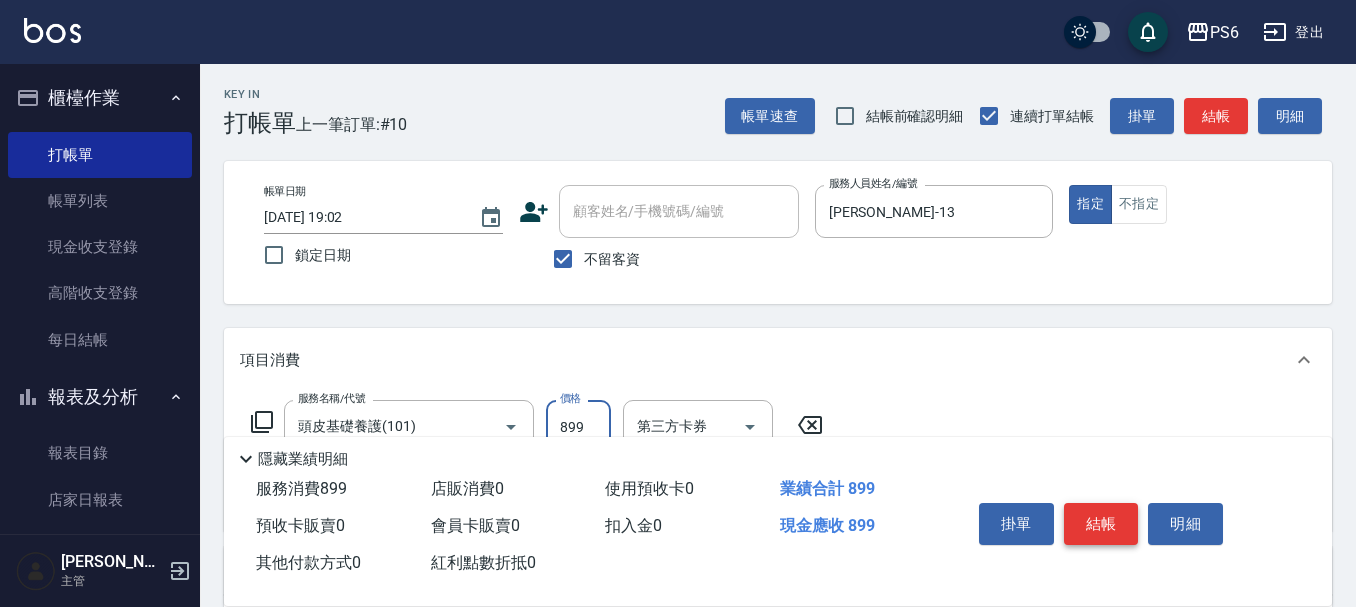 type on "899" 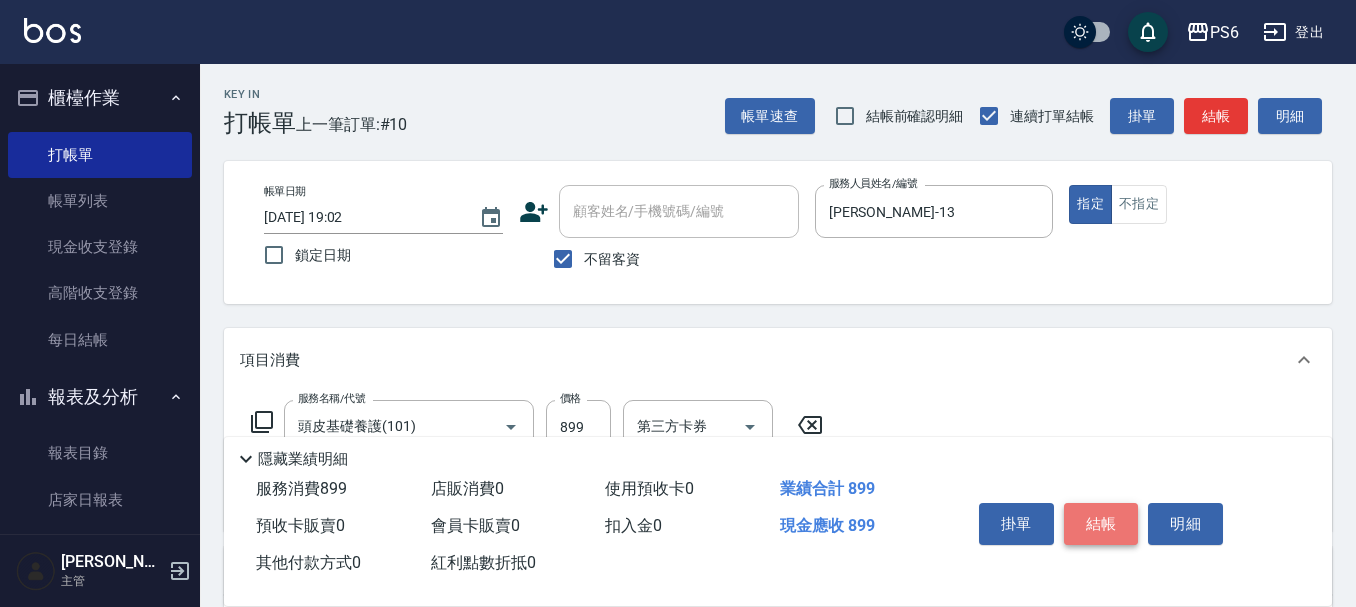 click on "結帳" at bounding box center [1101, 524] 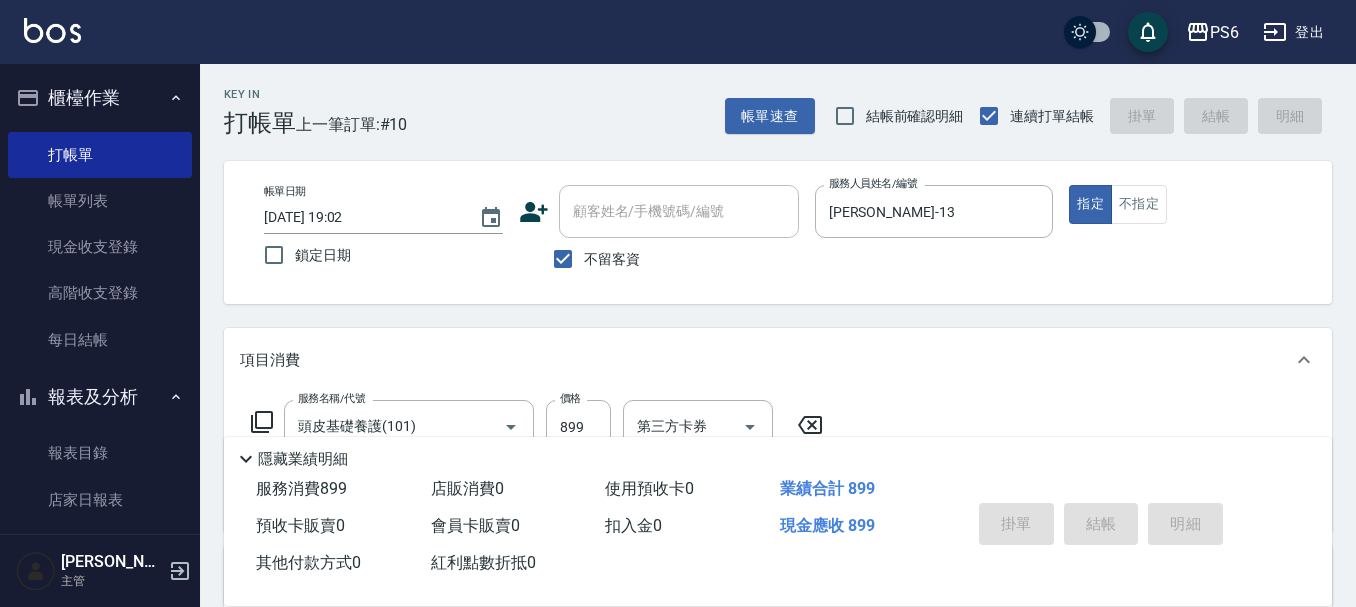 type 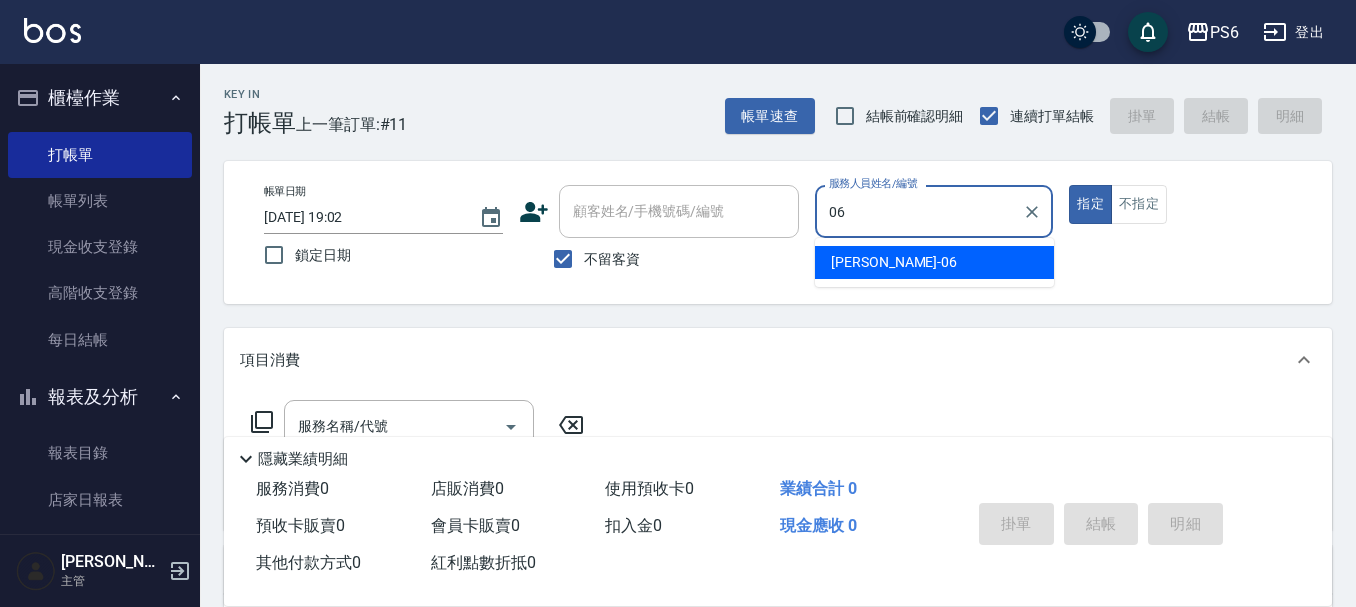 type on "[PERSON_NAME]-06" 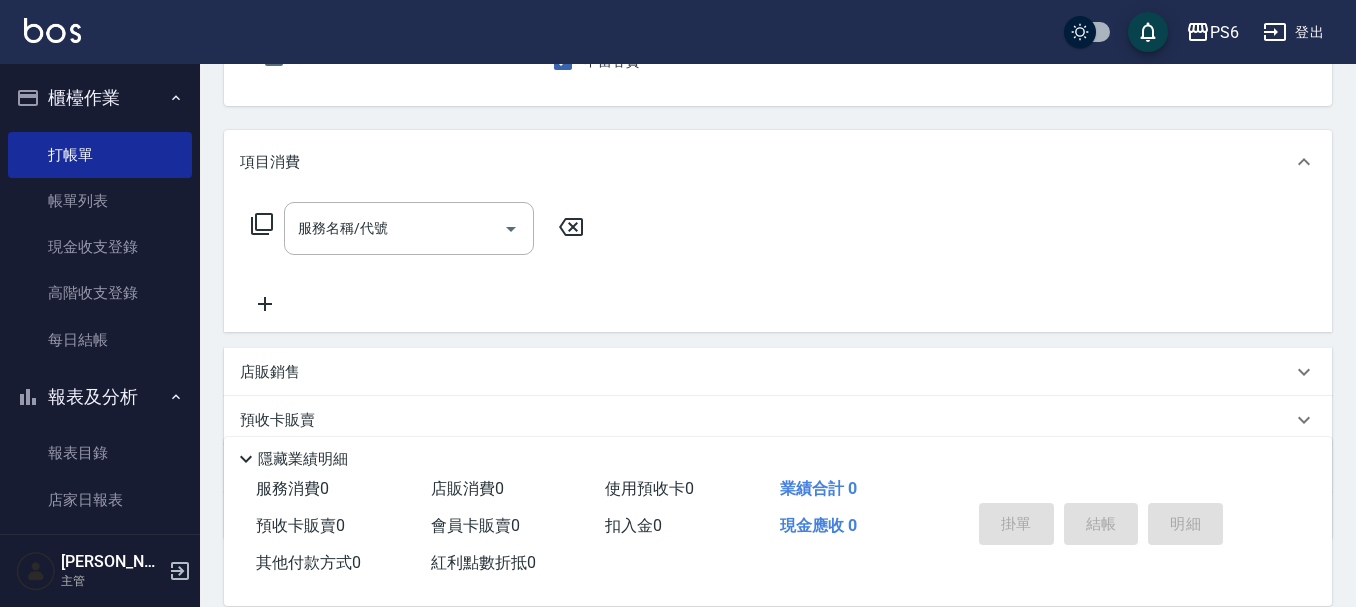 scroll, scrollTop: 200, scrollLeft: 0, axis: vertical 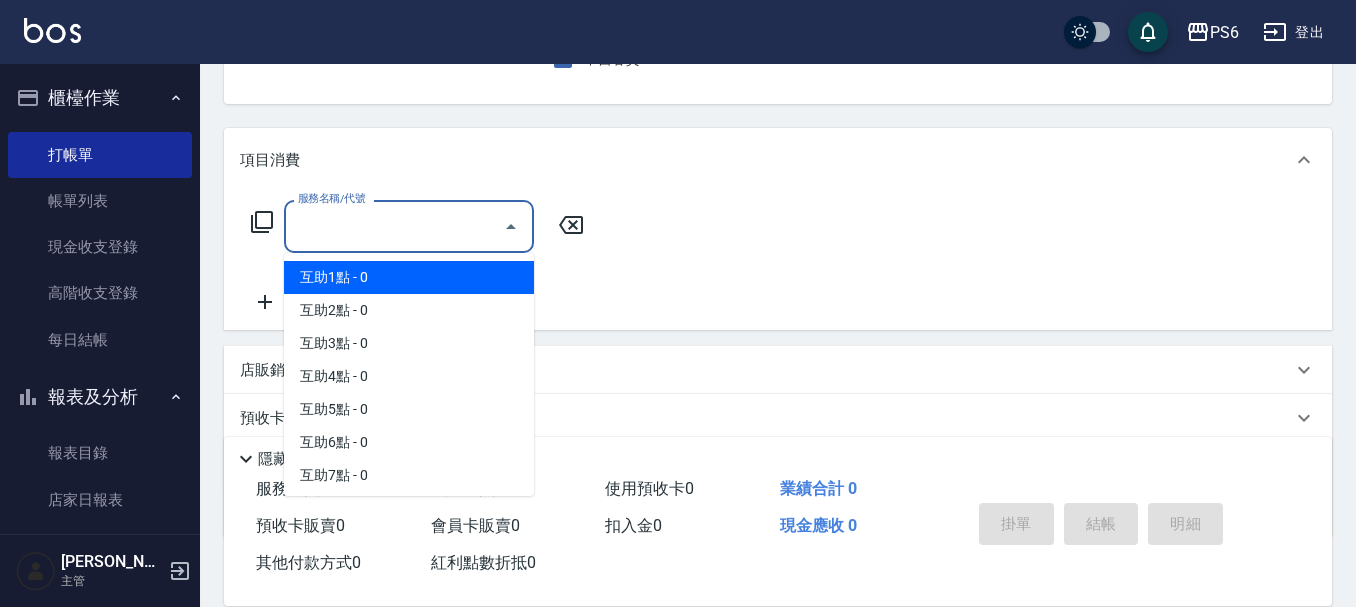 click on "服務名稱/代號" at bounding box center [394, 226] 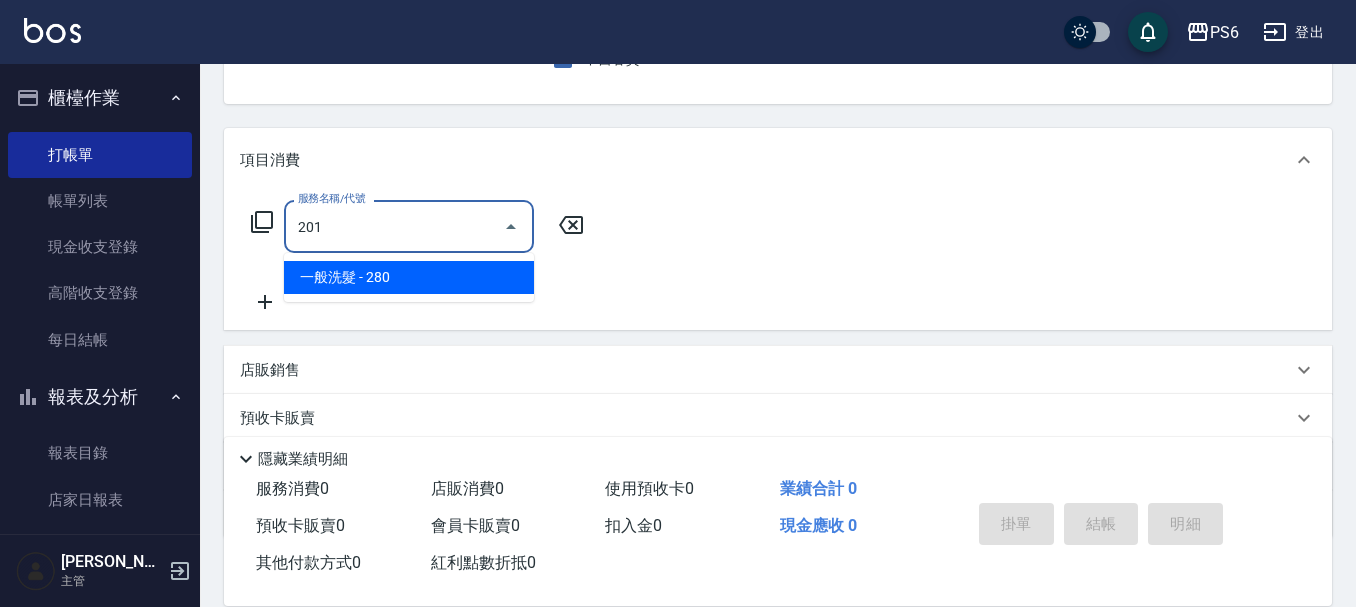 type on "一般洗髮(201)" 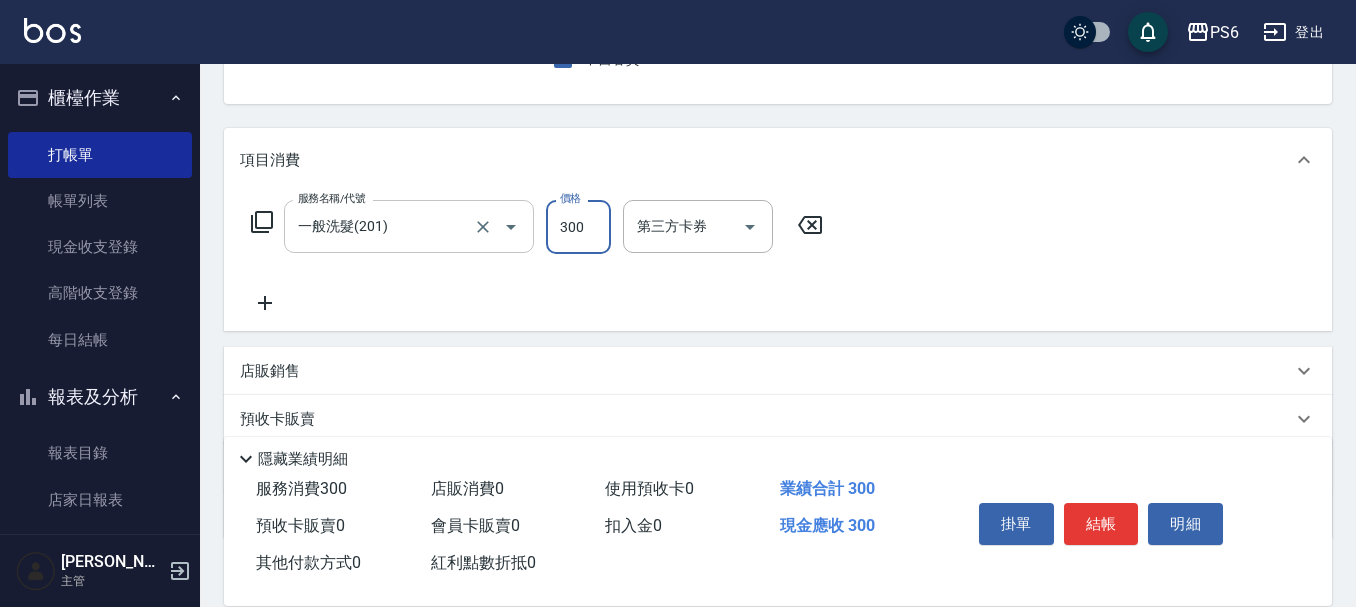 type on "300" 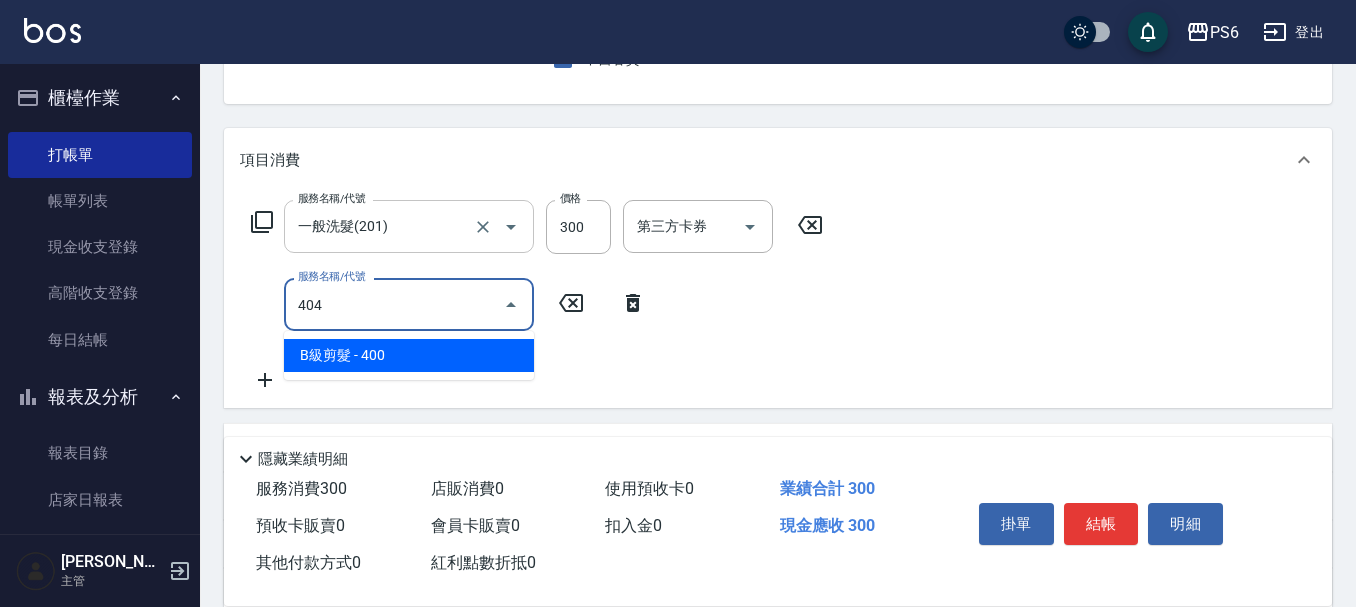 type on "B級剪髮(404)" 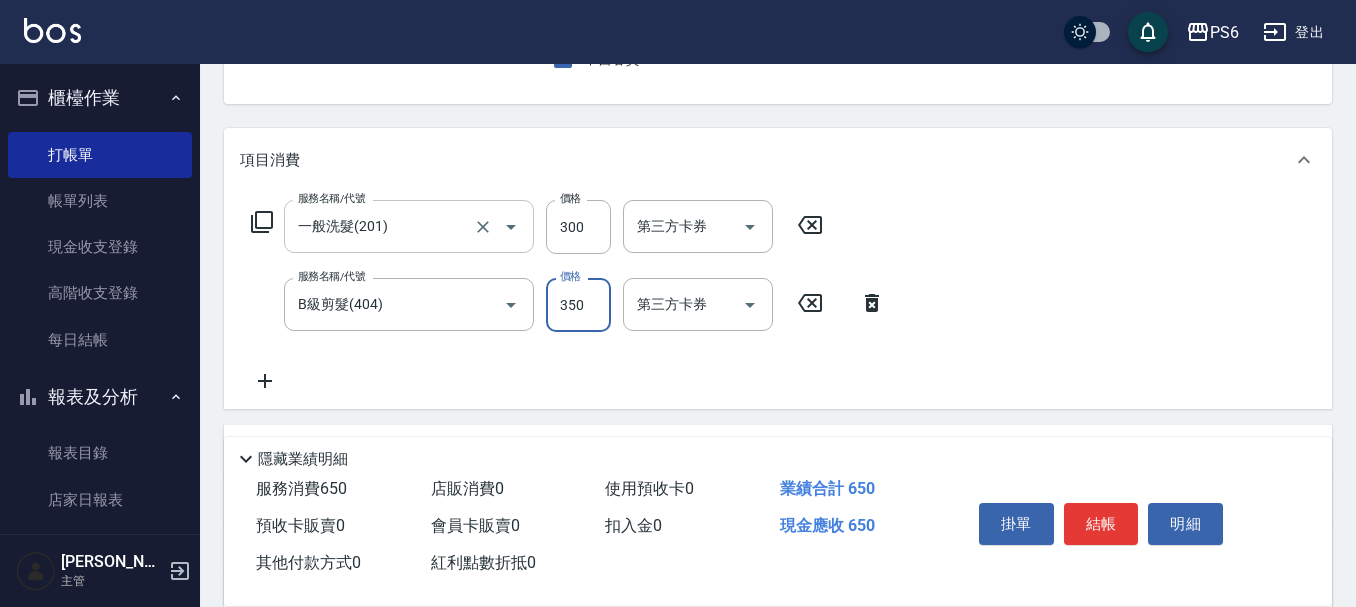 type on "350" 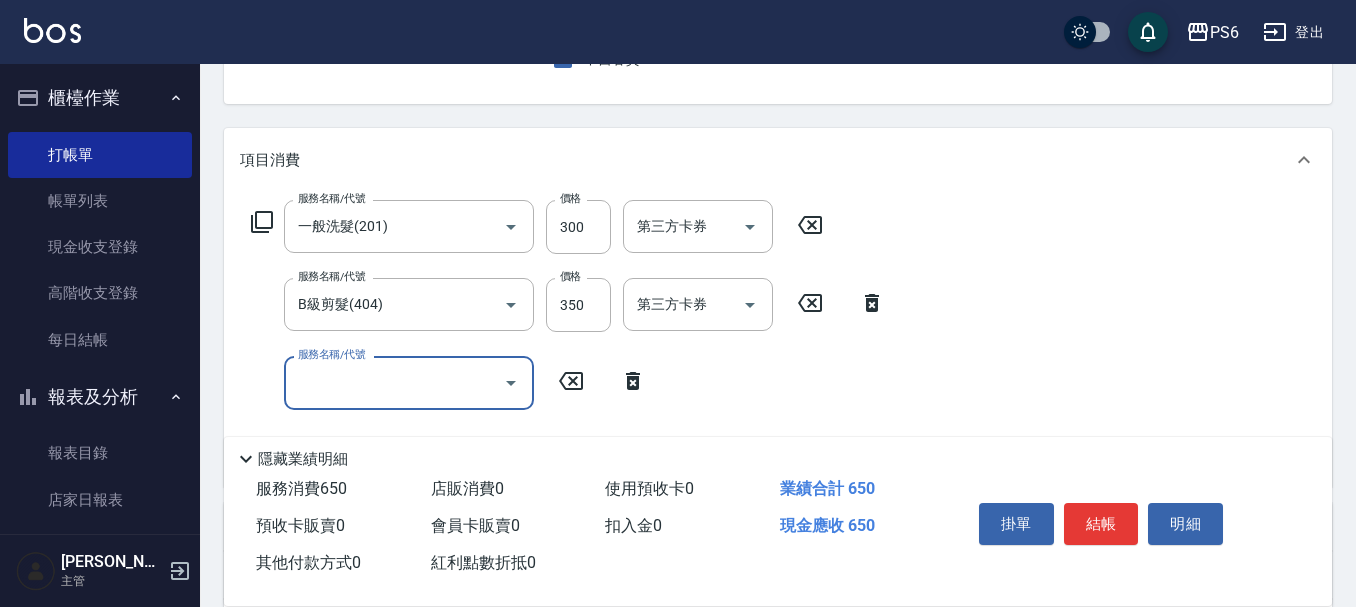 scroll, scrollTop: 300, scrollLeft: 0, axis: vertical 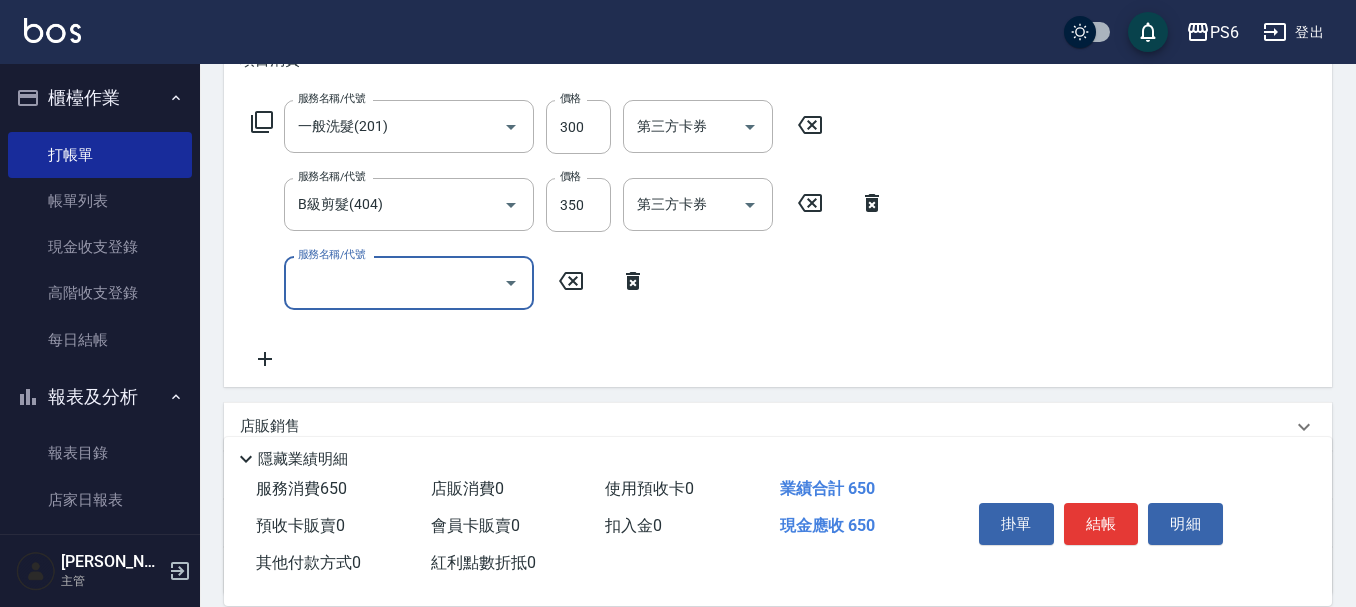 click on "服務名稱/代號" at bounding box center (394, 282) 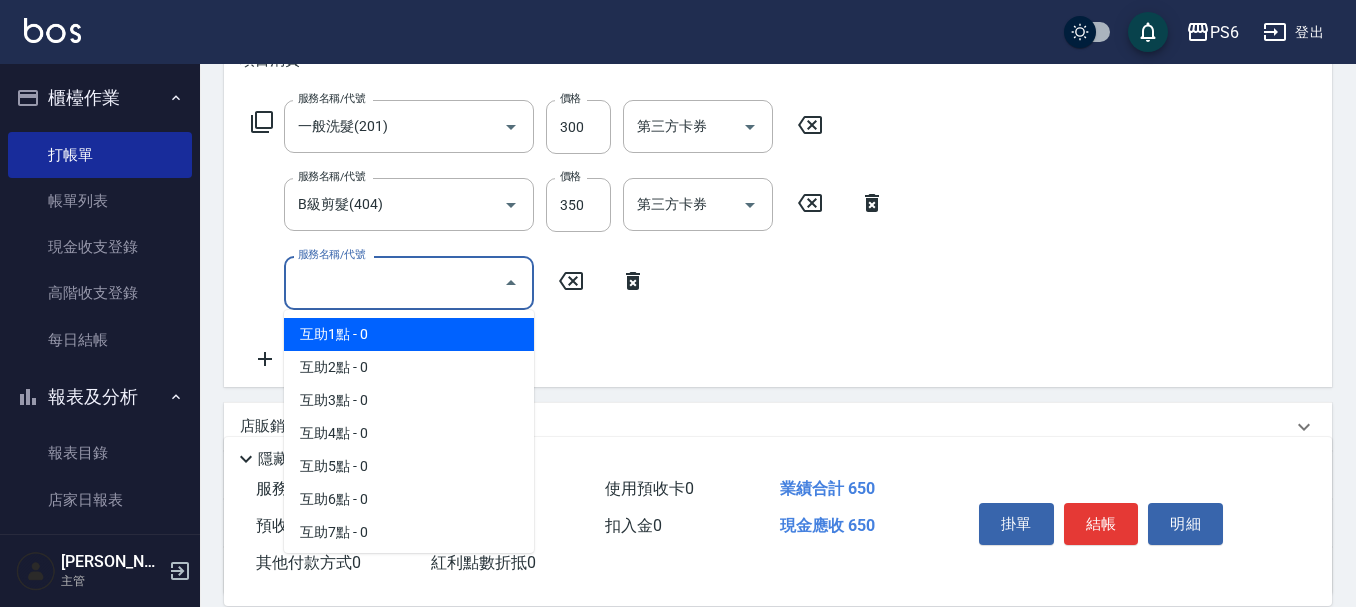 click on "互助1點 - 0" at bounding box center [409, 334] 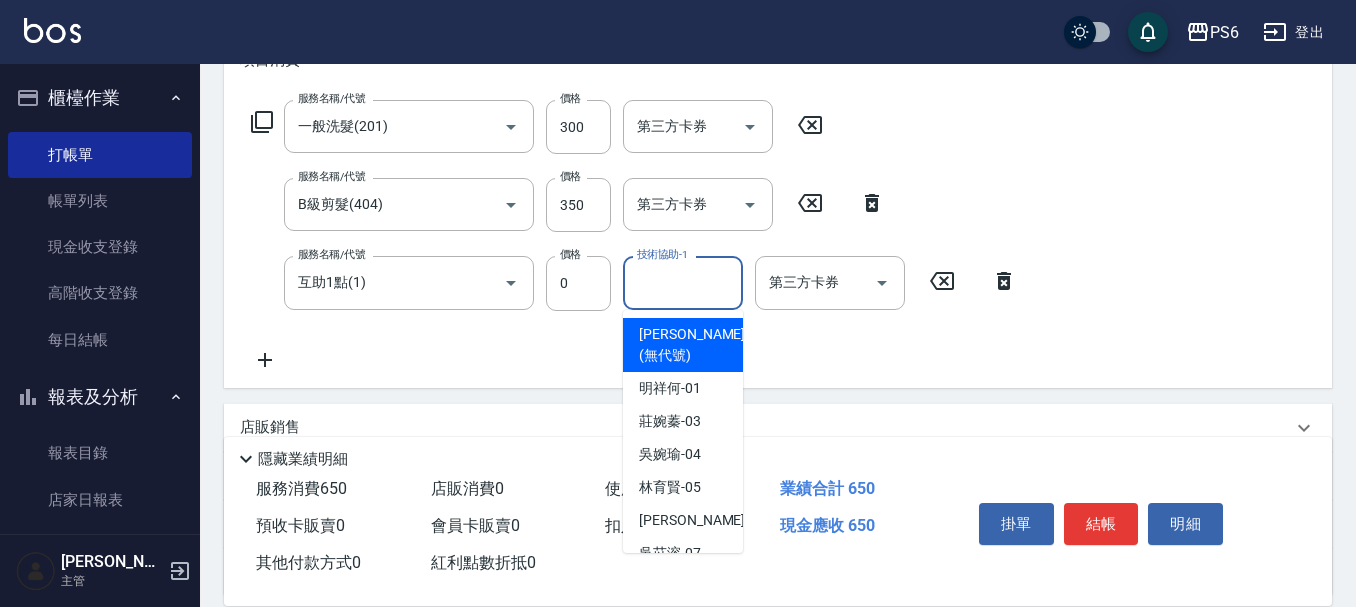 click on "技術協助-1 技術協助-1" at bounding box center [683, 282] 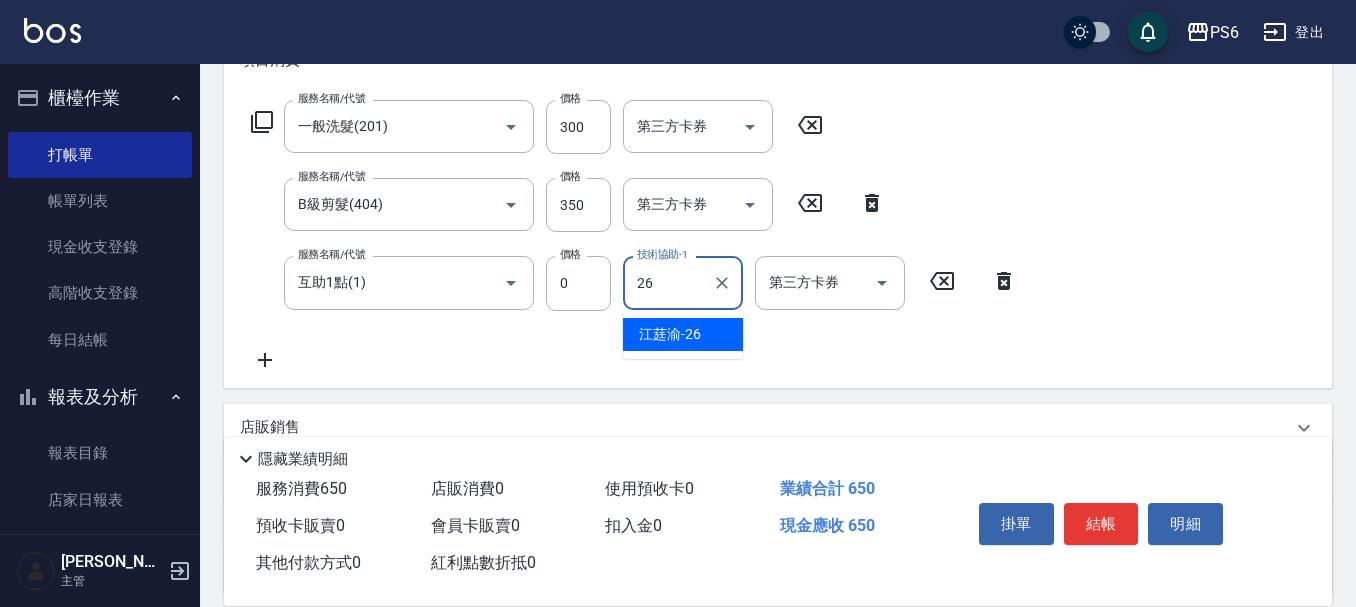 type on "[PERSON_NAME]-26" 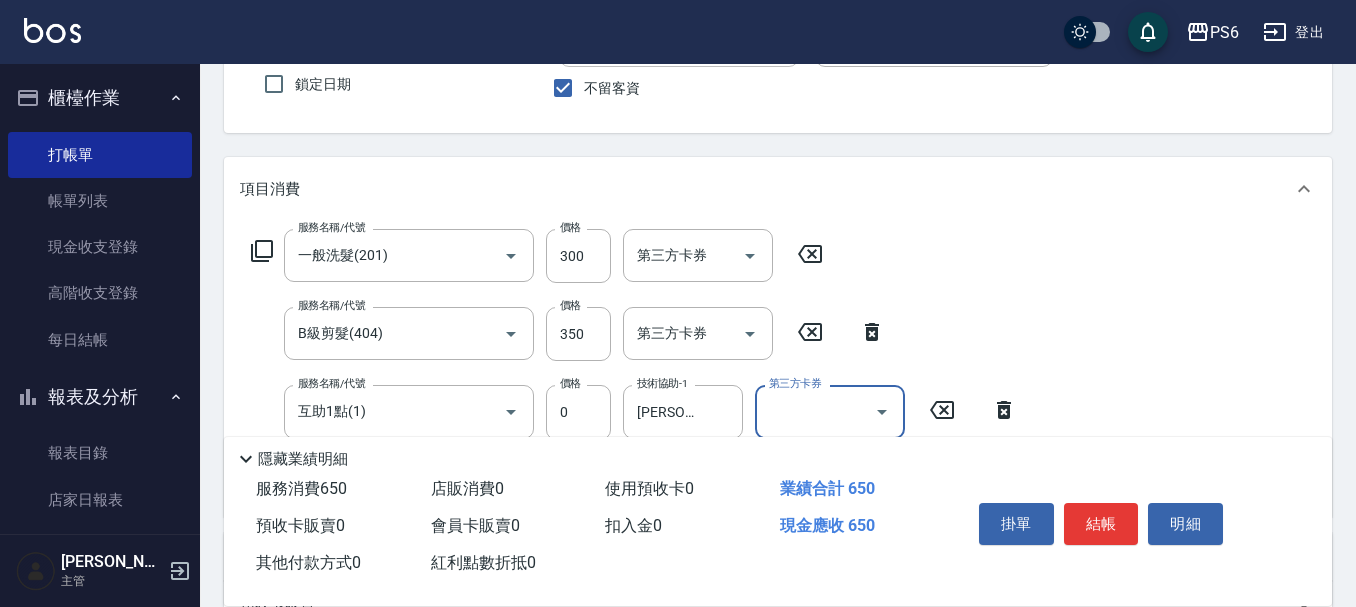 scroll, scrollTop: 0, scrollLeft: 0, axis: both 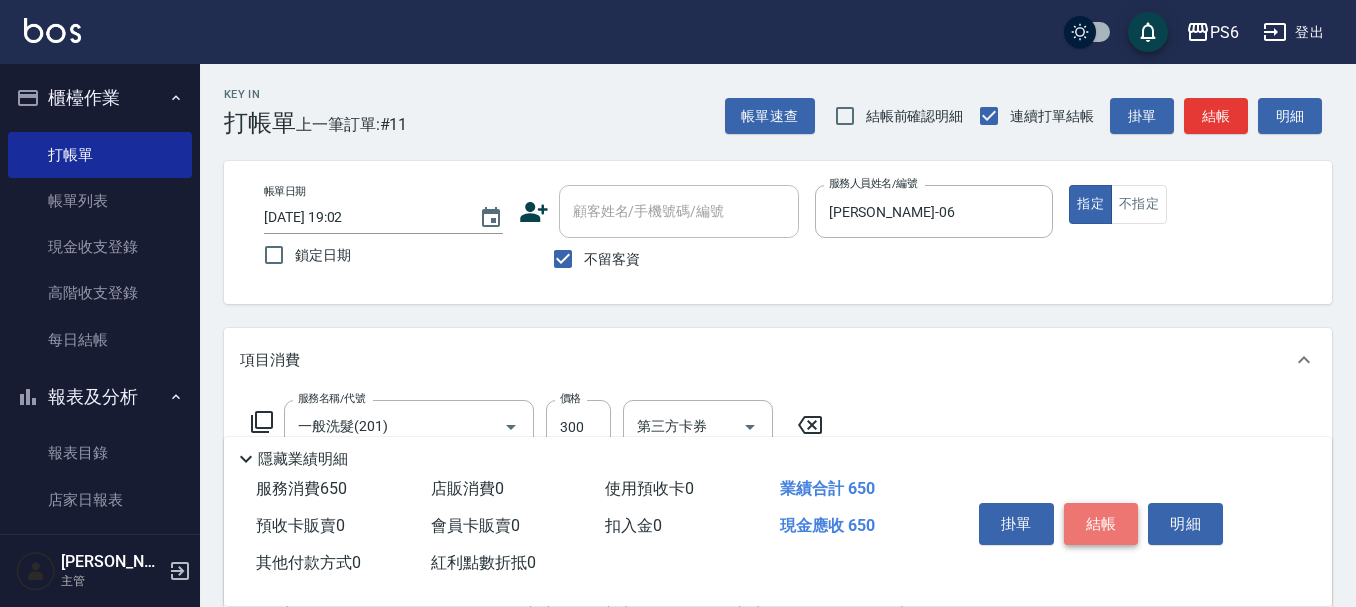 click on "結帳" at bounding box center (1101, 524) 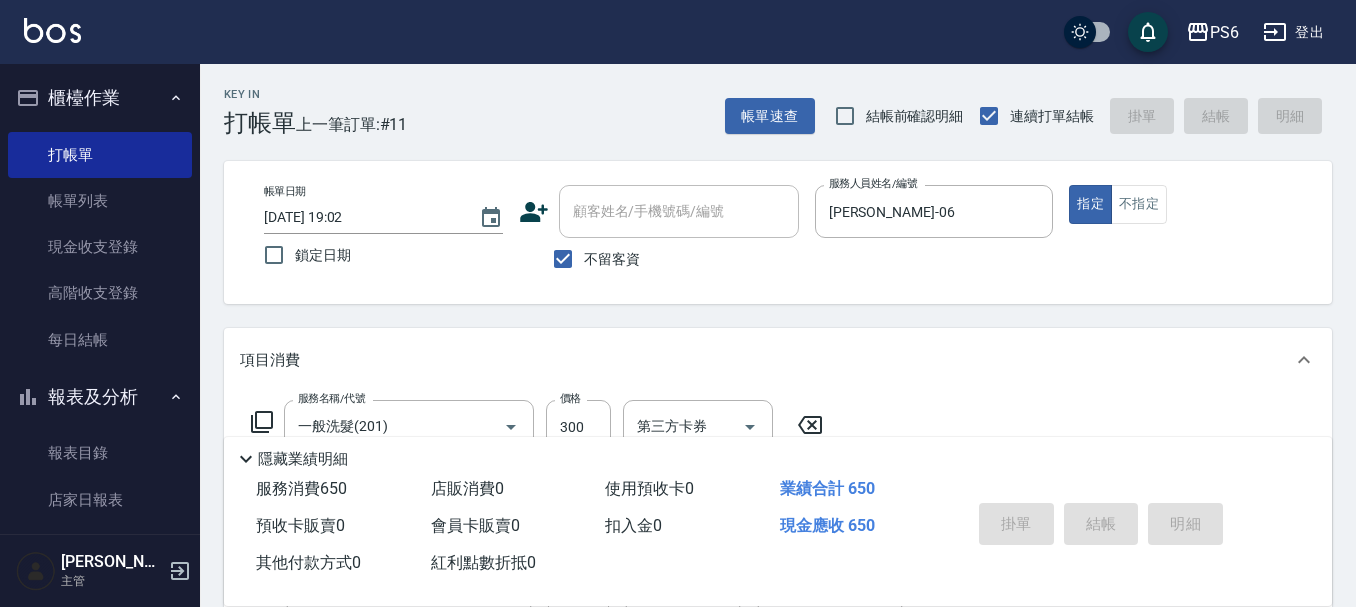 type 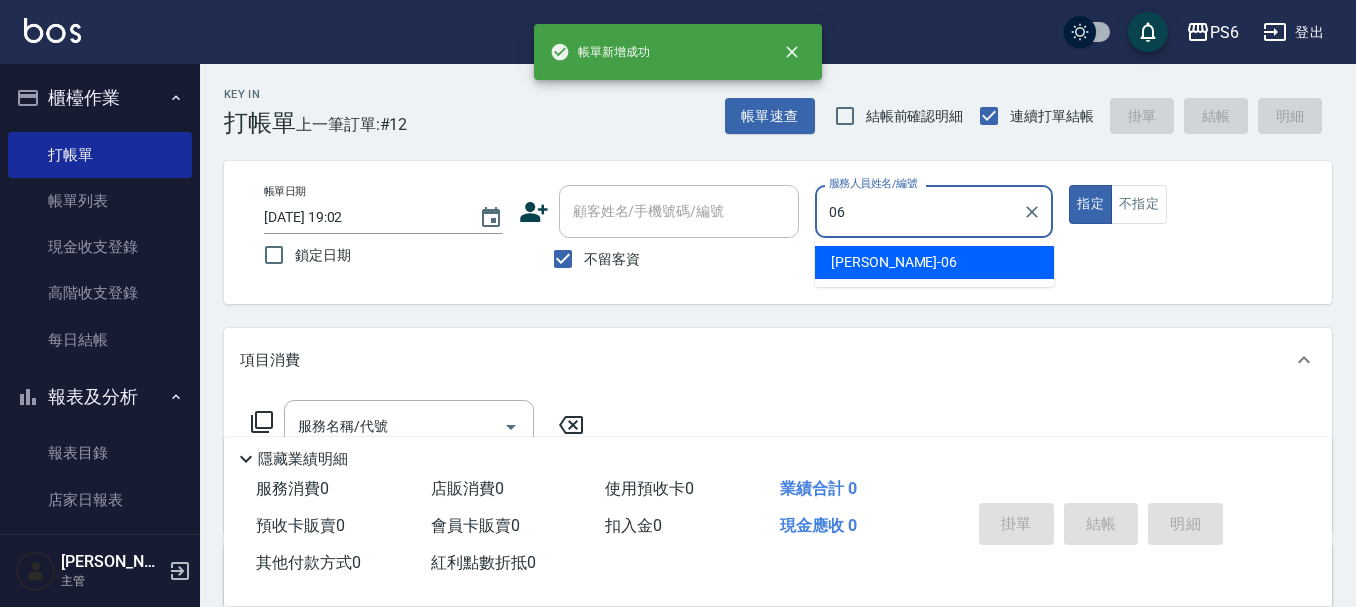 type on "[PERSON_NAME]-06" 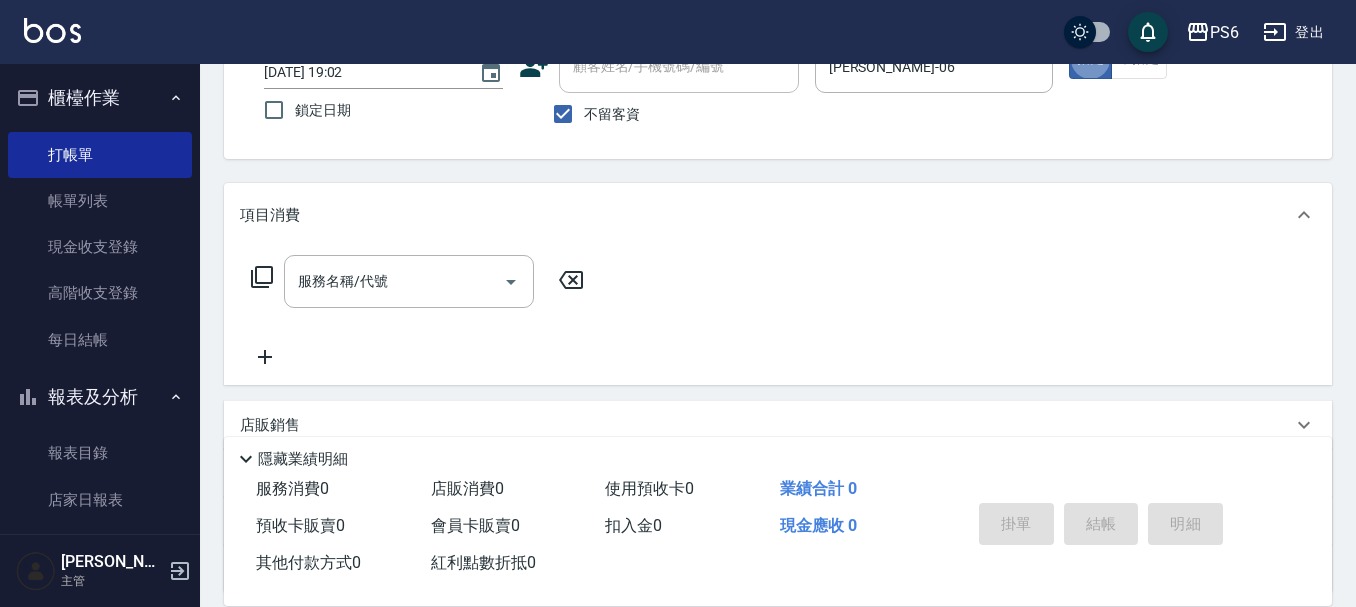 scroll, scrollTop: 200, scrollLeft: 0, axis: vertical 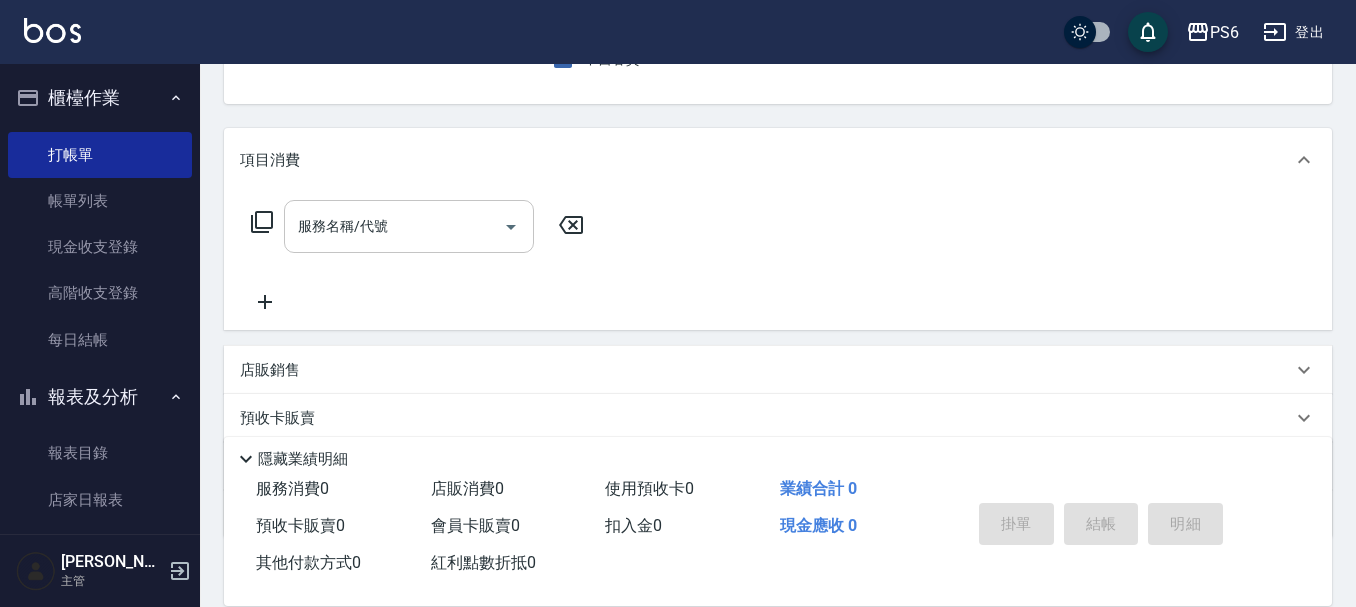 click on "服務名稱/代號" at bounding box center [394, 226] 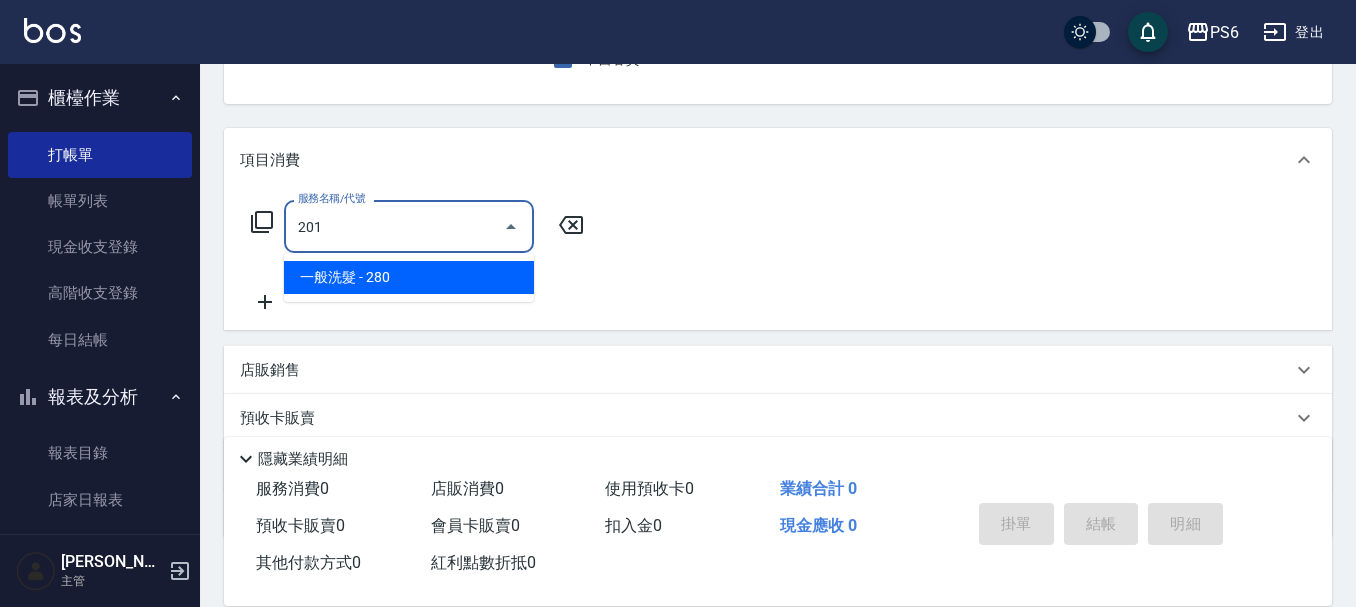 type on "一般洗髮(201)" 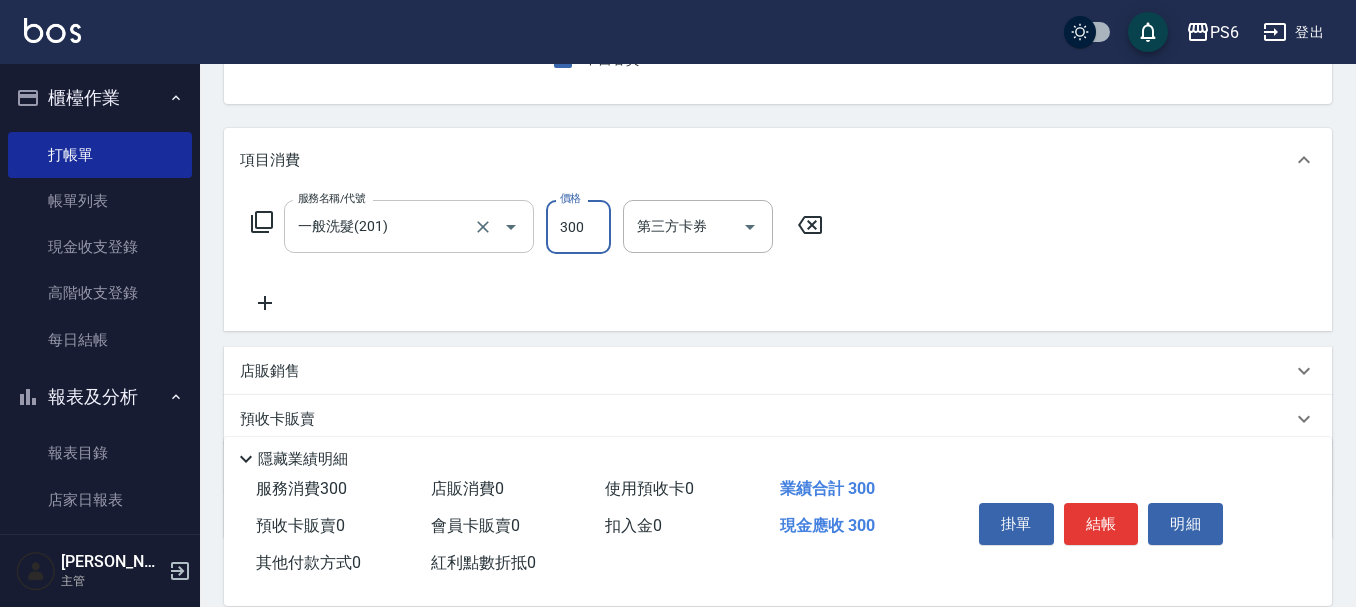 type on "300" 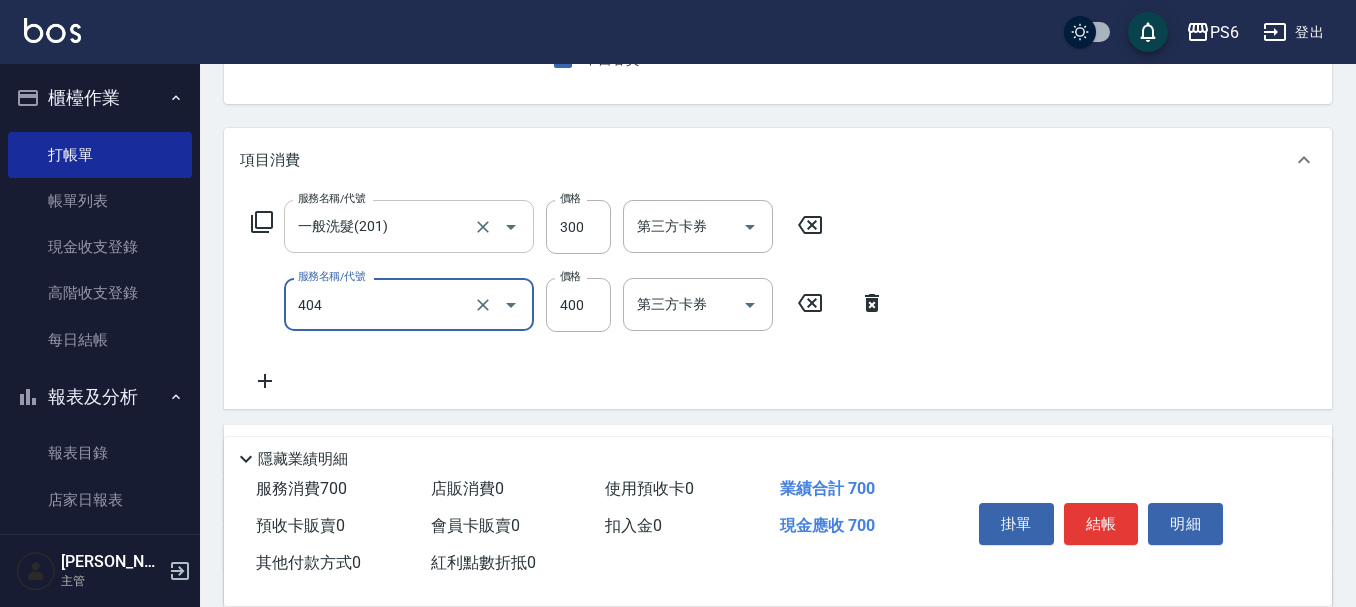 type on "B級剪髮(404)" 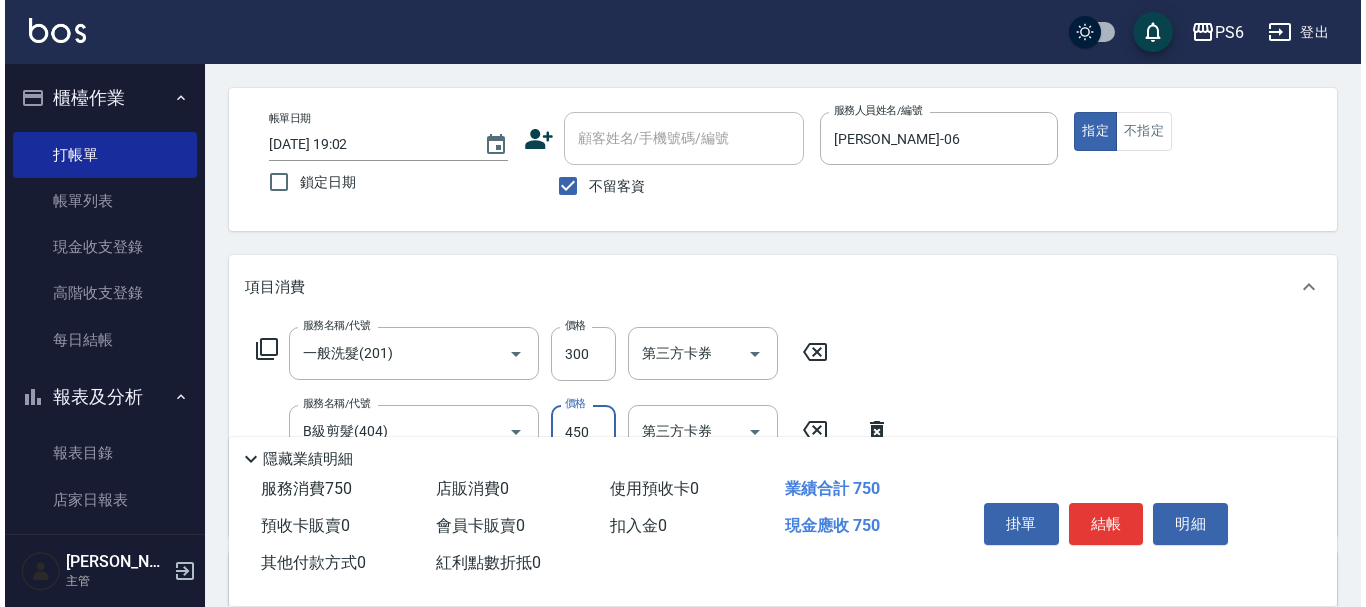 scroll, scrollTop: 0, scrollLeft: 0, axis: both 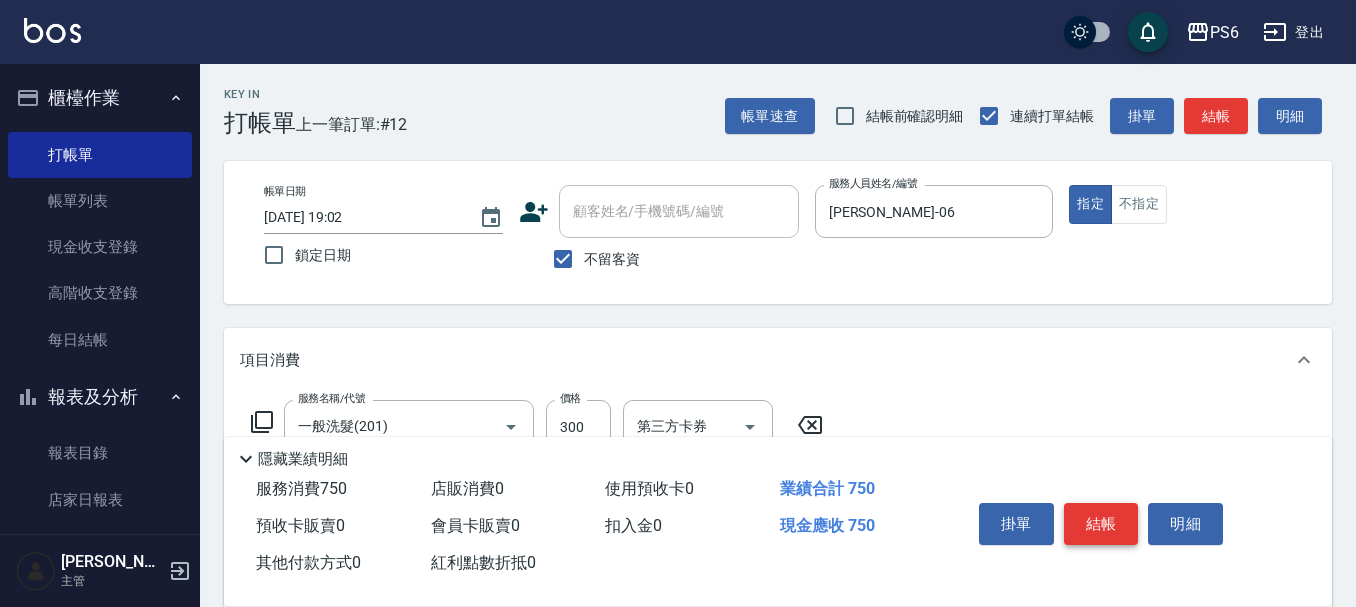 type on "450" 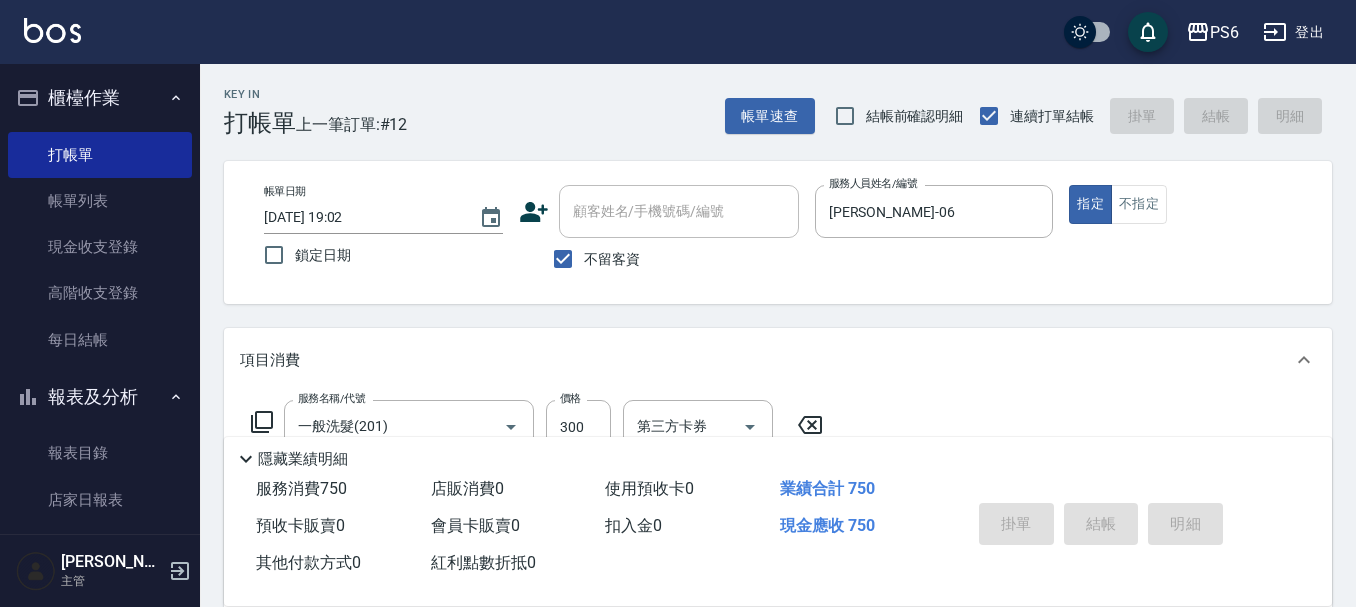 type on "[DATE] 19:03" 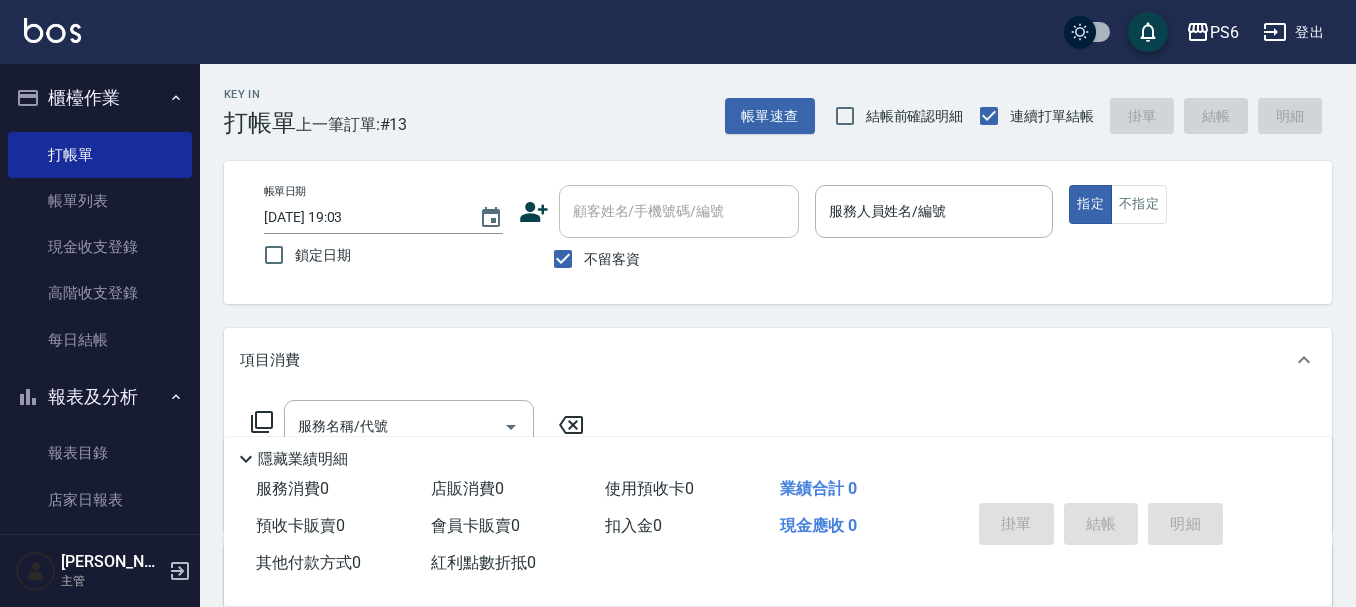 click 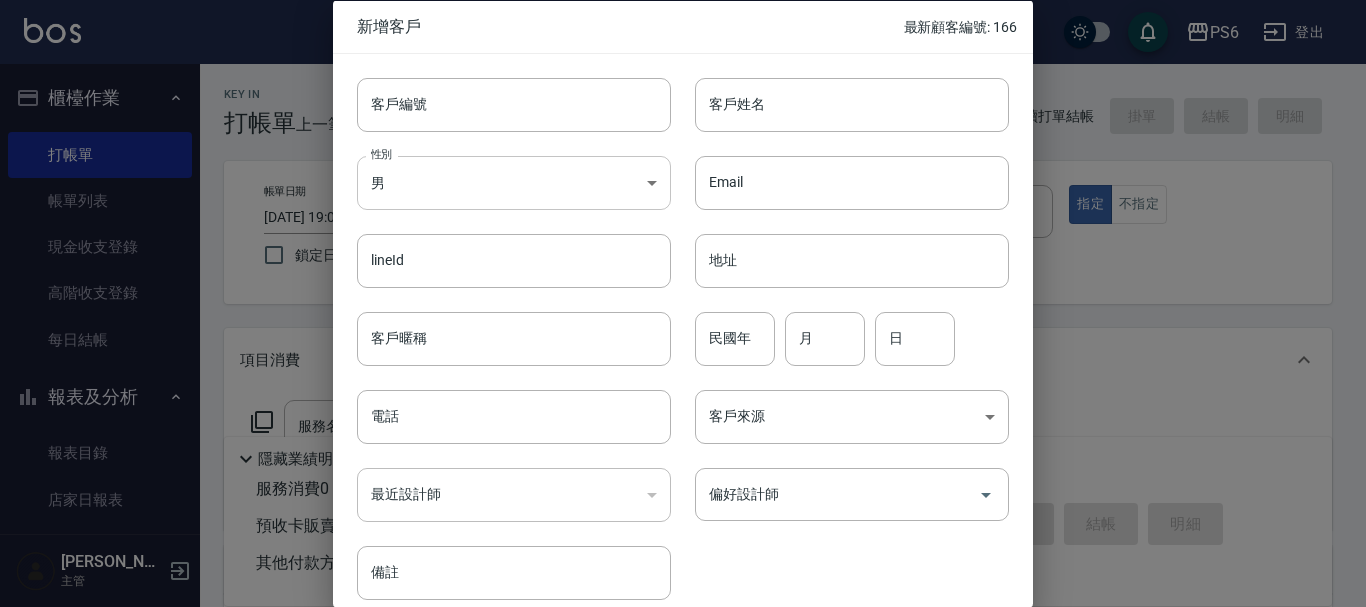 click on "PS6 登出 櫃檯作業 打帳單 帳單列表 現金收支登錄 高階收支登錄 每日結帳 報表及分析 報表目錄 店家日報表 互助日報表 互助排行榜 互助點數明細 設計師業績表 設計師日報表 設計師業績分析表 設計師抽成報表 設計師排行榜 單一服務項目查詢 顧客入金餘額表 顧客卡券餘額表 每日非現金明細 每日收支明細 收支分類明細表 非現金明細對帳單 客戶管理 客戶列表 卡券管理 入金管理 商品管理 商品列表 廠商列表 [PERSON_NAME] 主管 Key In 打帳單 上一筆訂單:#13 帳單速查 結帳前確認明細 連續打單結帳 掛單 結帳 明細 帳單日期 [DATE] 19:03 鎖定日期 顧客姓名/手機號碼/編號 顧客姓名/手機號碼/編號 不留客資 服務人員姓名/編號 服務人員姓名/編號 指定 不指定 項目消費 服務名稱/代號 服務名稱/代號 店販銷售 服務人員姓名/編號 服務人員姓名/編號 商品代號/名稱 商品代號/名稱" at bounding box center (683, 465) 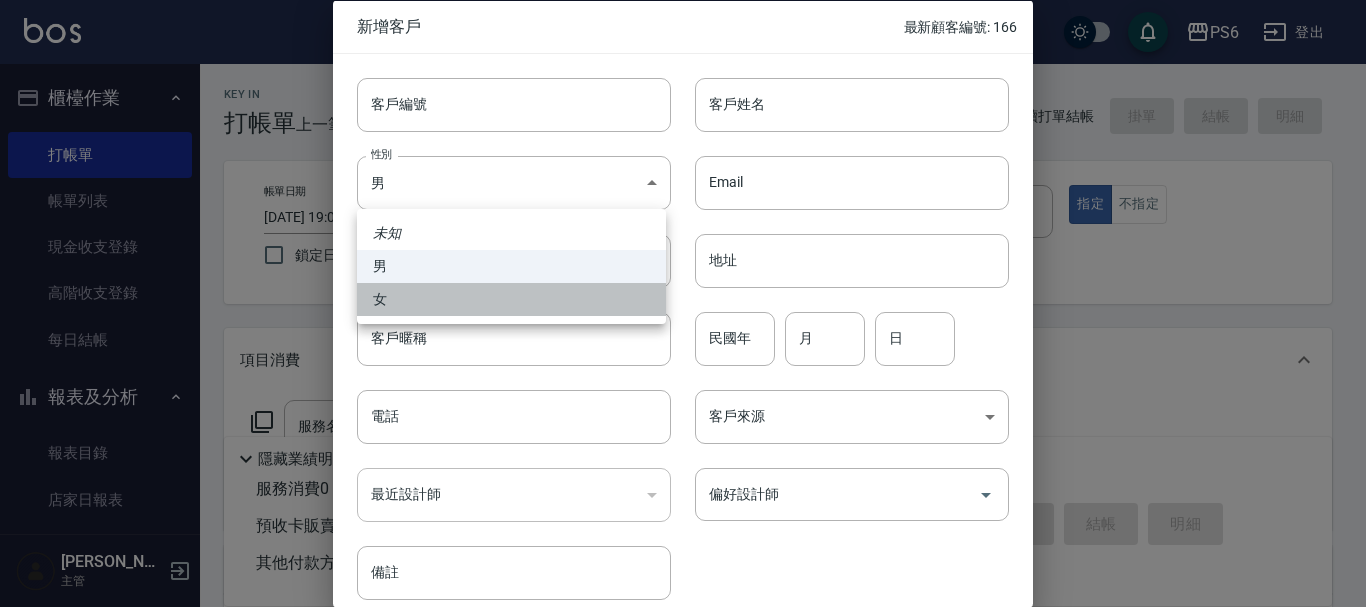 click on "女" at bounding box center [511, 299] 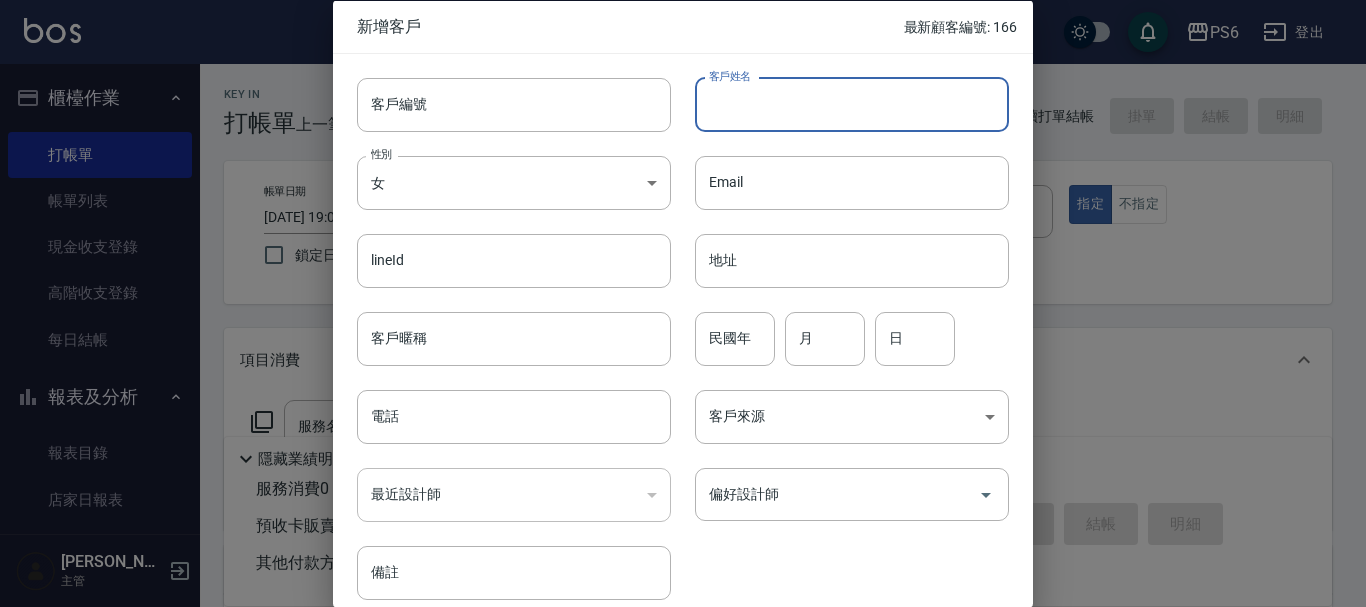 click on "客戶姓名" at bounding box center (852, 104) 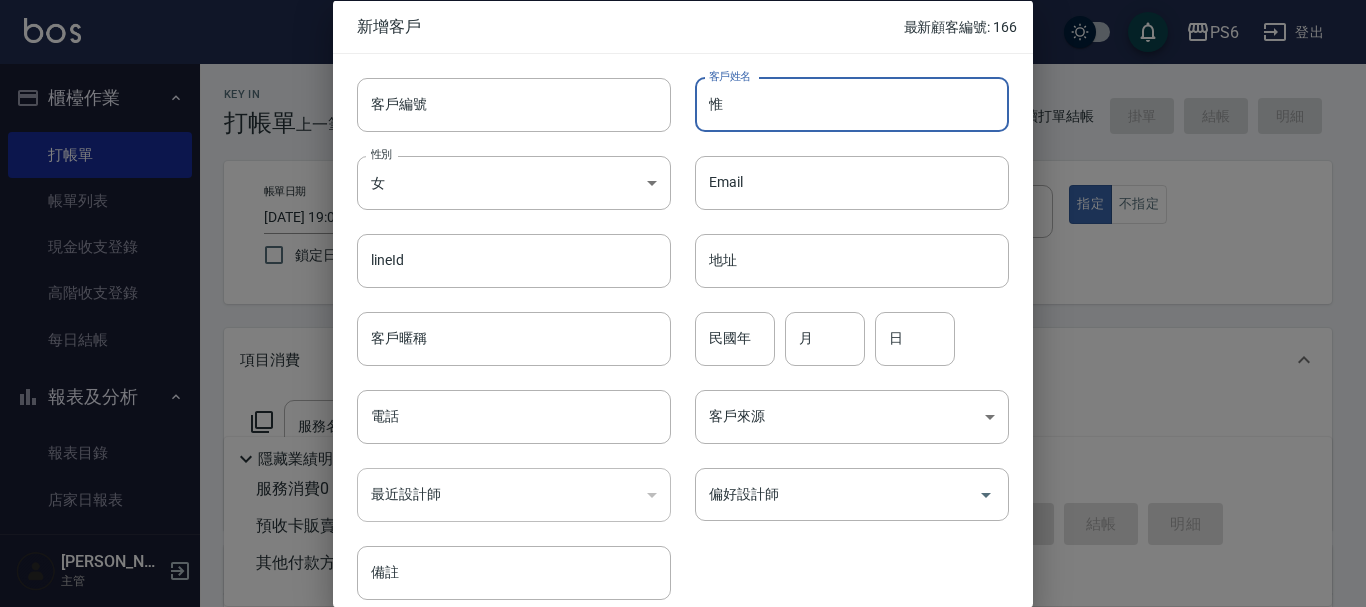 click on "惟" at bounding box center [852, 104] 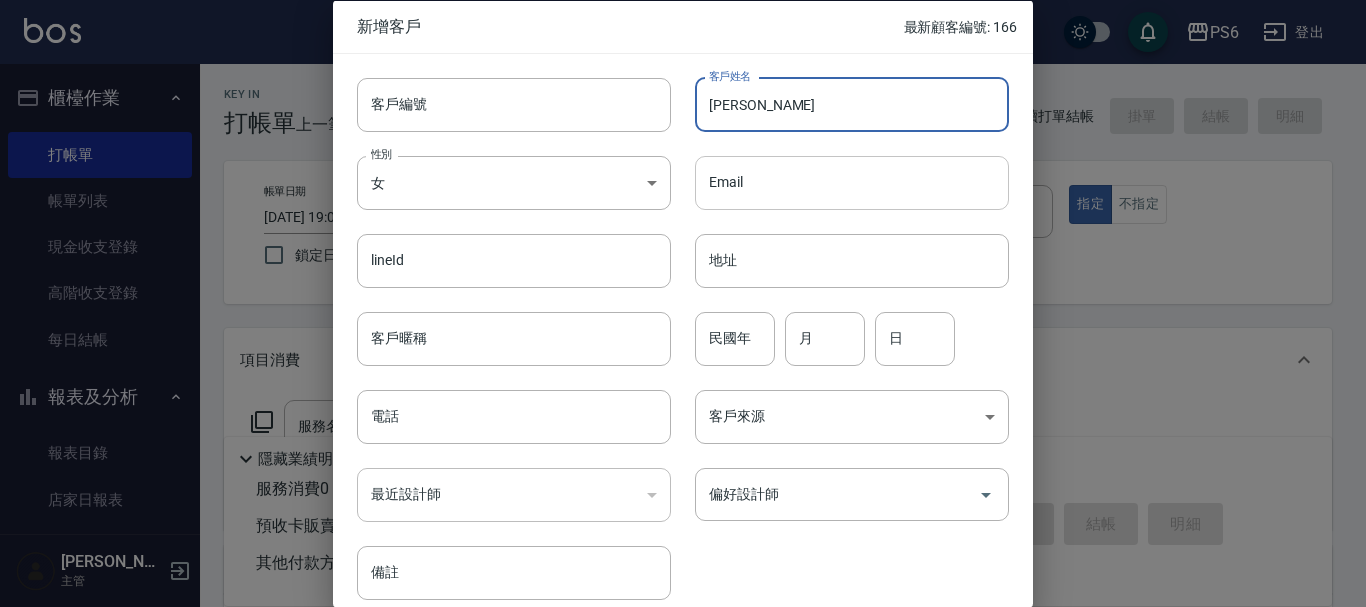type on "[PERSON_NAME]" 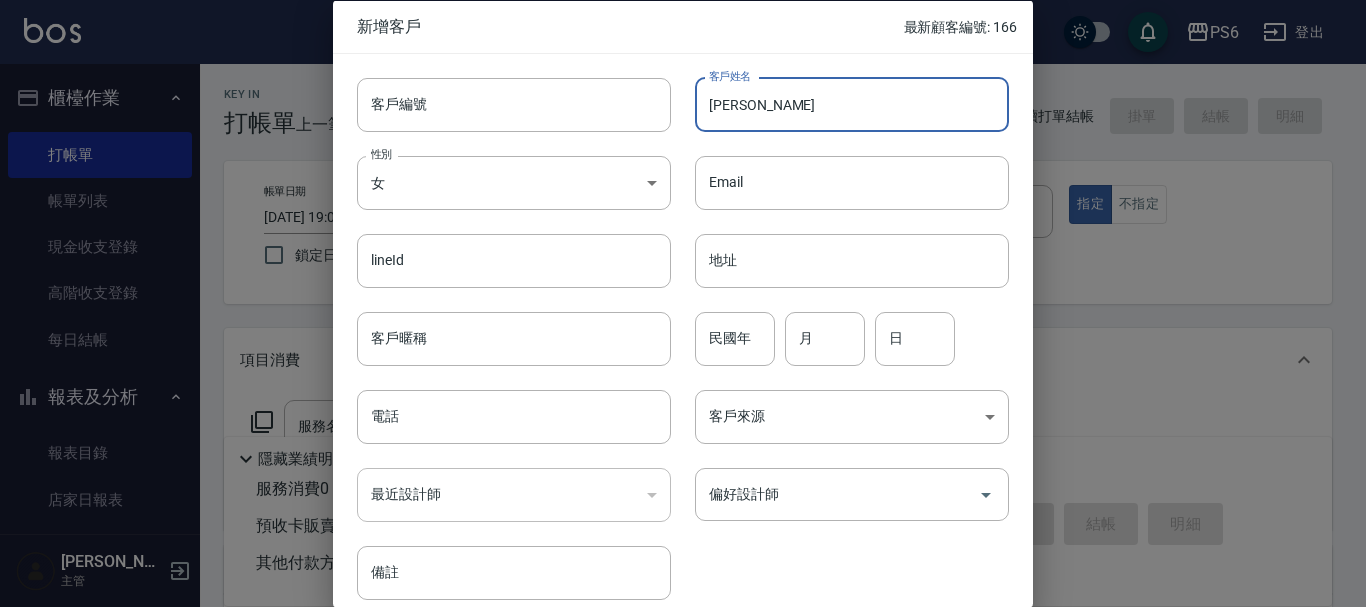 drag, startPoint x: 753, startPoint y: 176, endPoint x: 717, endPoint y: 212, distance: 50.91169 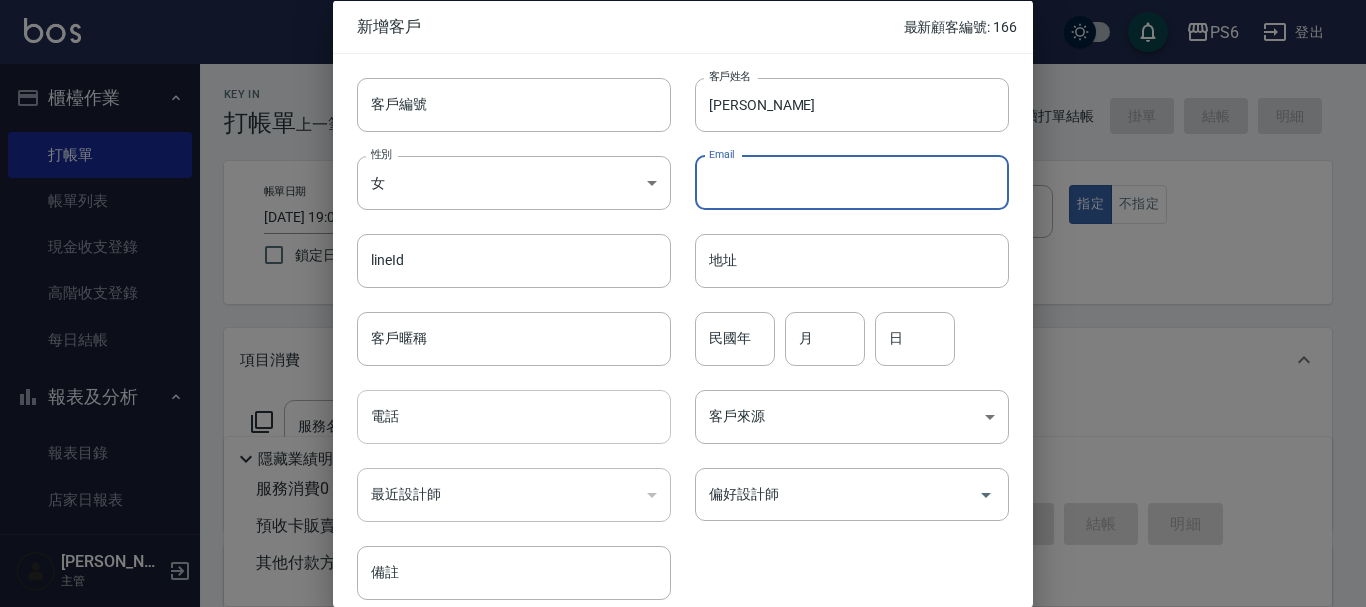 click on "電話" at bounding box center [514, 417] 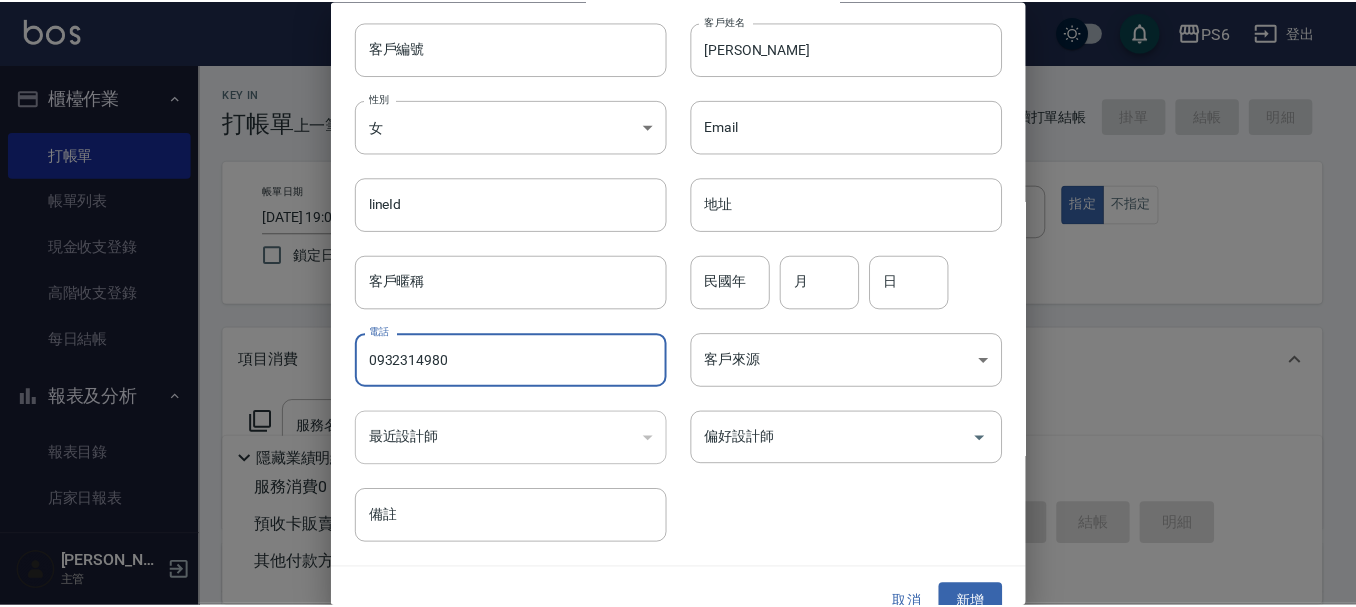 scroll, scrollTop: 86, scrollLeft: 0, axis: vertical 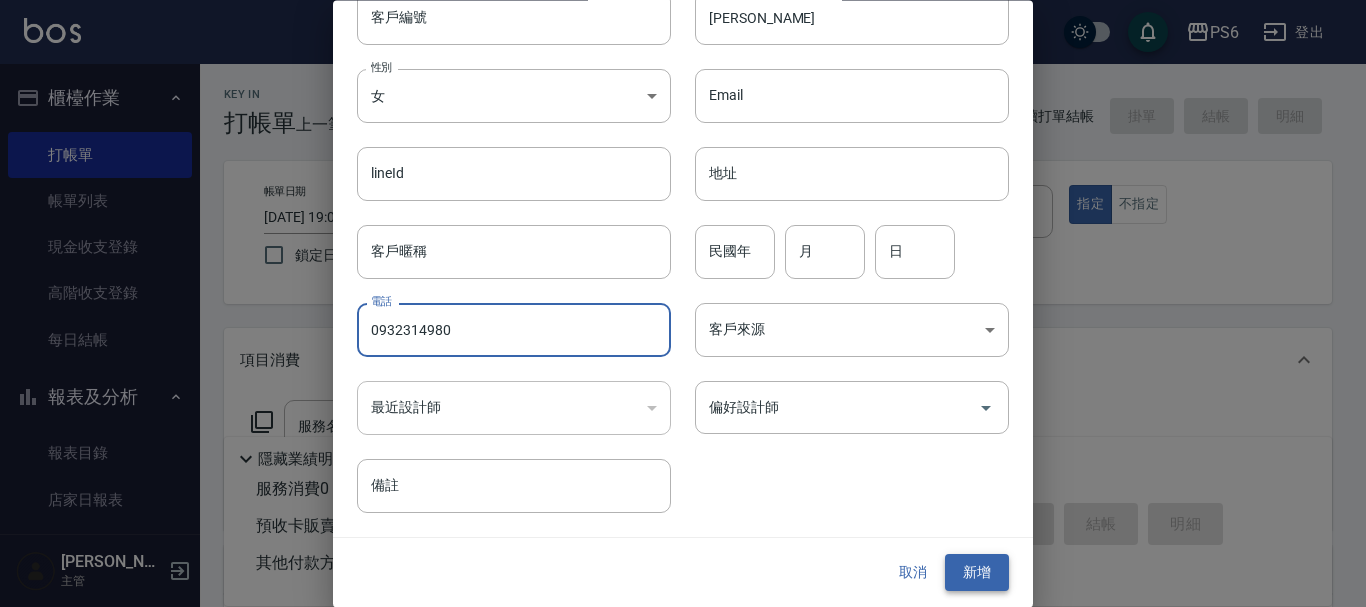 type on "0932314980" 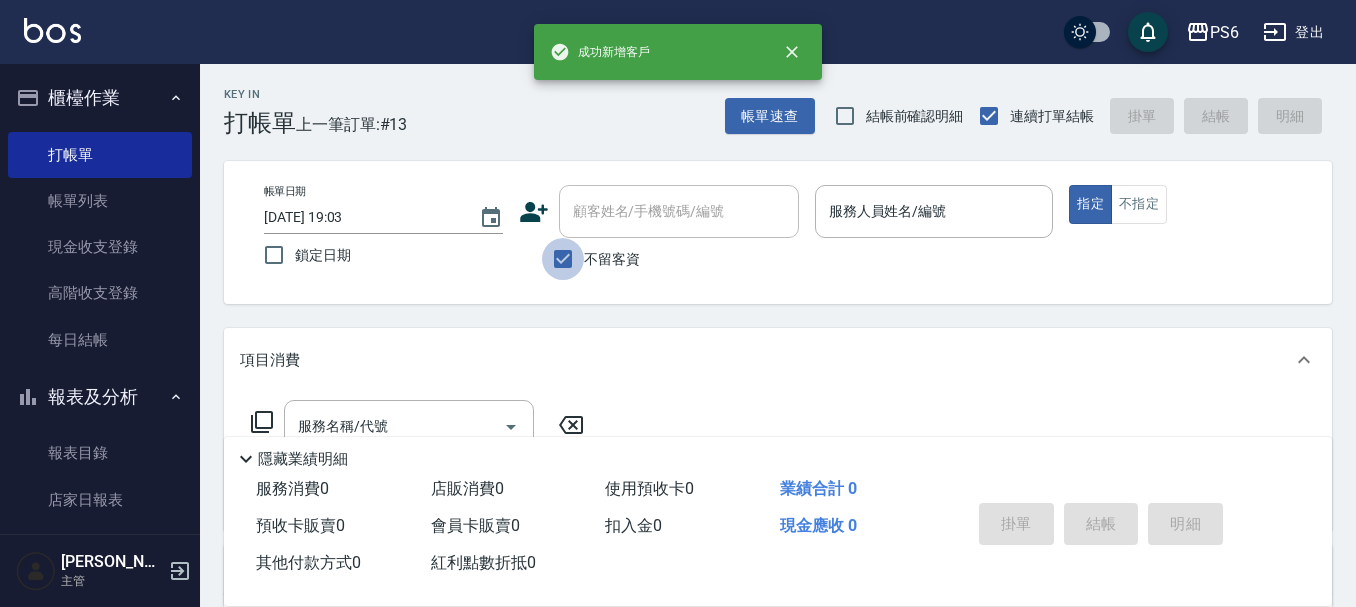 drag, startPoint x: 555, startPoint y: 254, endPoint x: 619, endPoint y: 230, distance: 68.35203 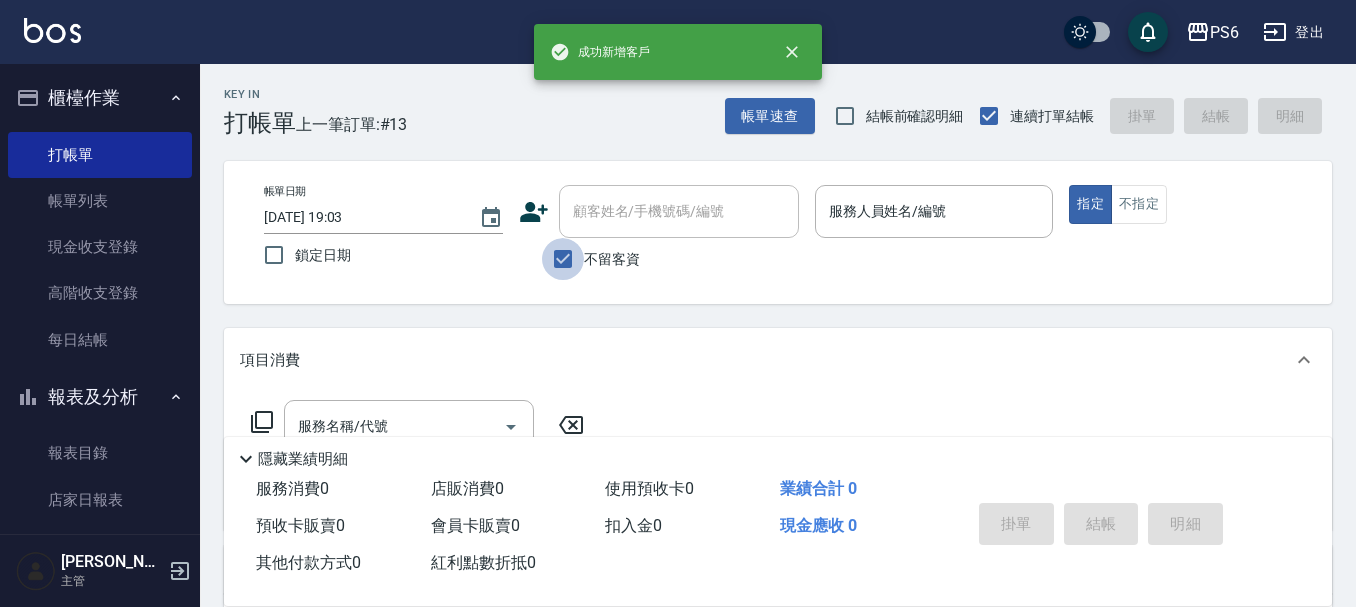 click on "不留客資" at bounding box center (563, 259) 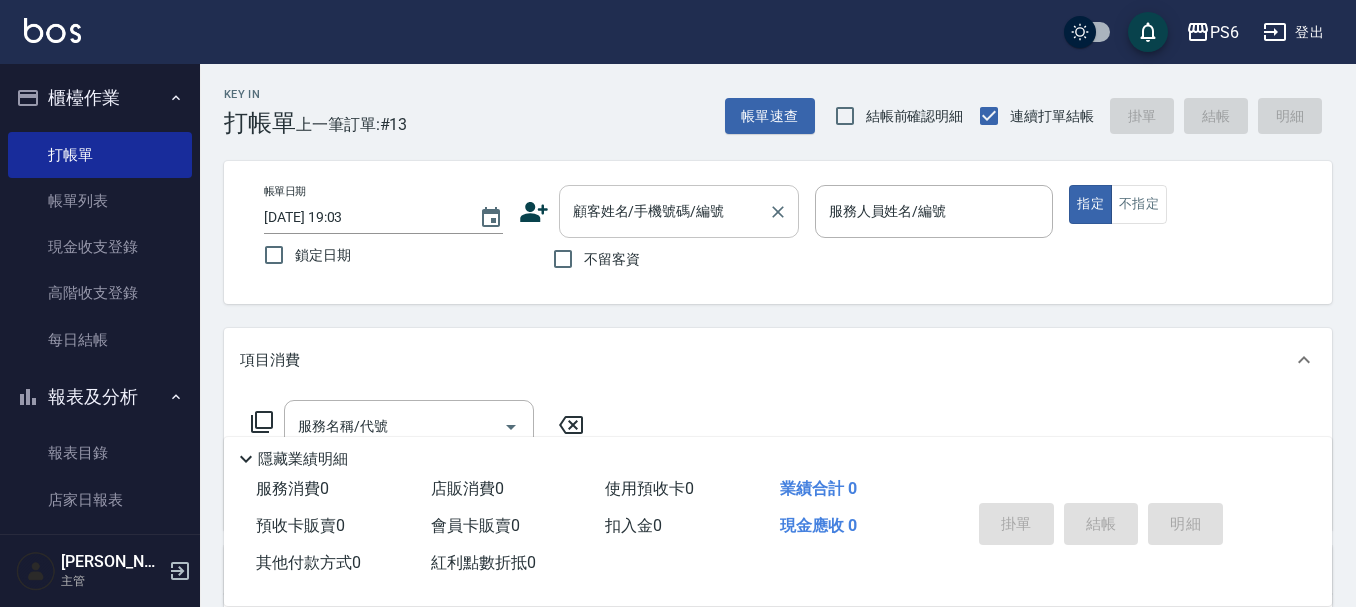 click on "顧客姓名/手機號碼/編號" at bounding box center [679, 211] 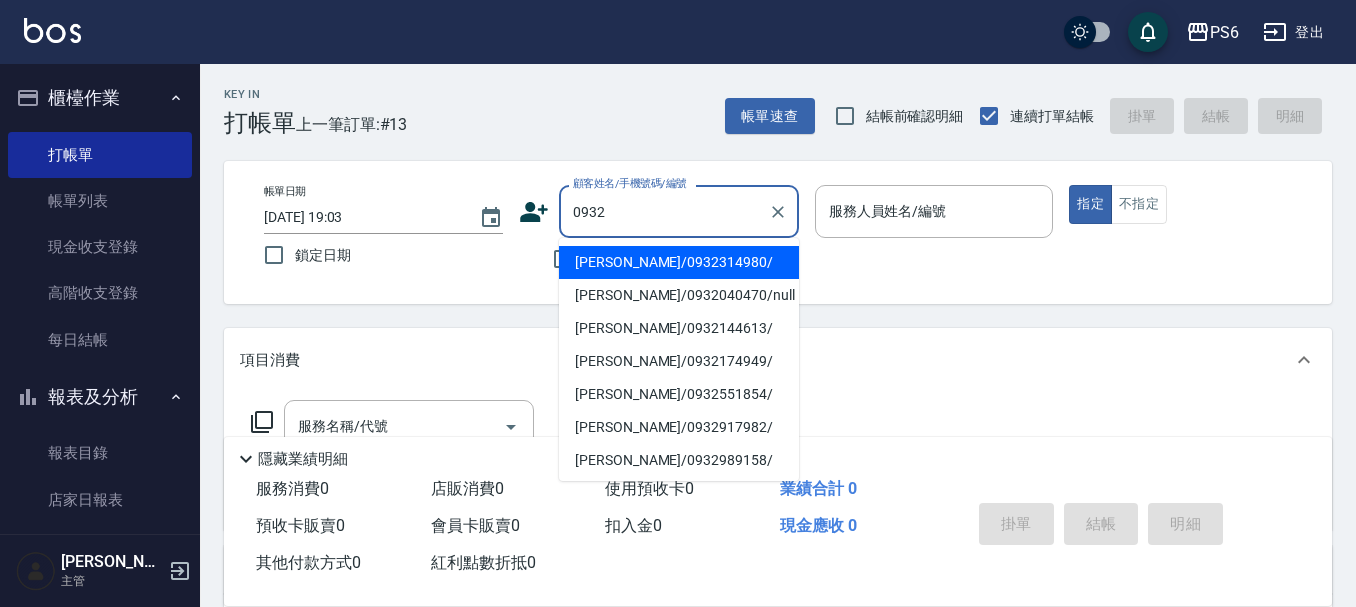 click on "[PERSON_NAME]/0932314980/" at bounding box center [679, 262] 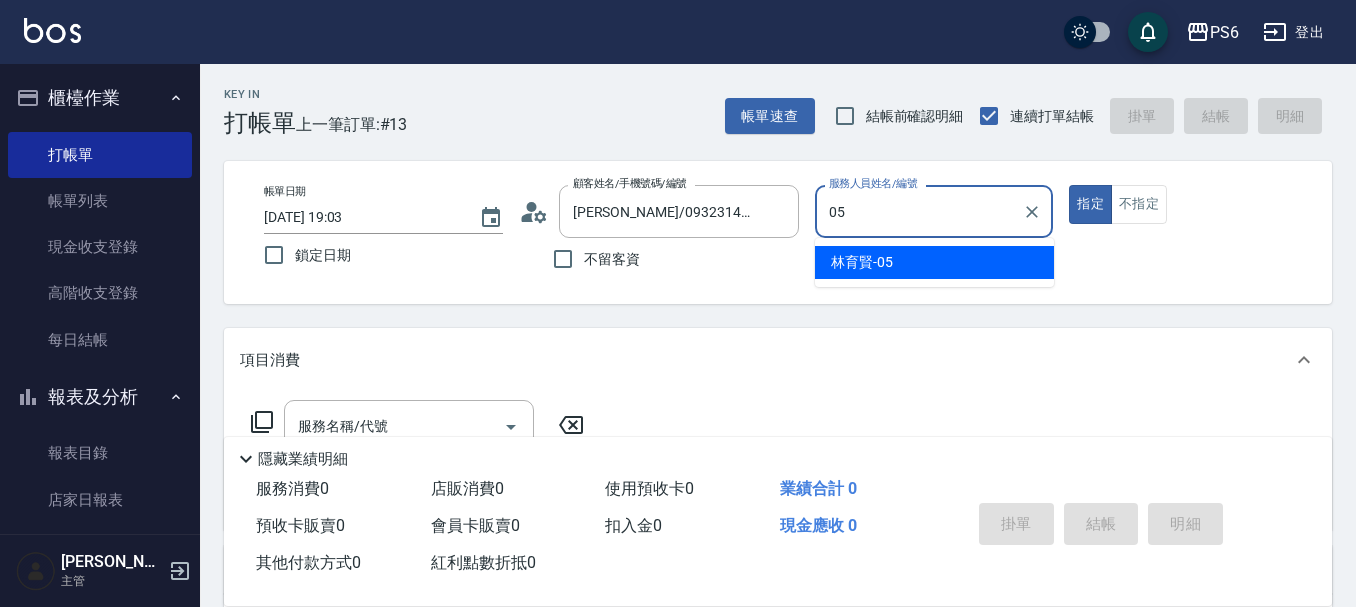 type on "[PERSON_NAME]-05" 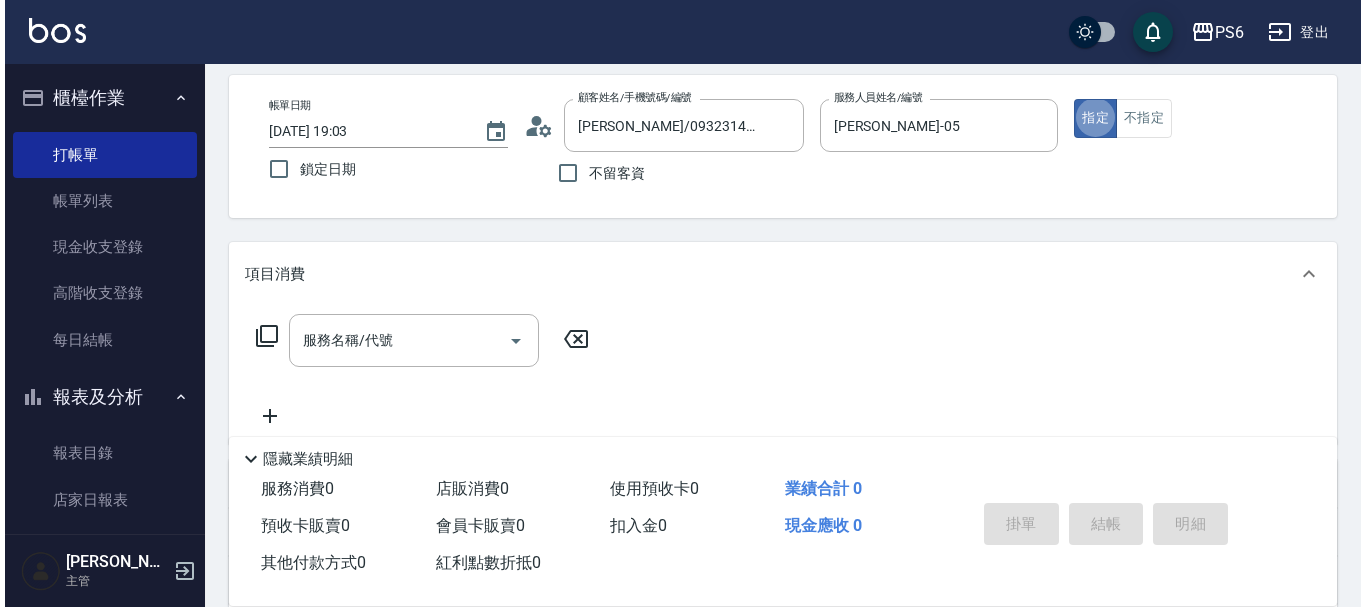 scroll, scrollTop: 200, scrollLeft: 0, axis: vertical 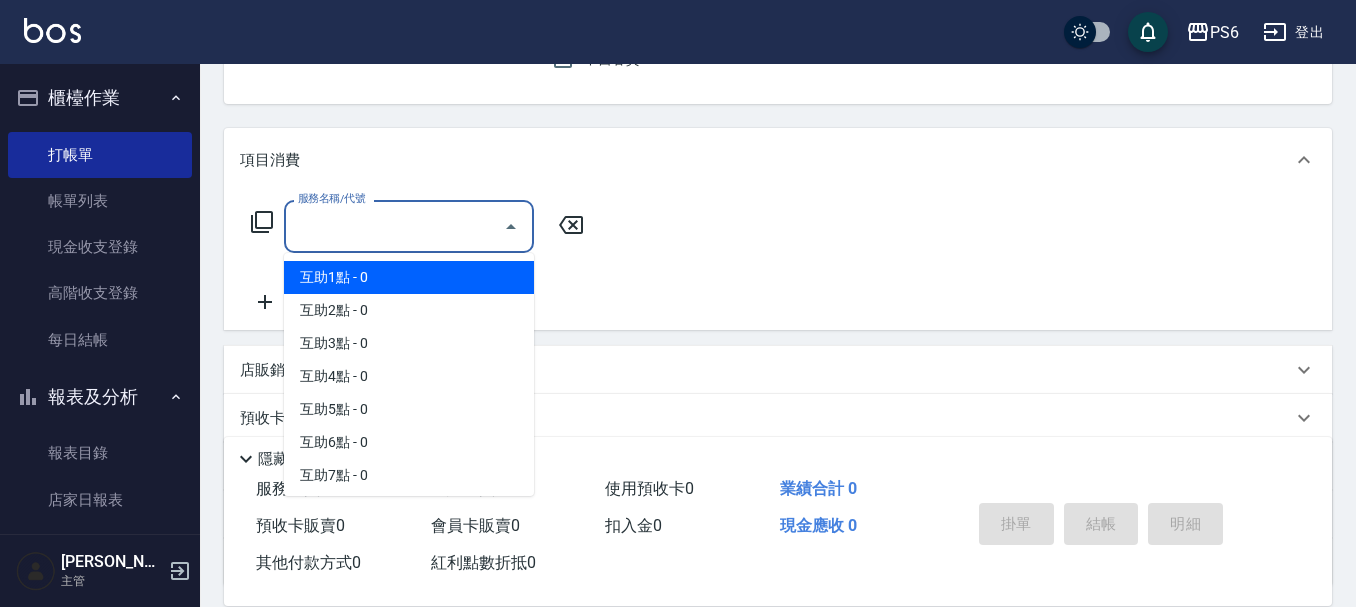 click on "服務名稱/代號" at bounding box center [394, 226] 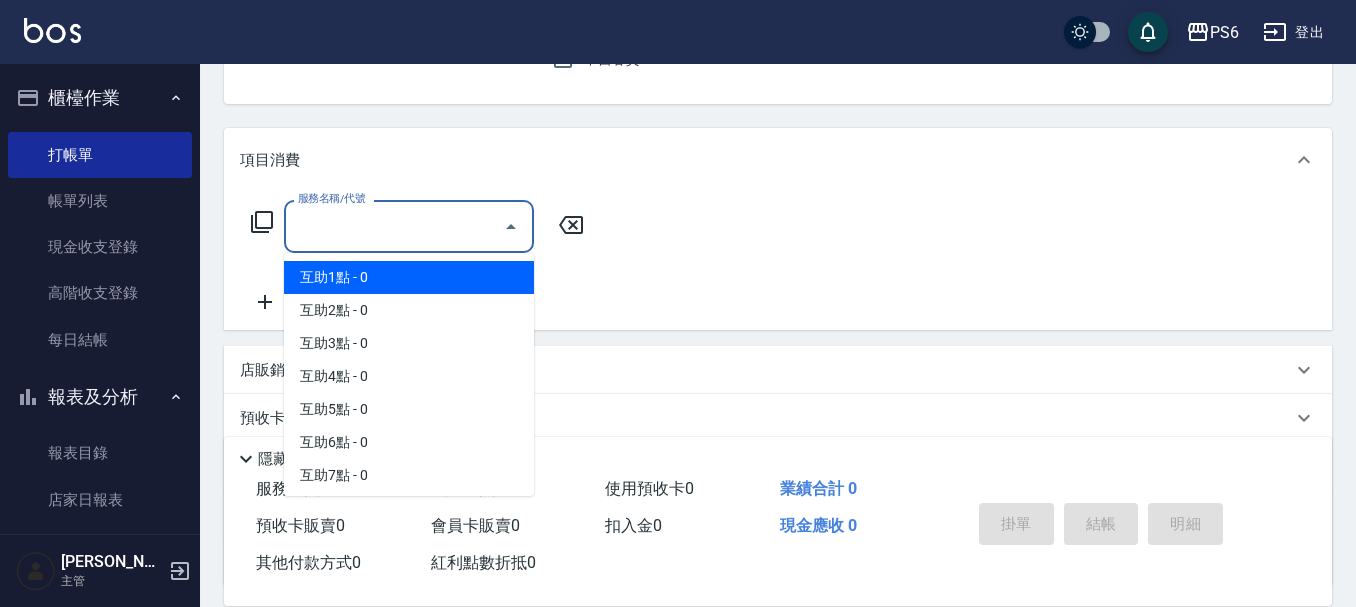 click 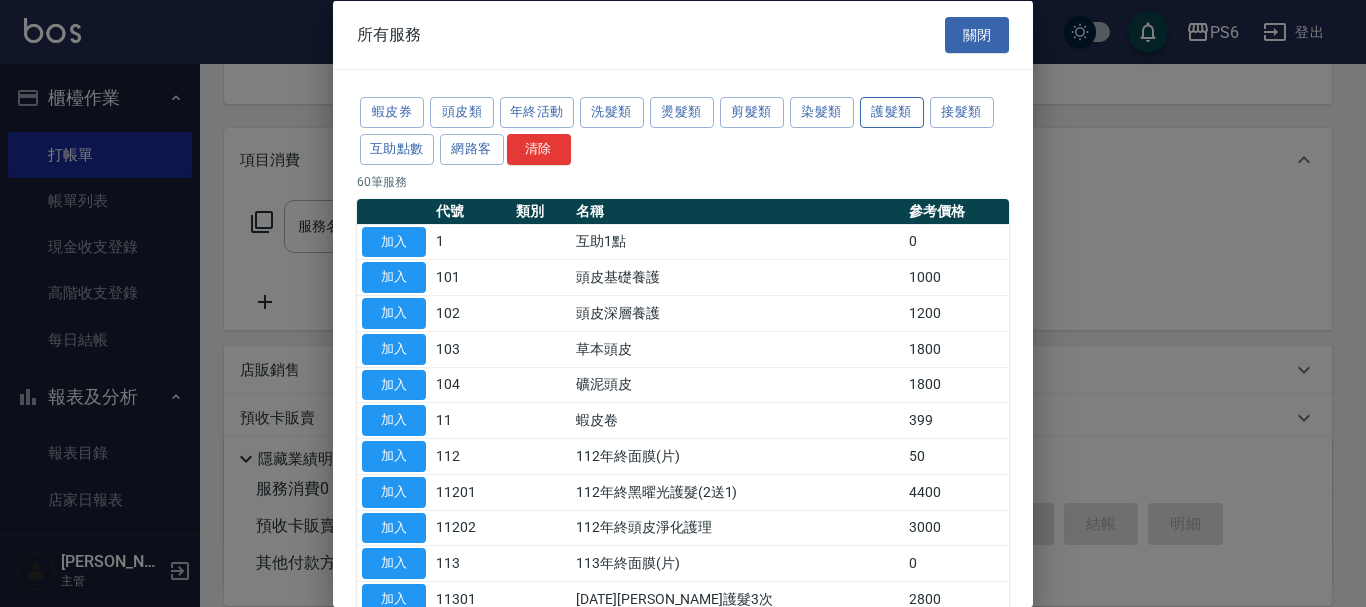 click on "護髮類" at bounding box center [892, 112] 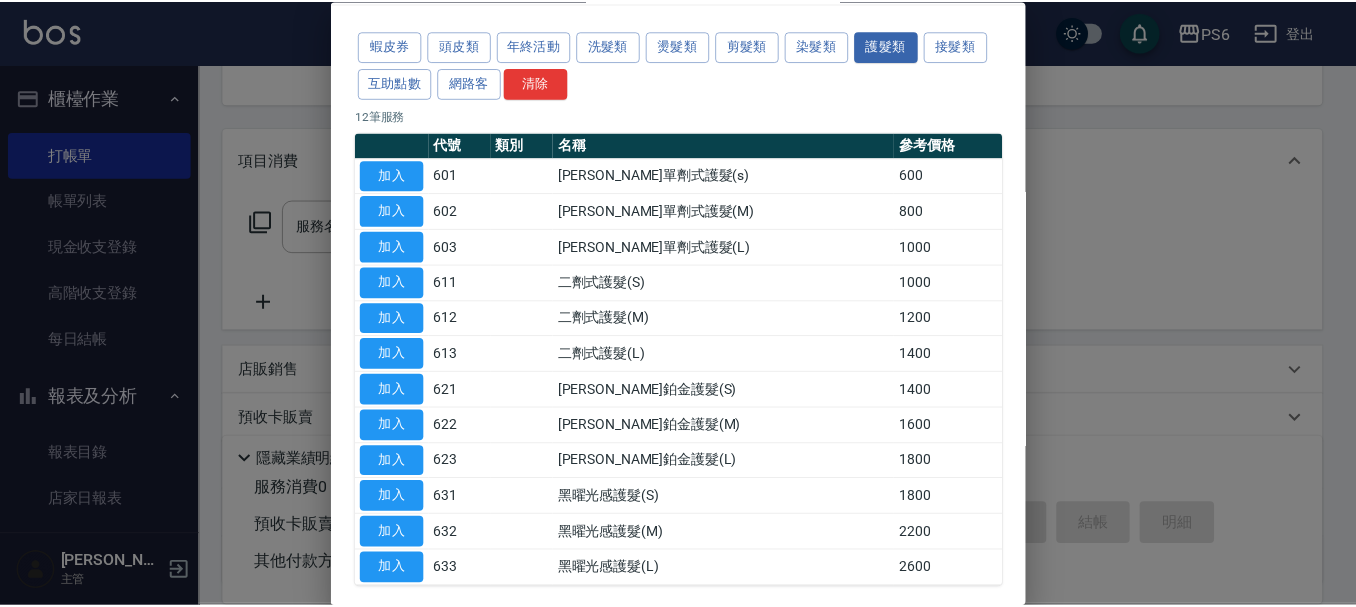 scroll, scrollTop: 156, scrollLeft: 0, axis: vertical 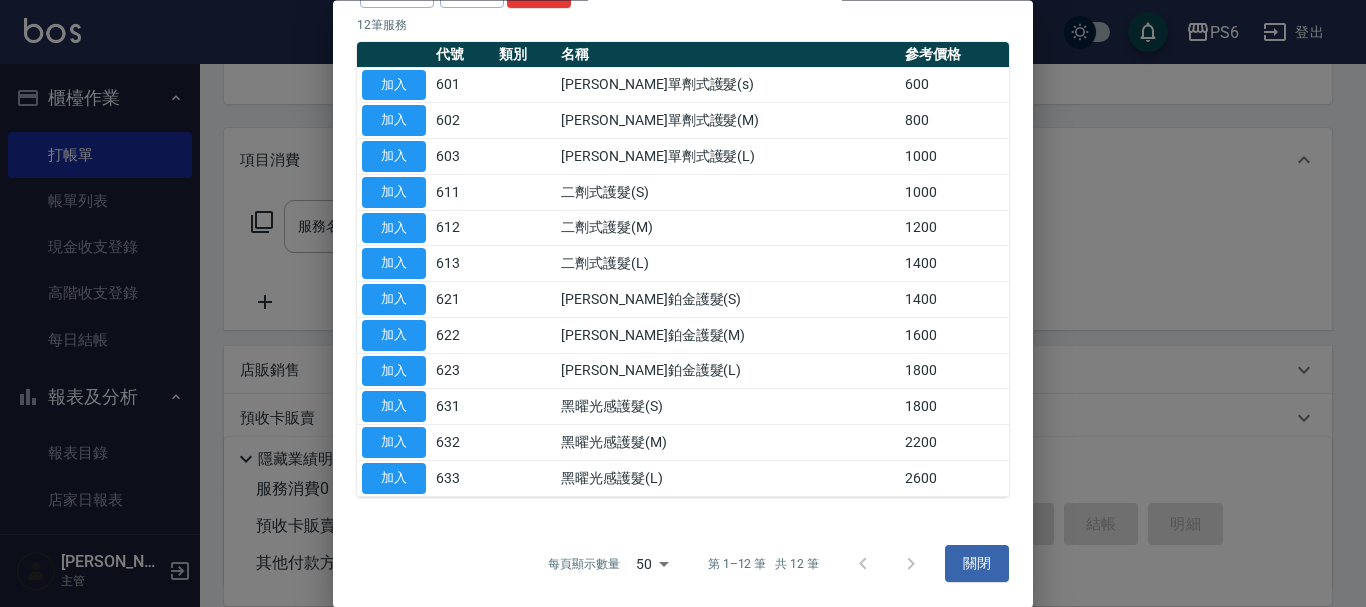 click on "加入" at bounding box center [394, 407] 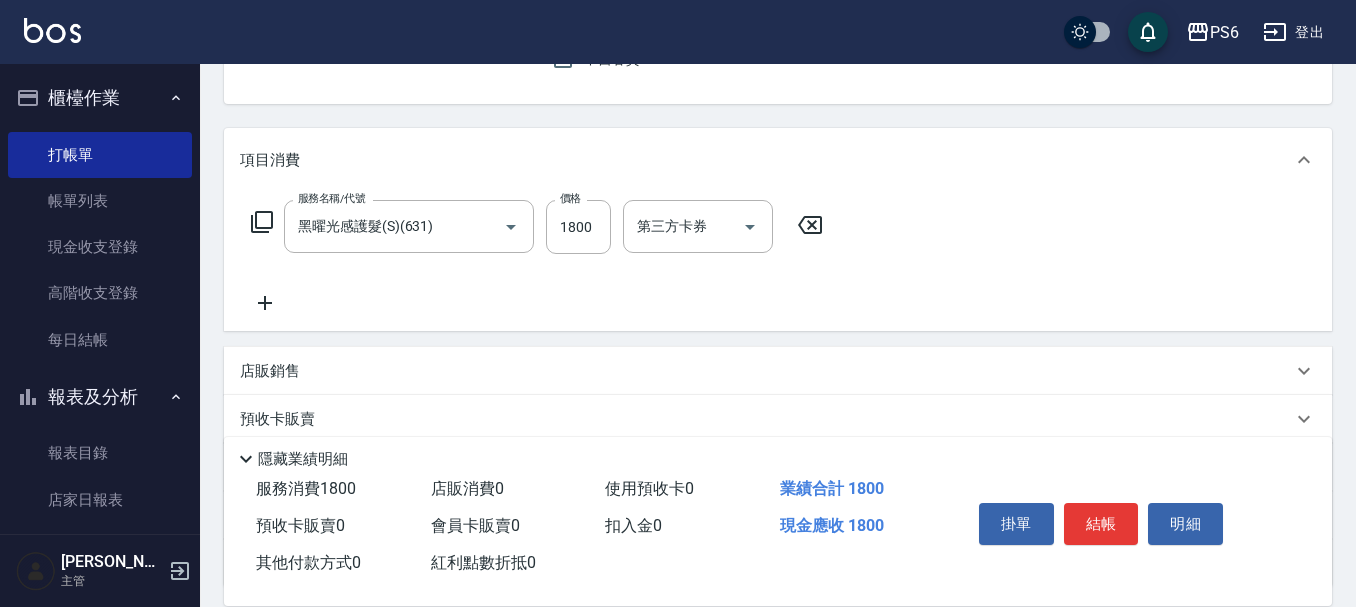 click 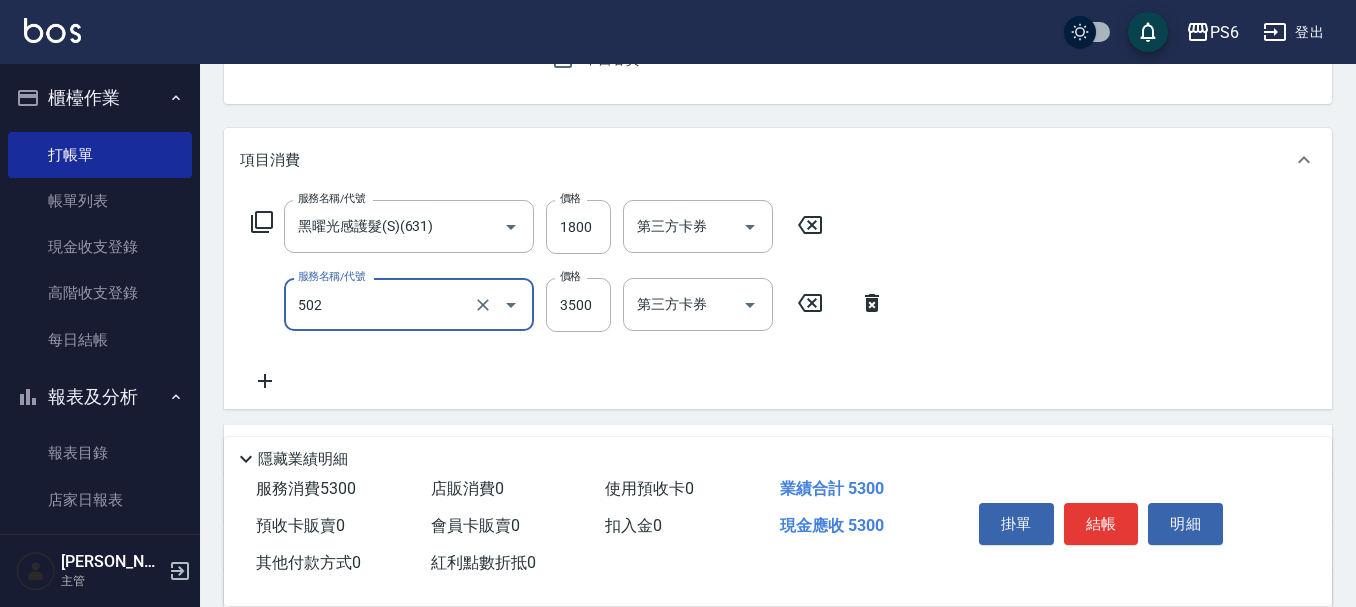 type on "水漾染髮(502)" 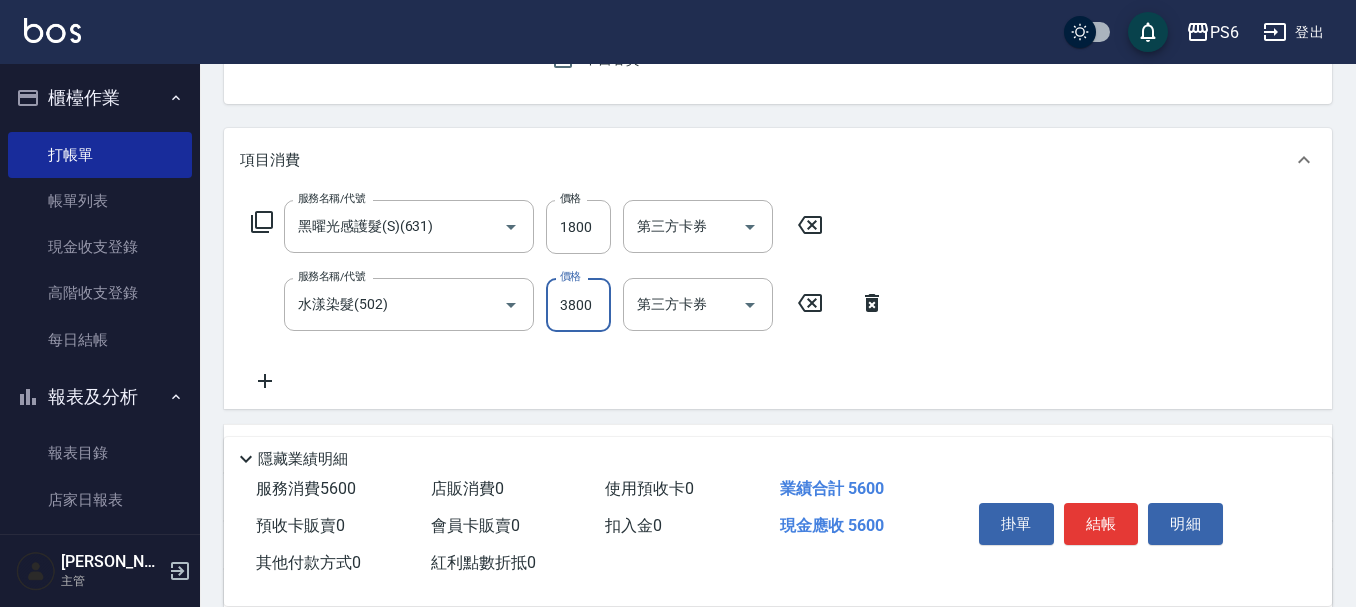 drag, startPoint x: 561, startPoint y: 308, endPoint x: 599, endPoint y: 306, distance: 38.052597 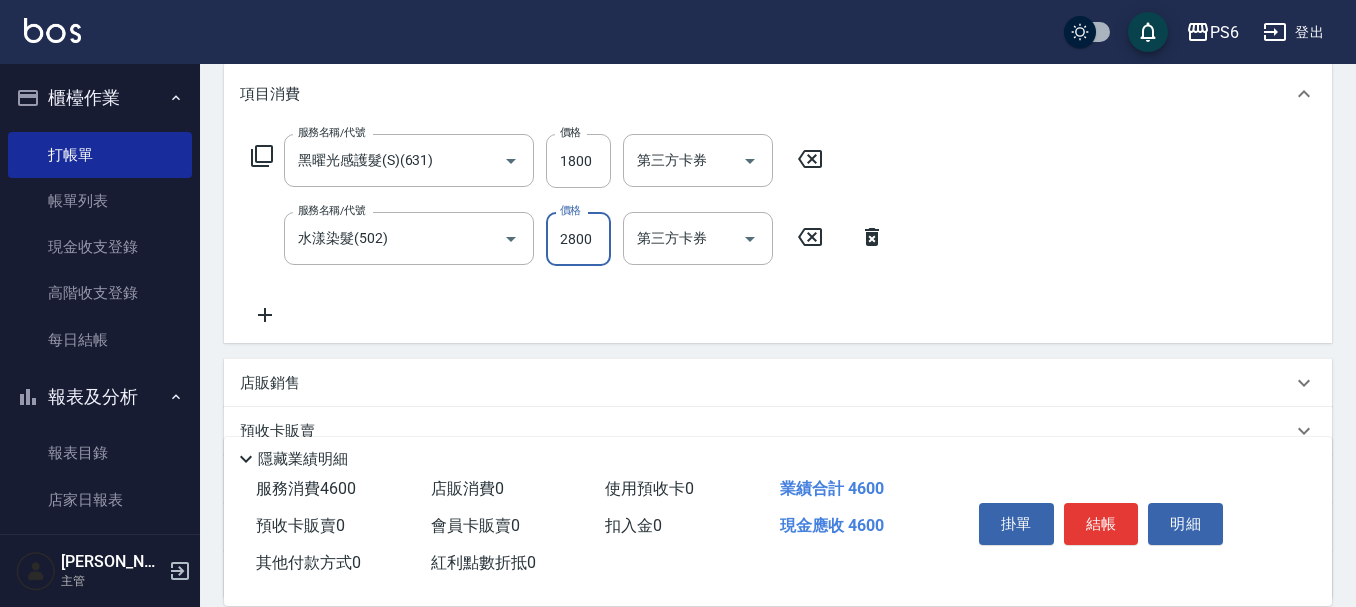 scroll, scrollTop: 300, scrollLeft: 0, axis: vertical 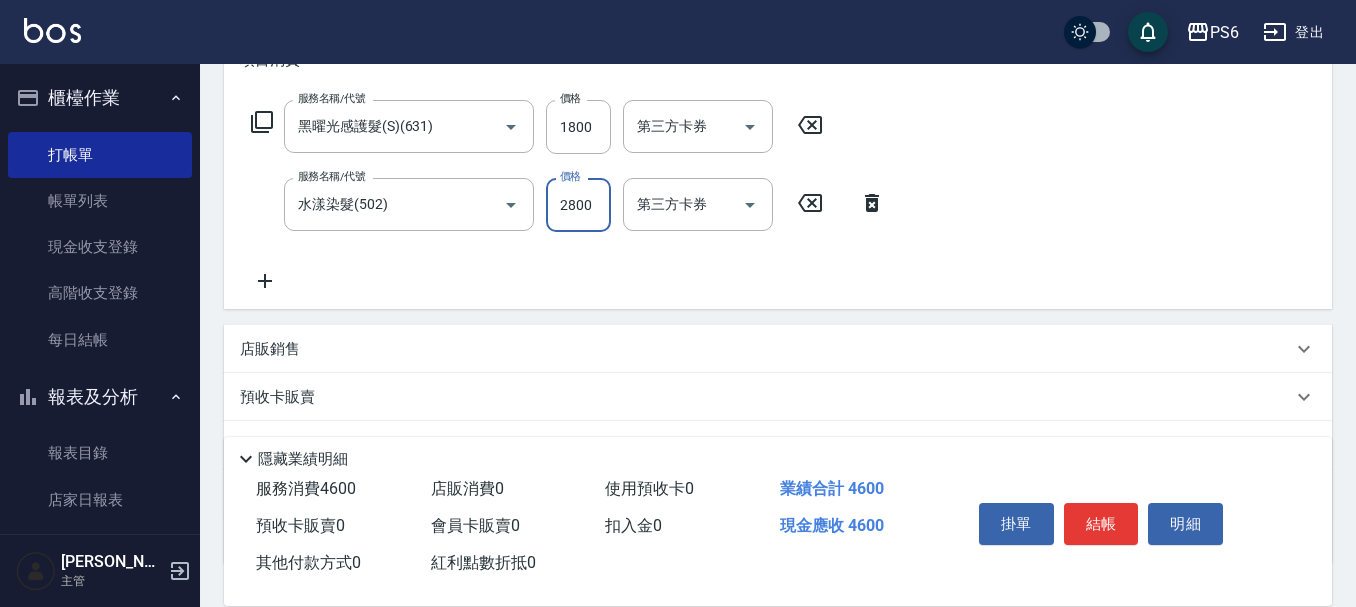 type on "2800" 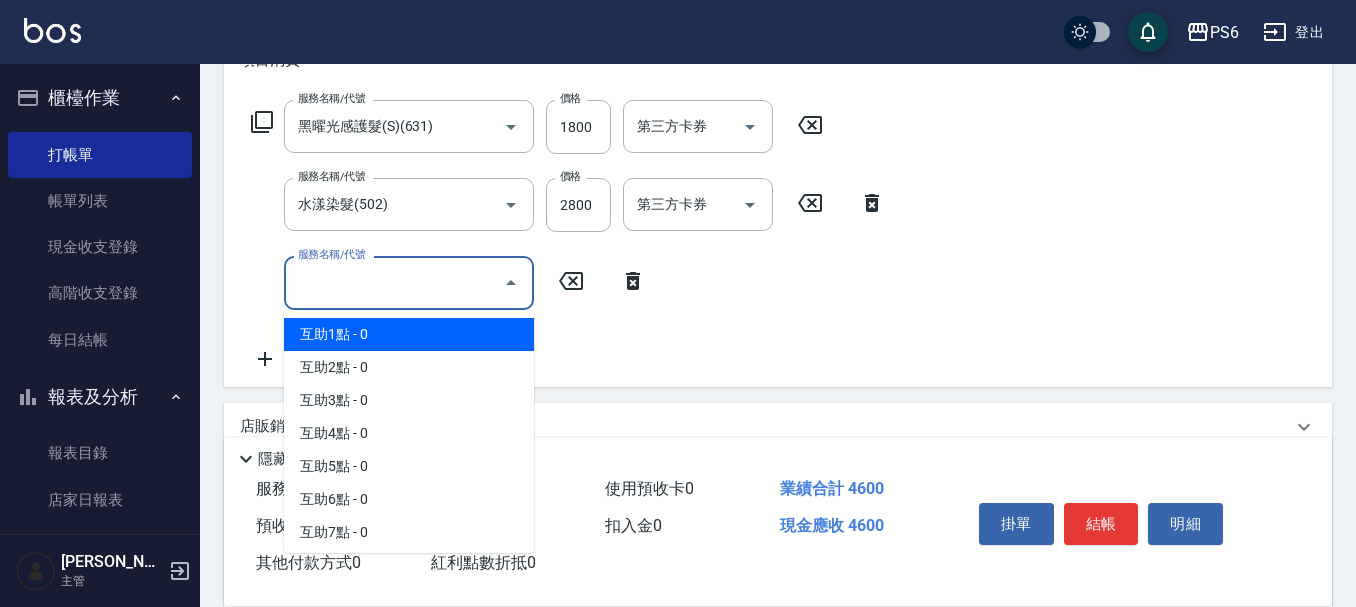 click on "服務名稱/代號" at bounding box center (394, 282) 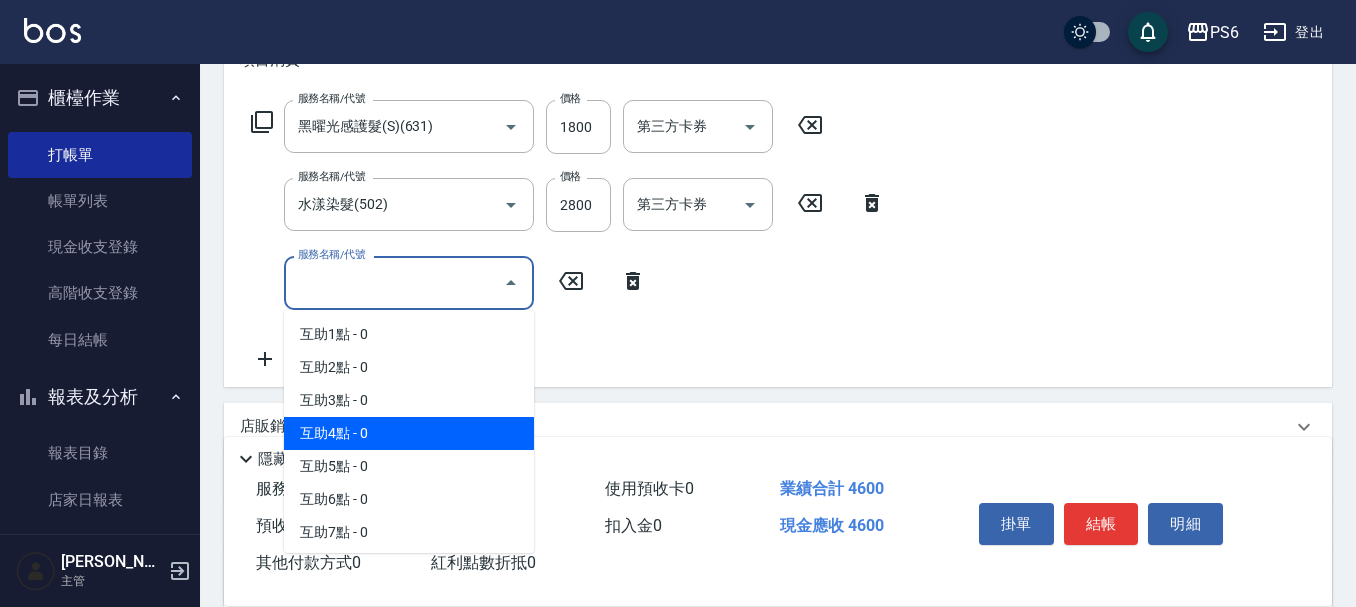 click on "互助4點 - 0" at bounding box center (409, 433) 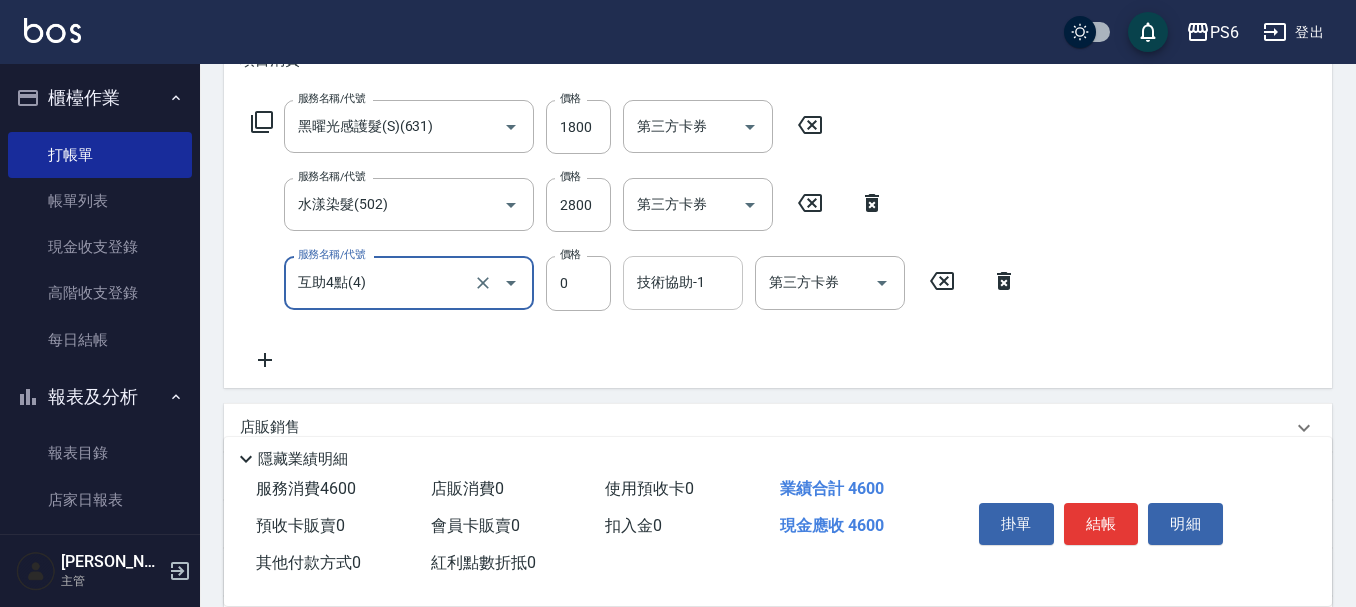 click on "技術協助-1" at bounding box center (683, 282) 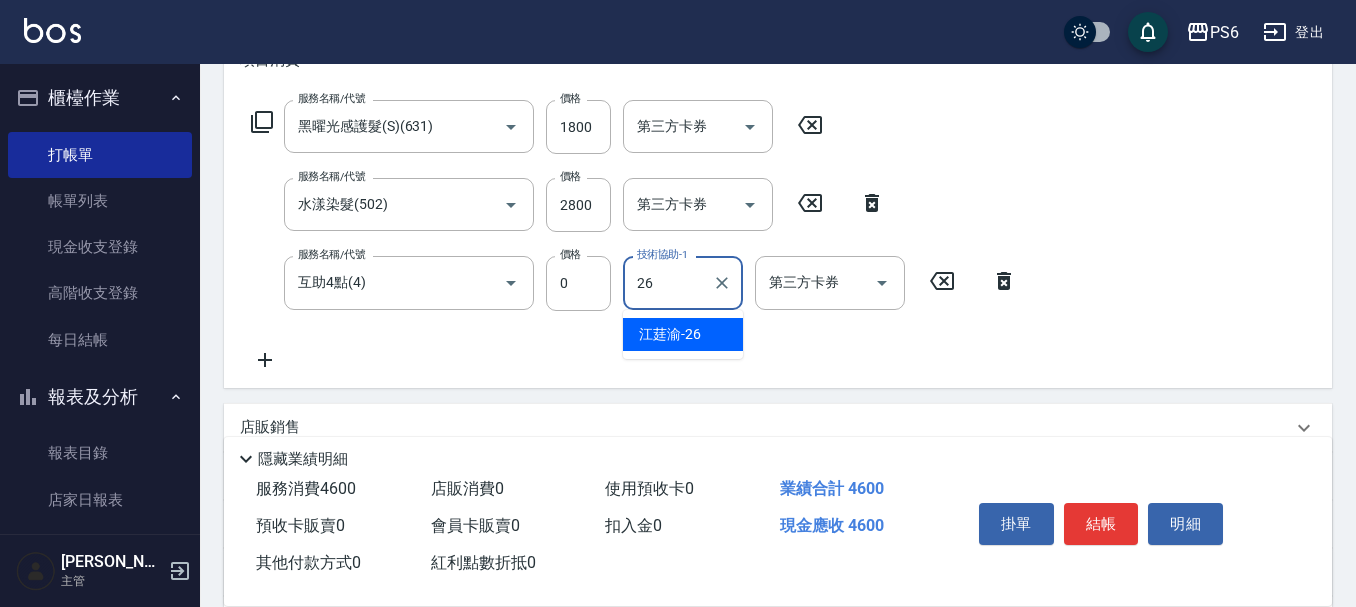 type on "[PERSON_NAME]-26" 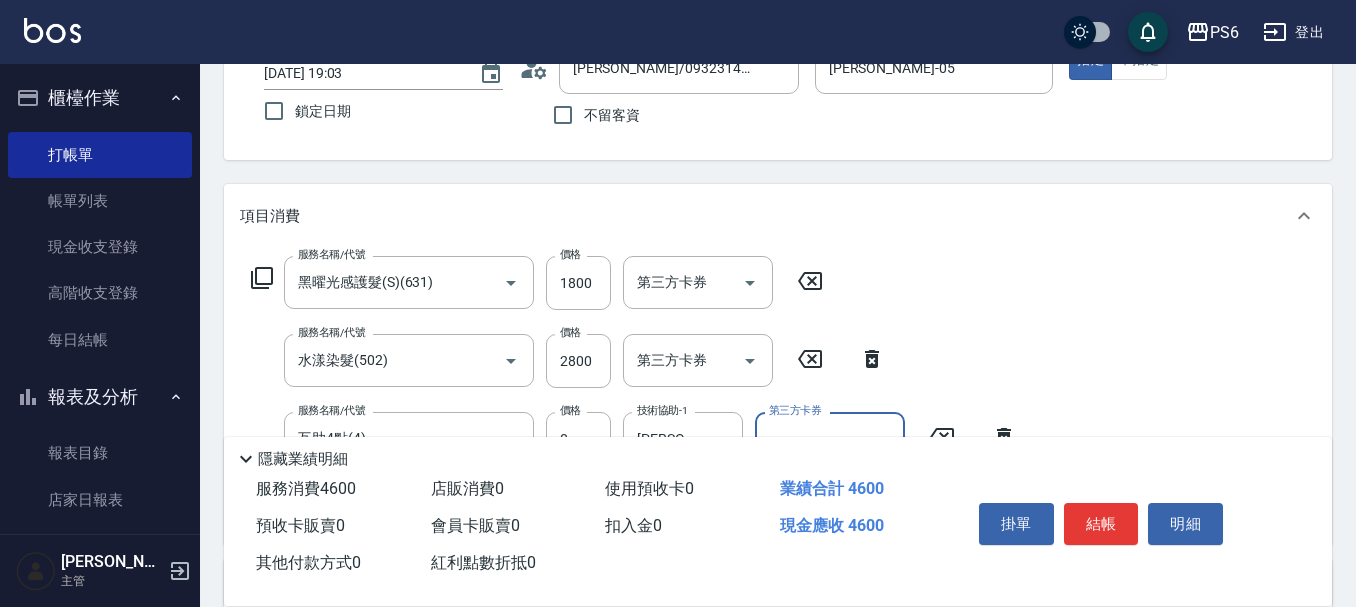 scroll, scrollTop: 0, scrollLeft: 0, axis: both 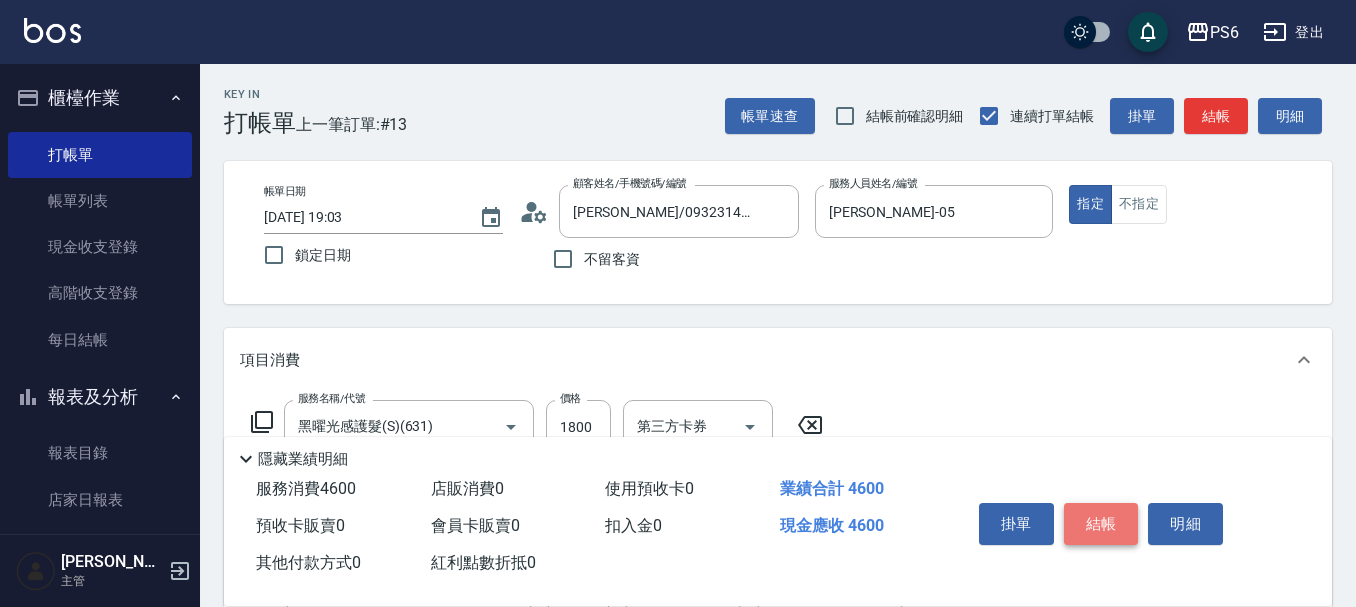 click on "結帳" at bounding box center [1101, 524] 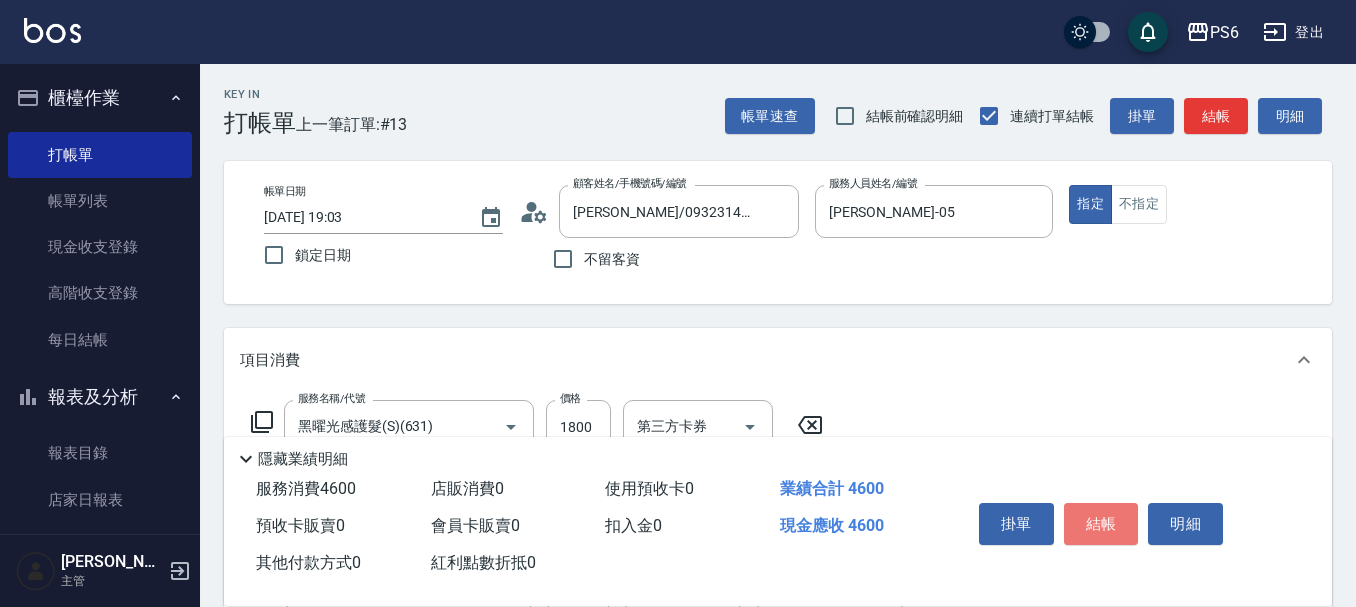 type on "[DATE] 19:04" 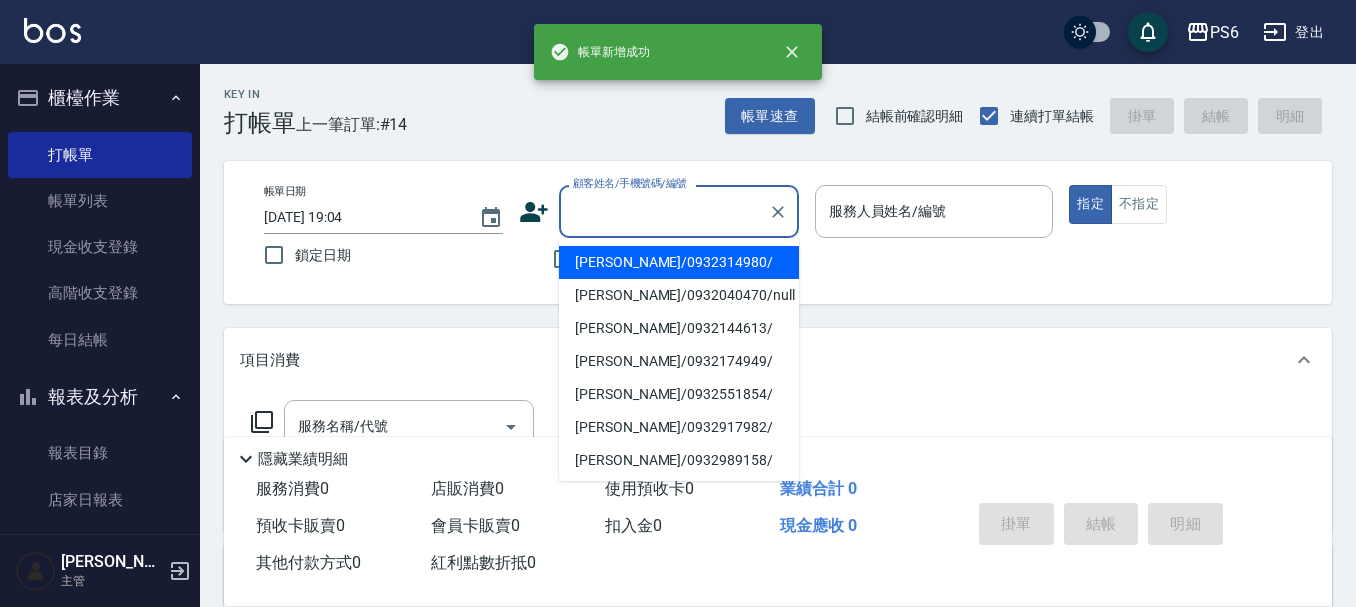 click on "顧客姓名/手機號碼/編號" at bounding box center [664, 211] 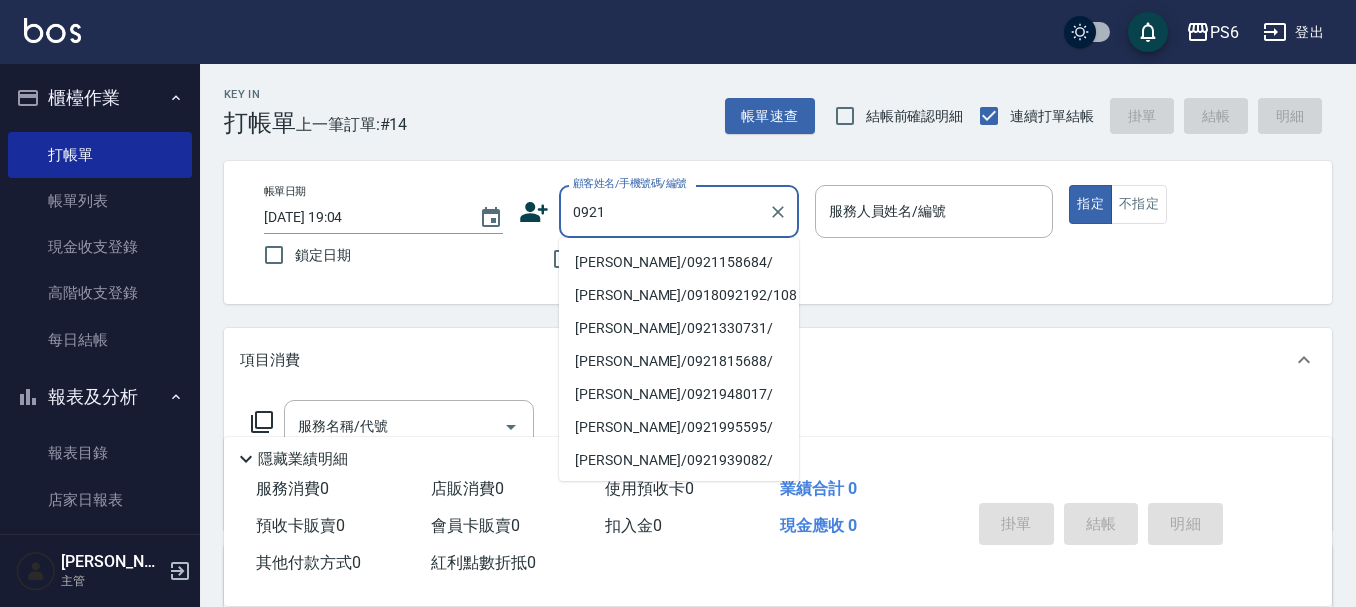 click on "[PERSON_NAME]/0921158684/" at bounding box center (679, 262) 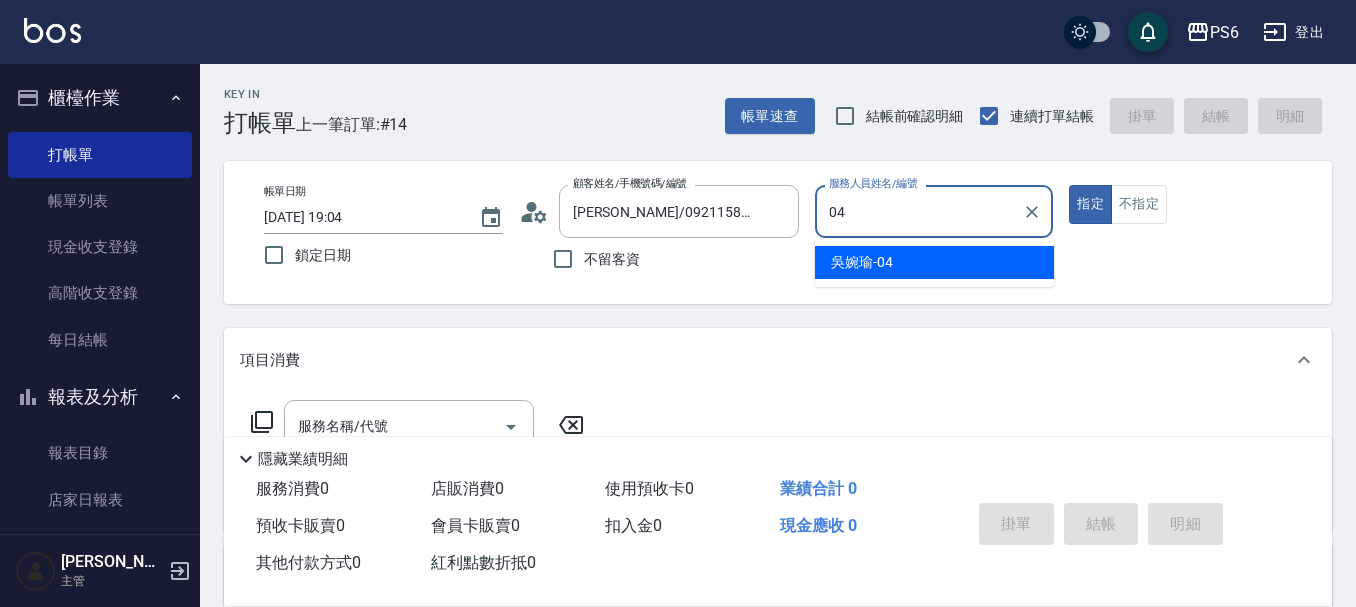 type on "[PERSON_NAME]-04" 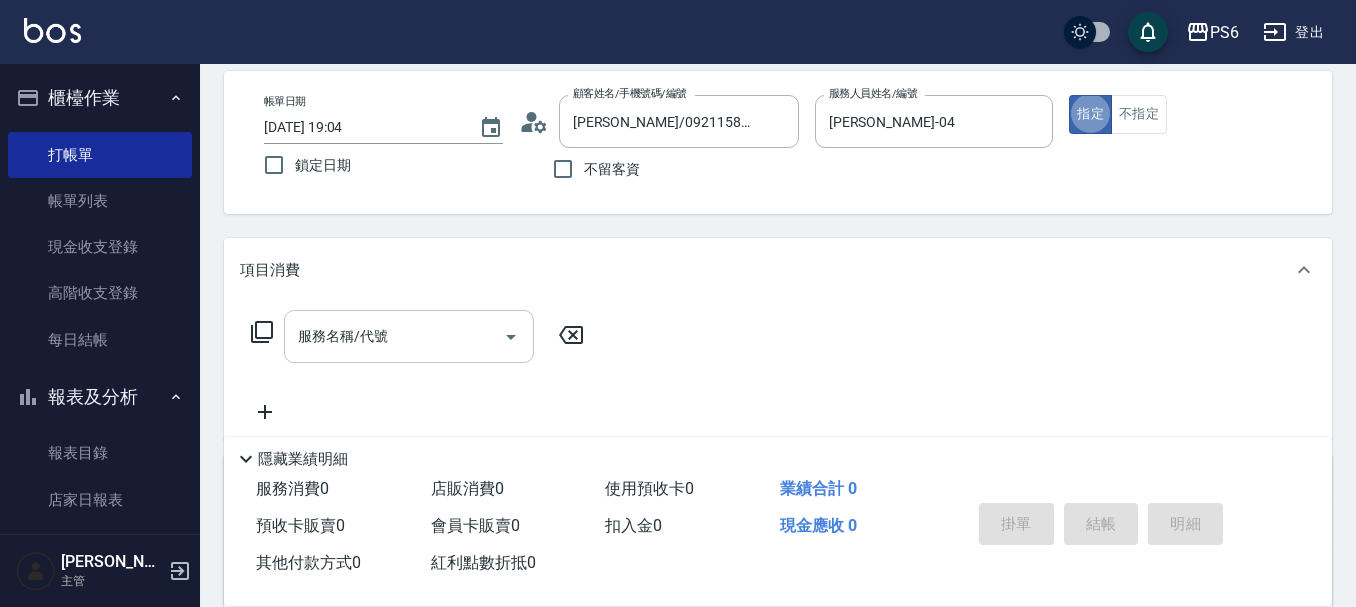 scroll, scrollTop: 200, scrollLeft: 0, axis: vertical 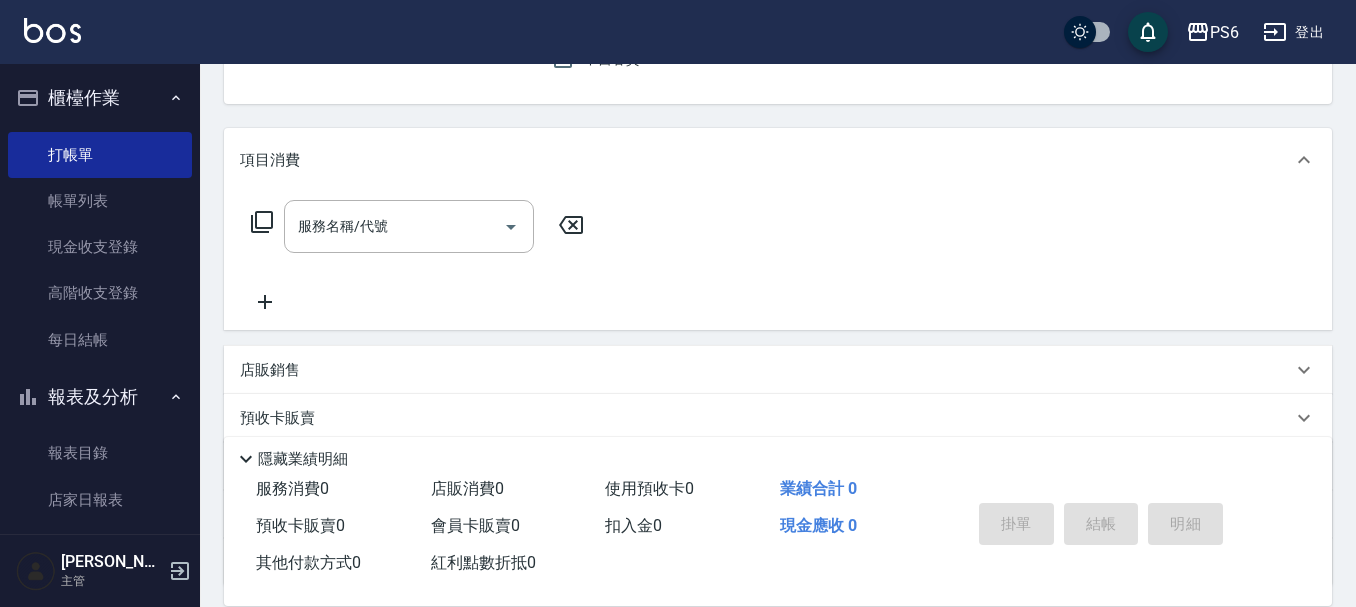 click 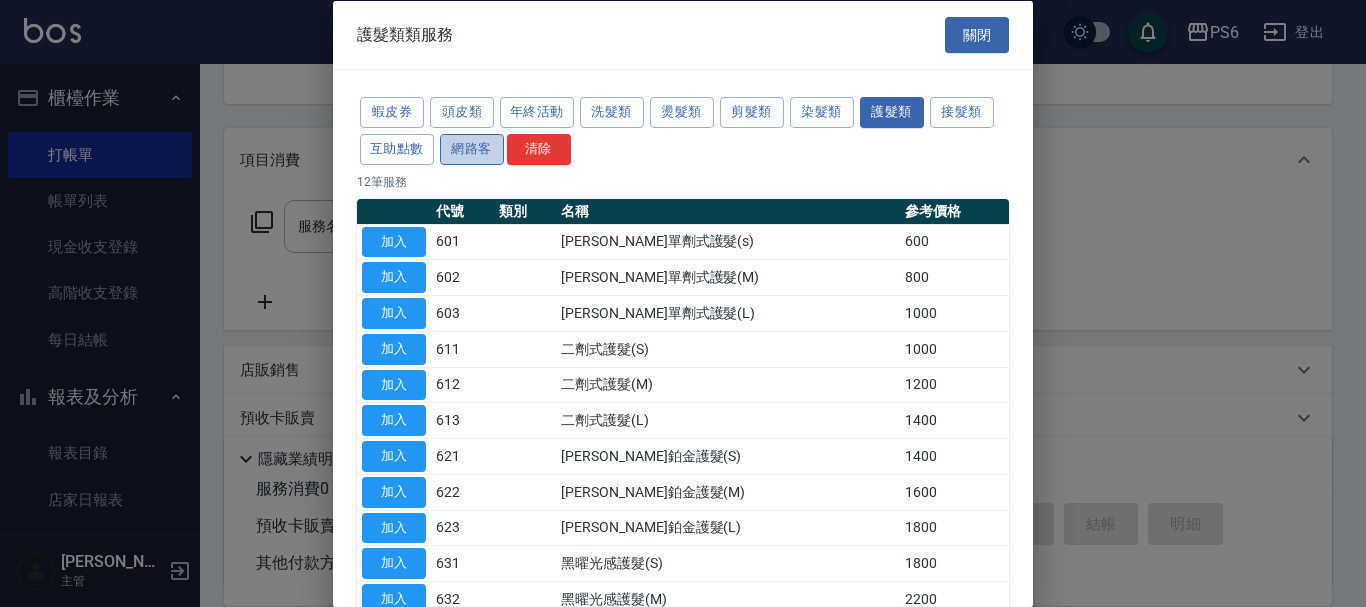 click on "網路客" at bounding box center (472, 148) 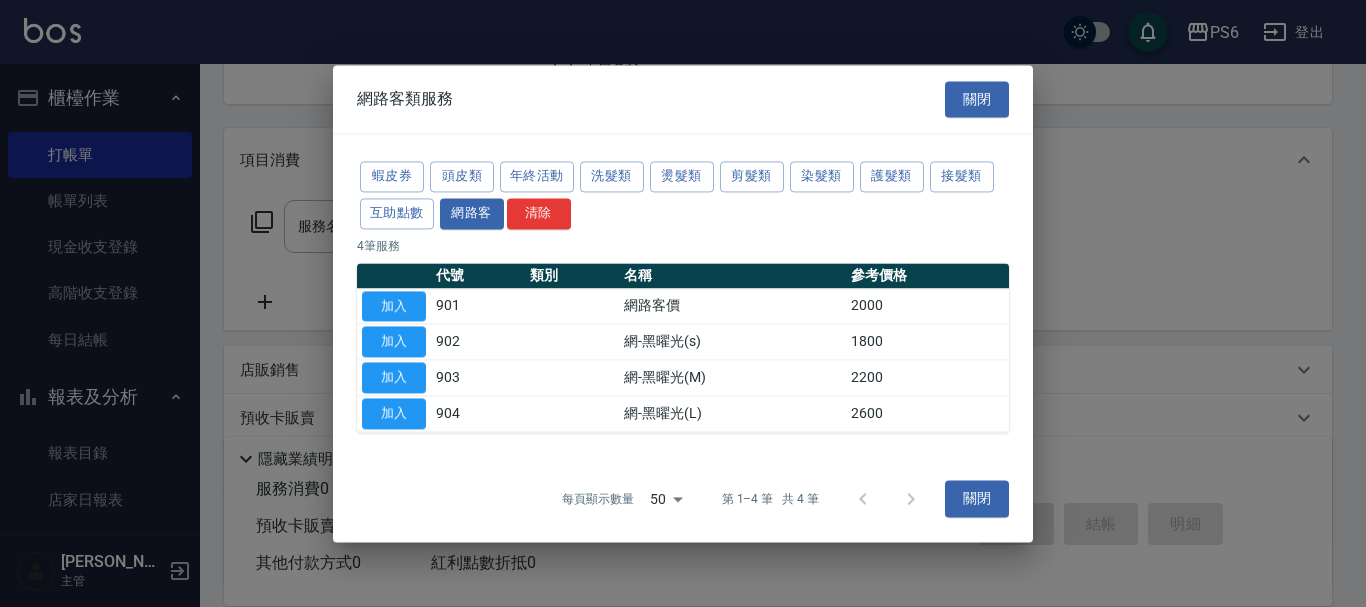 click on "加入" at bounding box center [394, 306] 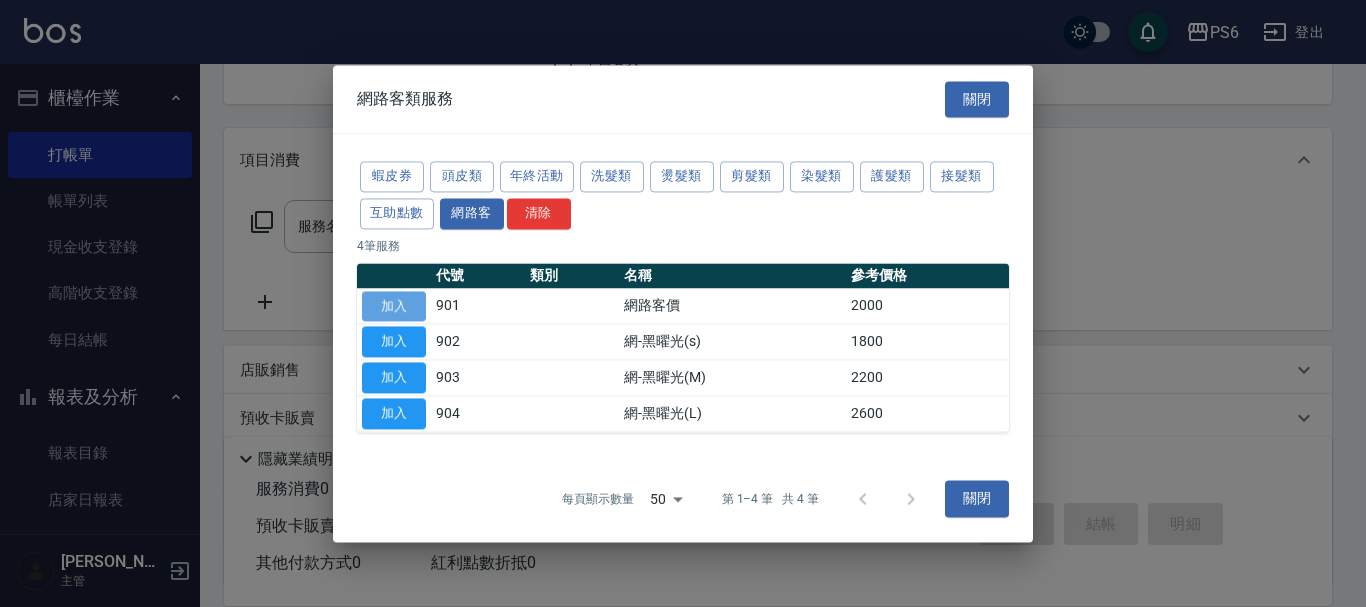 click on "加入" at bounding box center (394, 306) 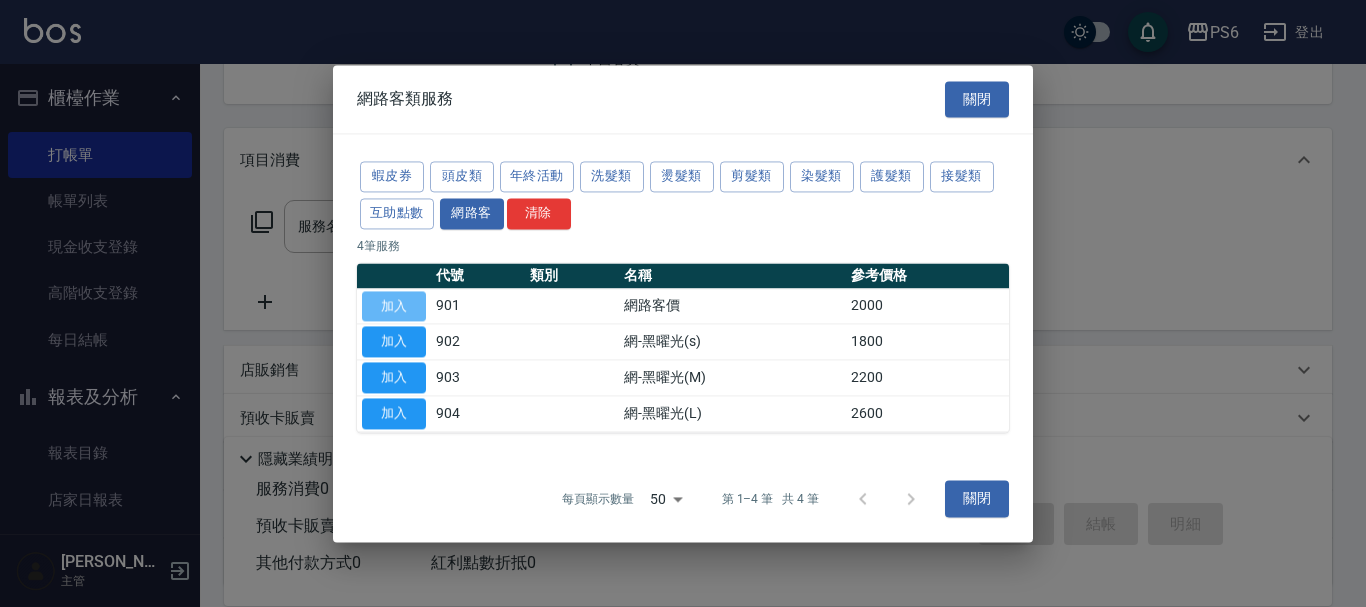 type on "網路客價(901)" 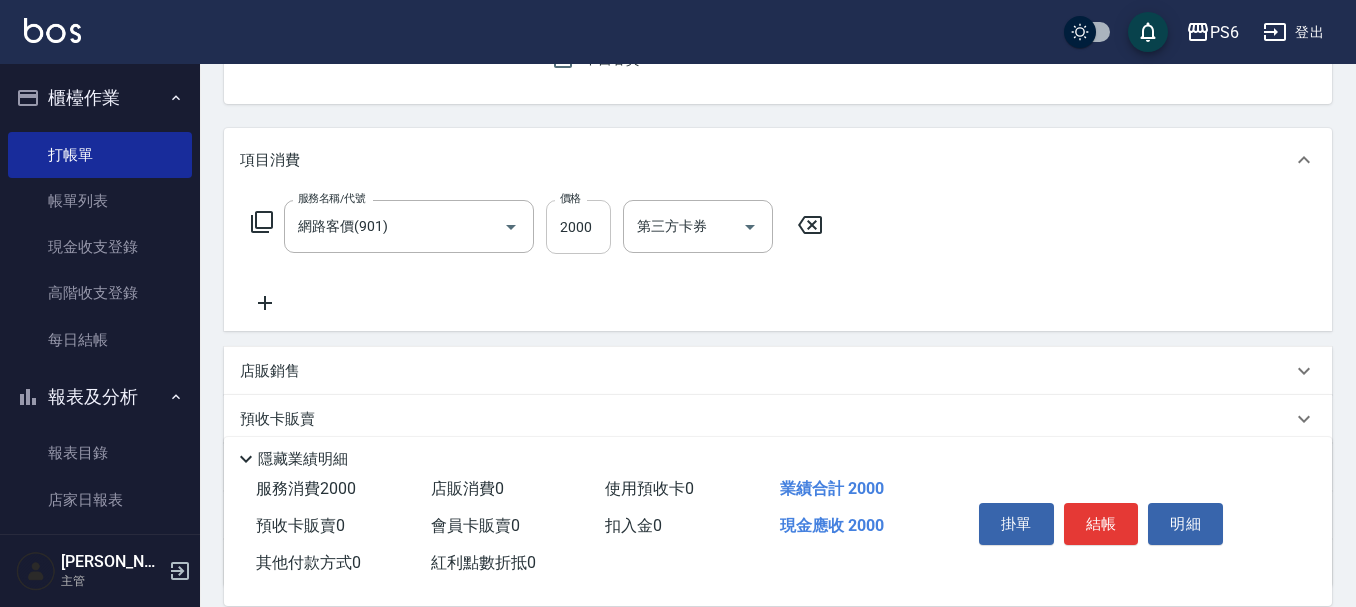click on "2000" at bounding box center (578, 227) 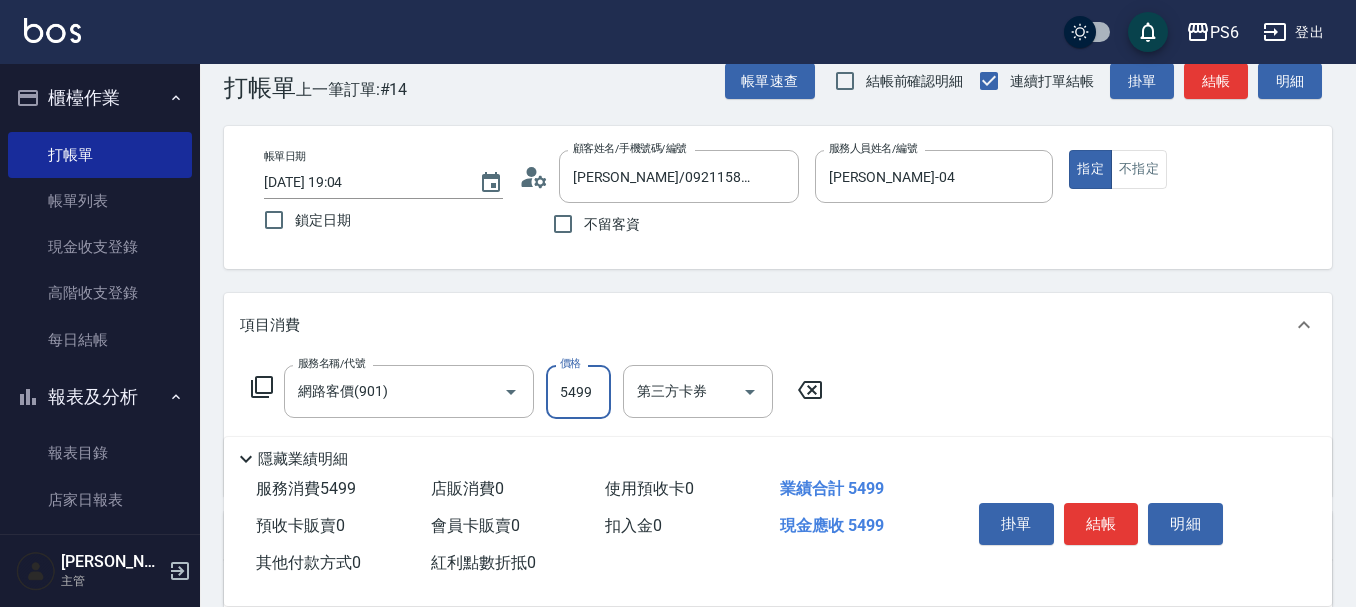 scroll, scrollTop: 0, scrollLeft: 0, axis: both 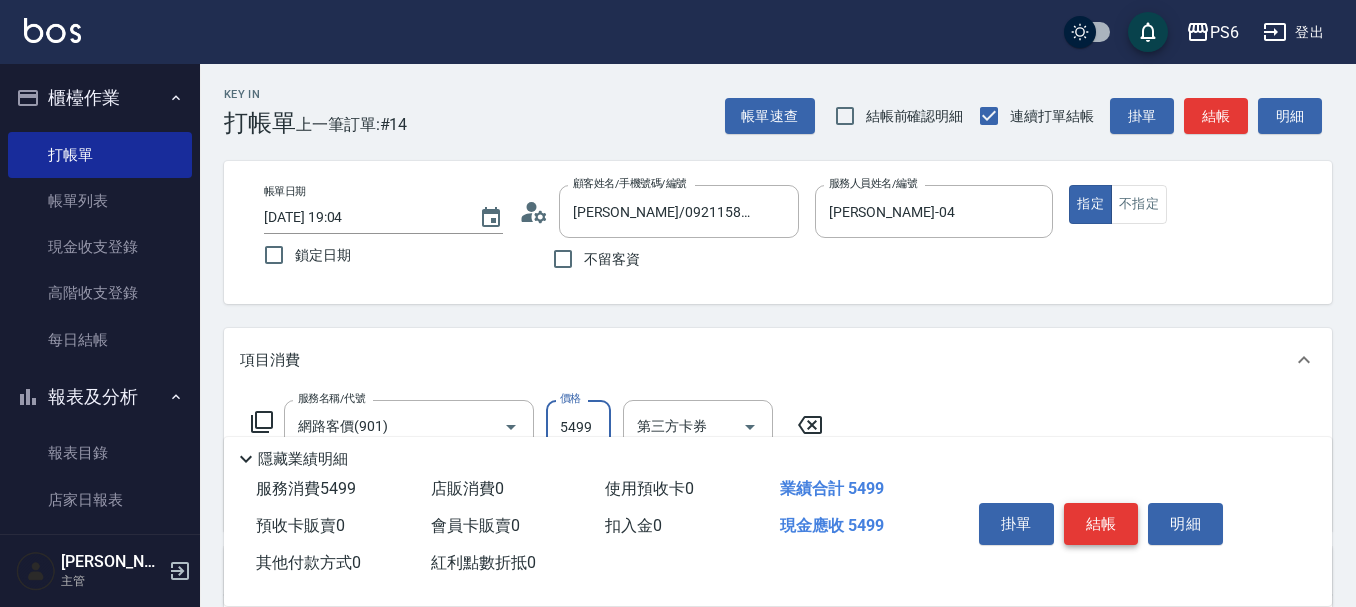 type on "5499" 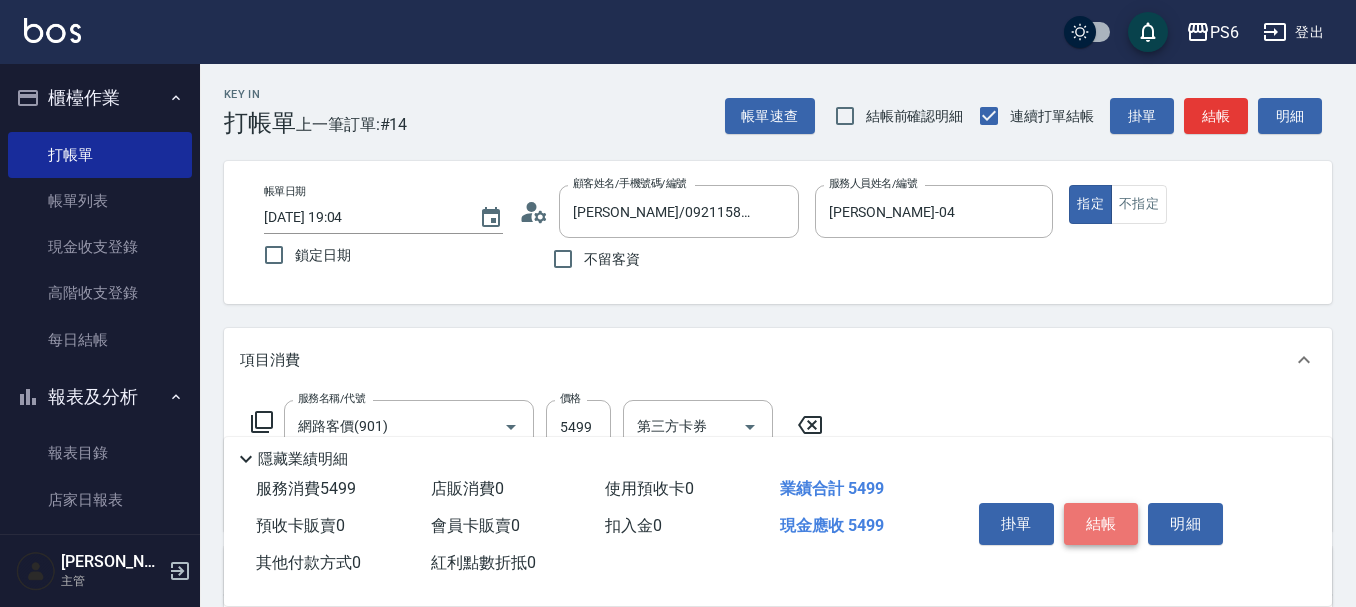 click on "結帳" at bounding box center [1101, 524] 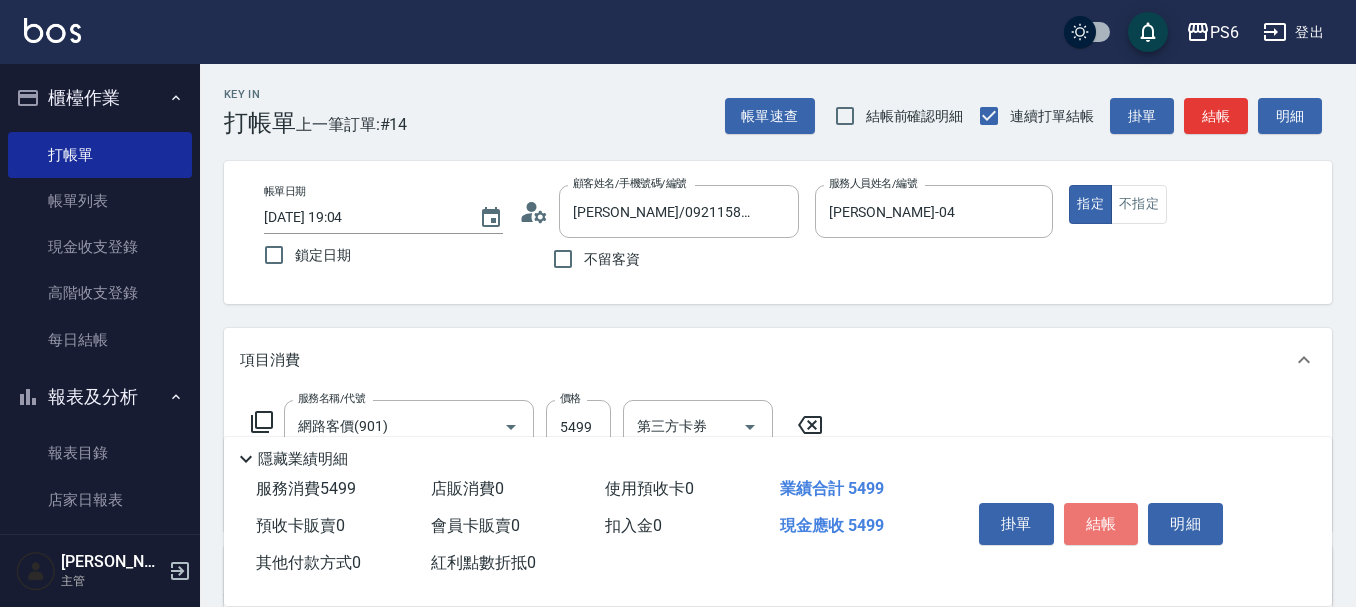 type 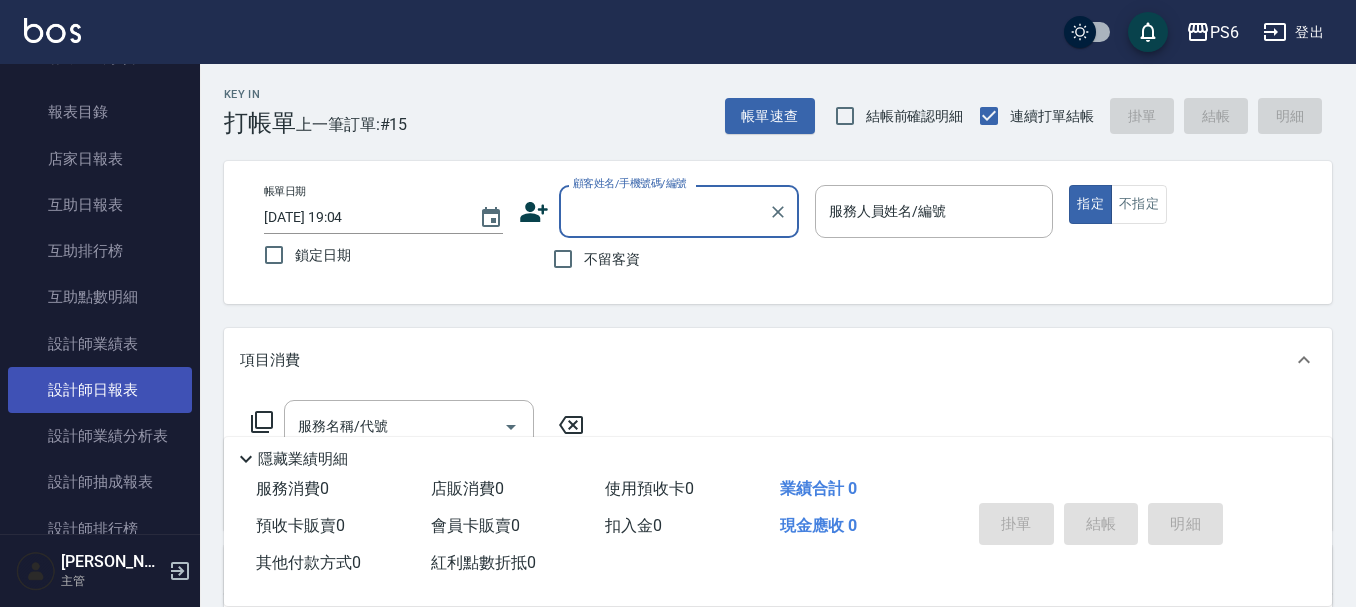 scroll, scrollTop: 400, scrollLeft: 0, axis: vertical 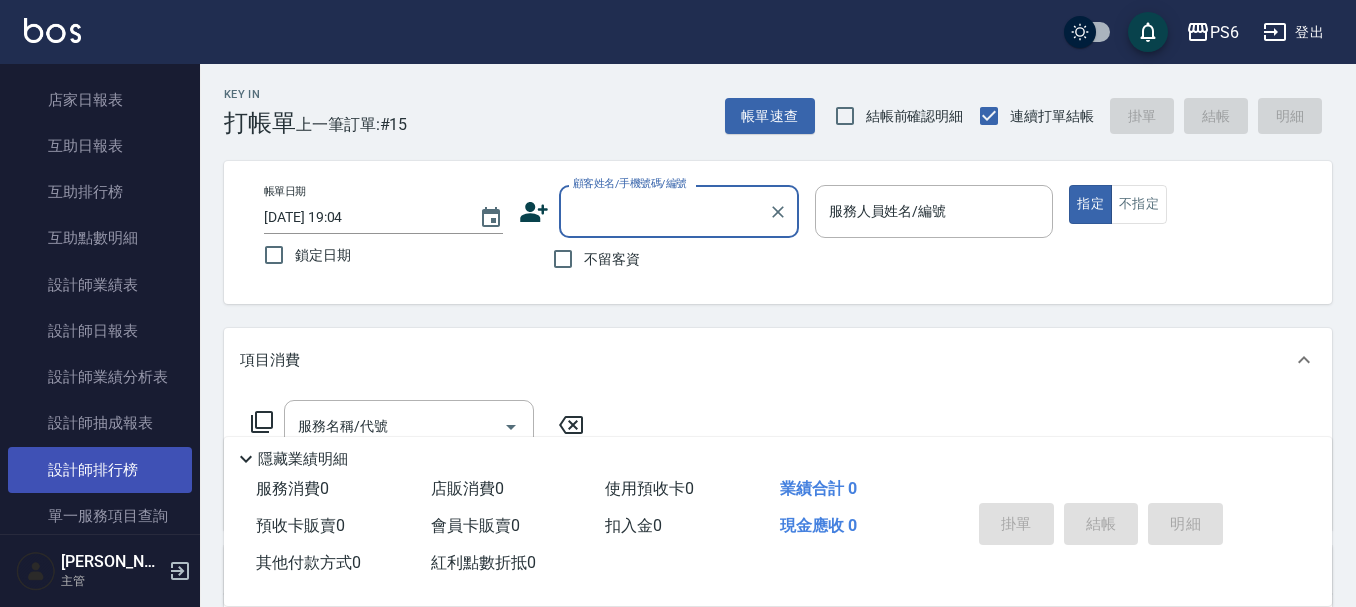 click on "設計師排行榜" at bounding box center (100, 470) 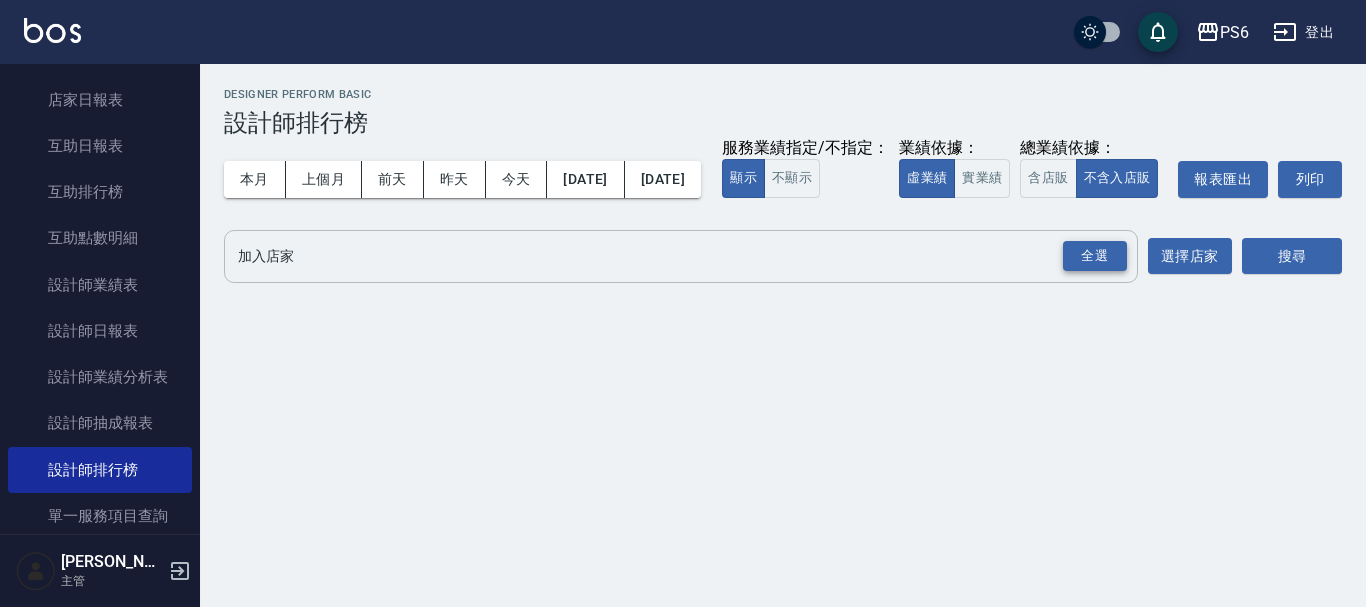 click on "全選" at bounding box center (1095, 256) 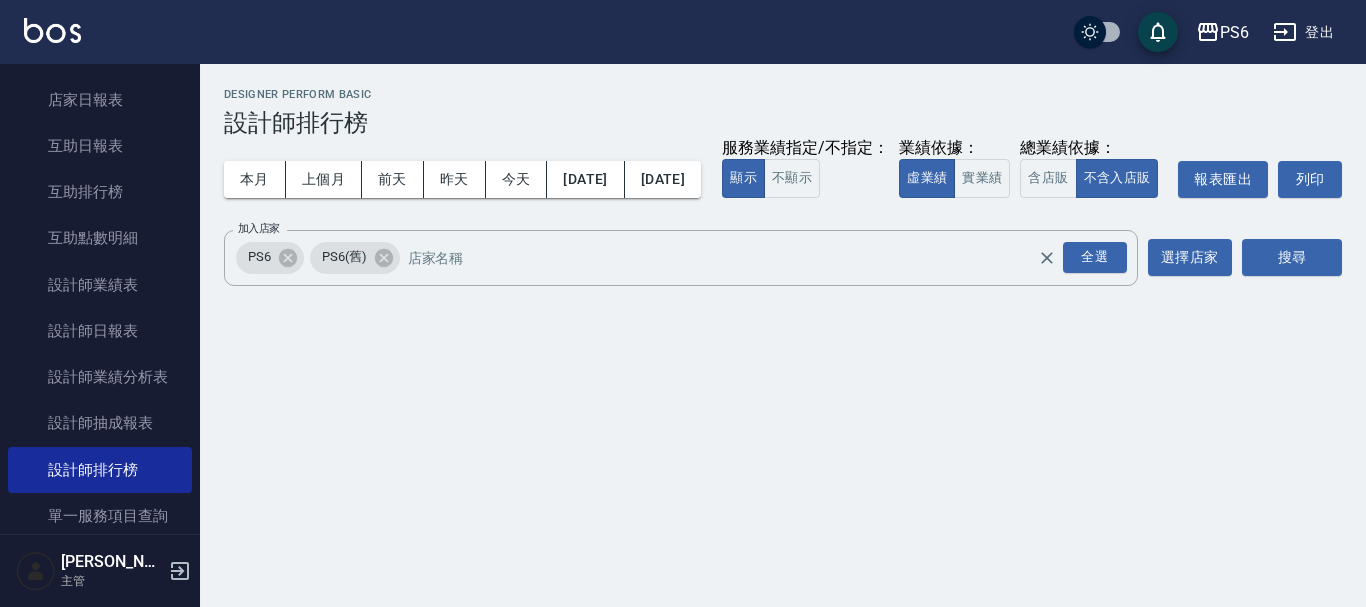 click on "搜尋" at bounding box center [1292, 258] 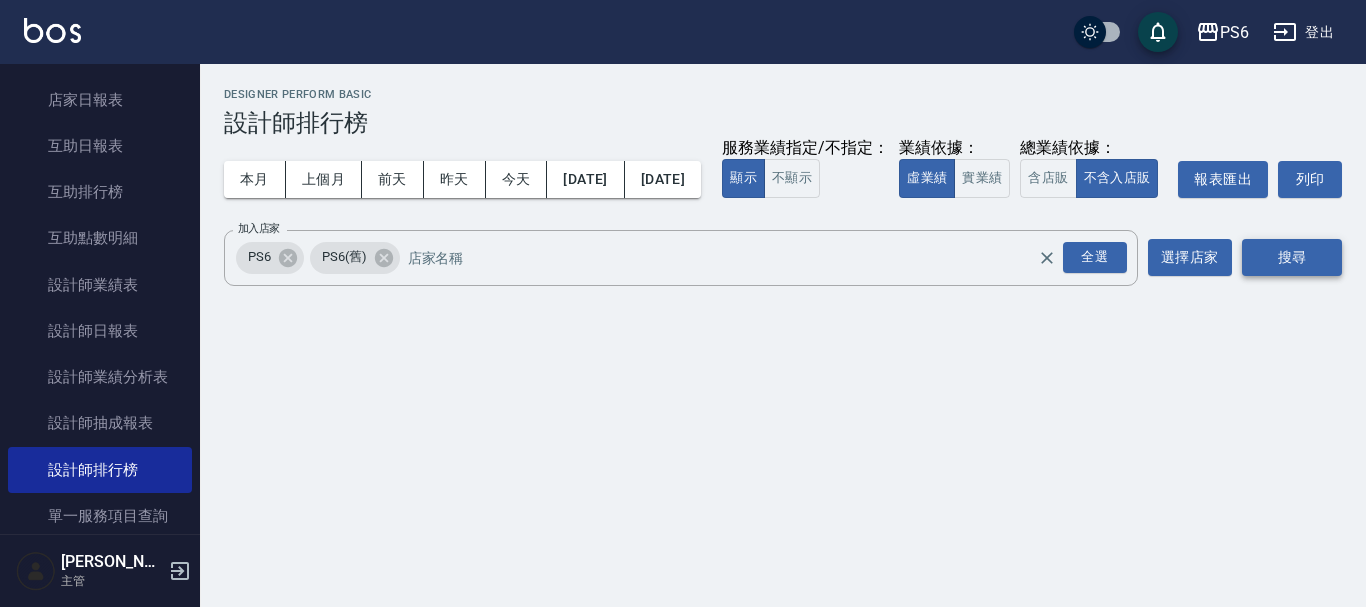 click on "搜尋" at bounding box center [1292, 257] 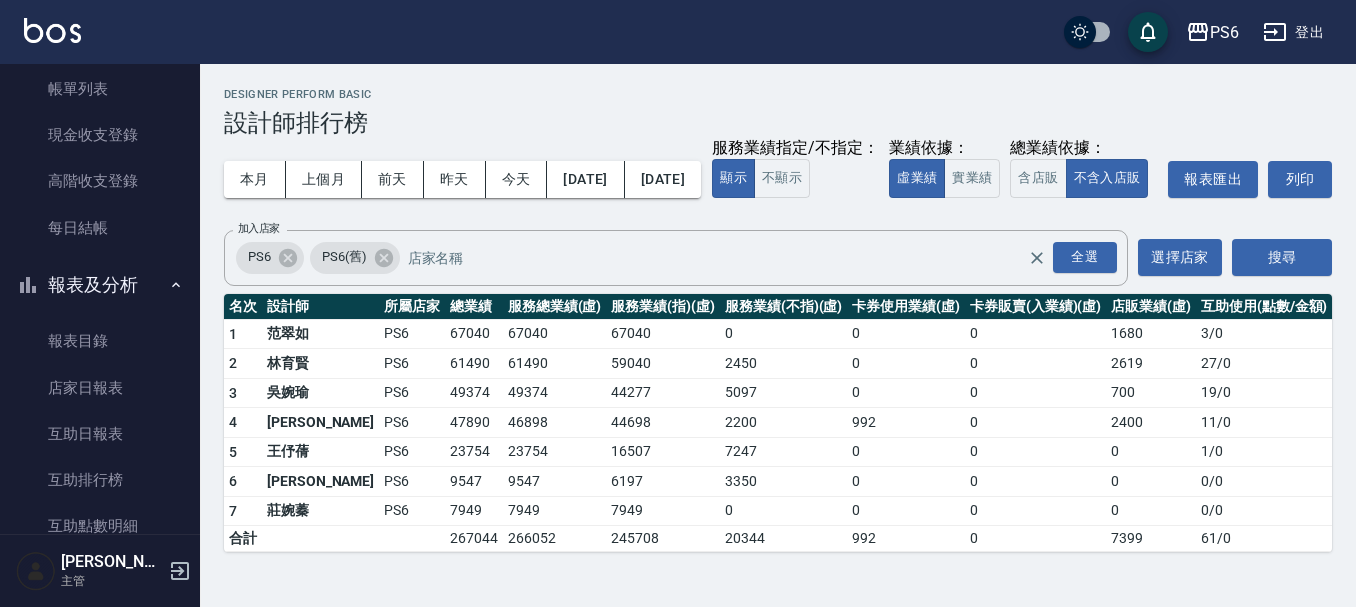 scroll, scrollTop: 0, scrollLeft: 0, axis: both 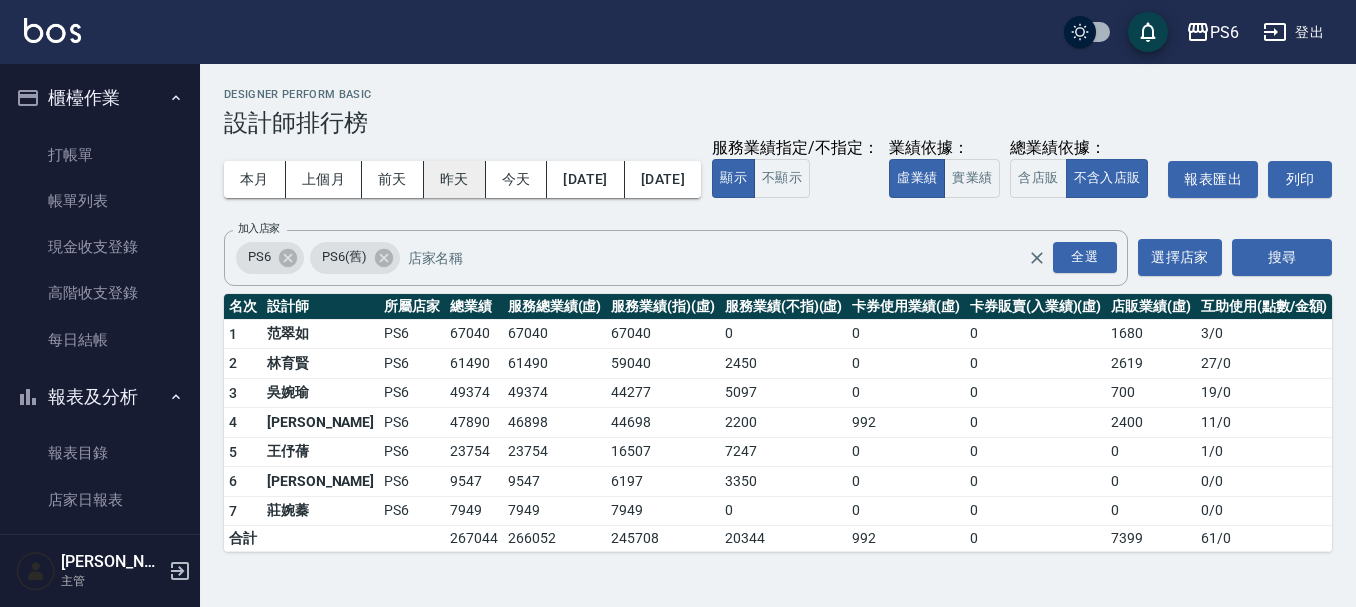 drag, startPoint x: 515, startPoint y: 189, endPoint x: 468, endPoint y: 191, distance: 47.042534 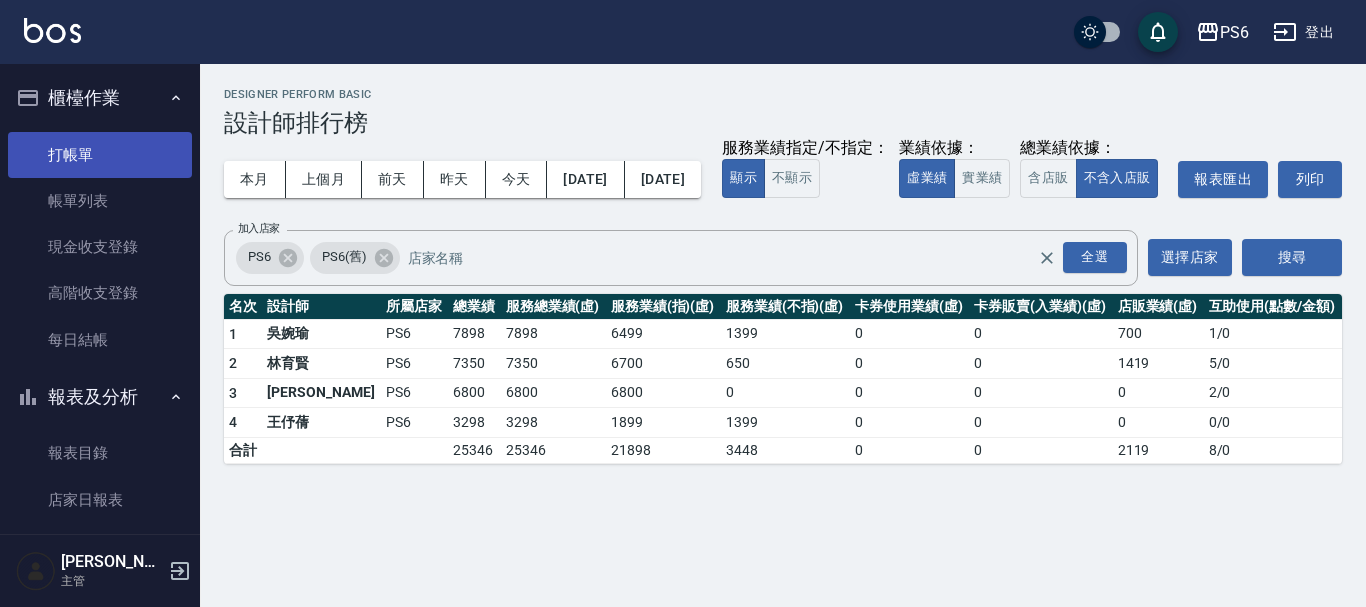 click on "打帳單" at bounding box center [100, 155] 